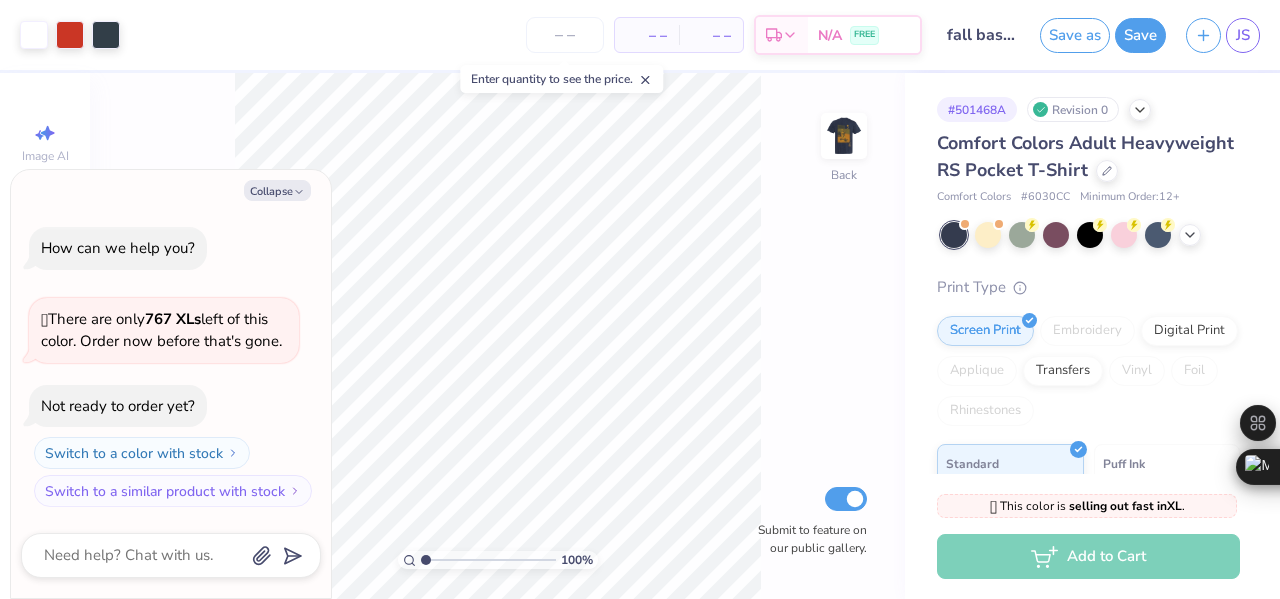 scroll, scrollTop: 0, scrollLeft: 0, axis: both 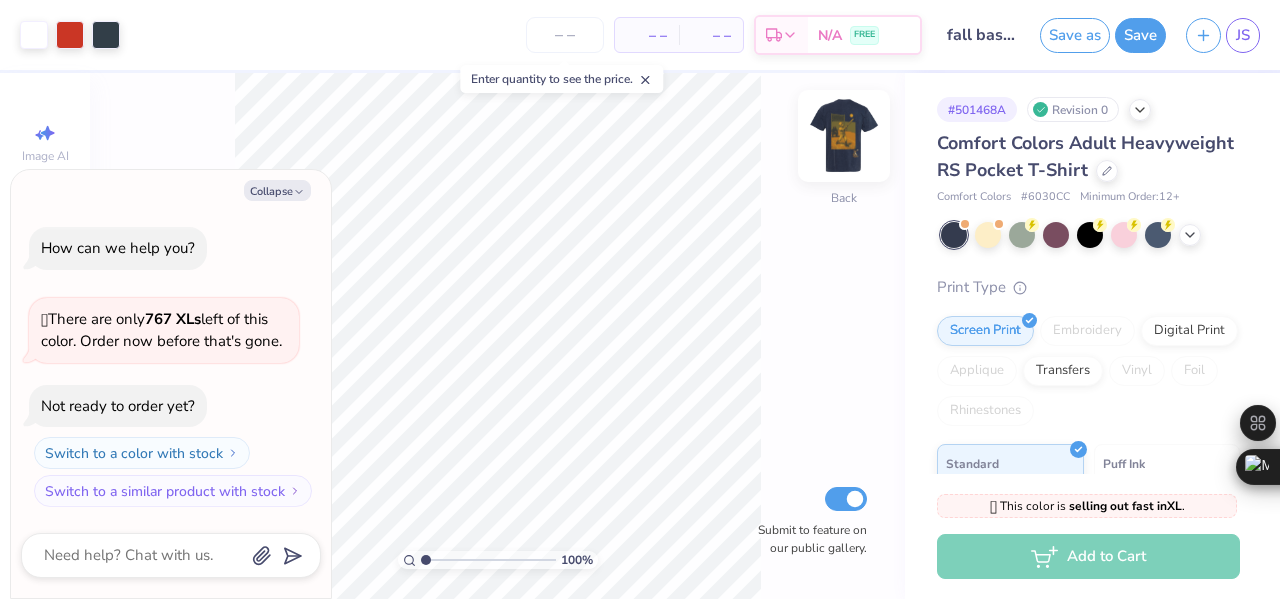 click at bounding box center [844, 136] 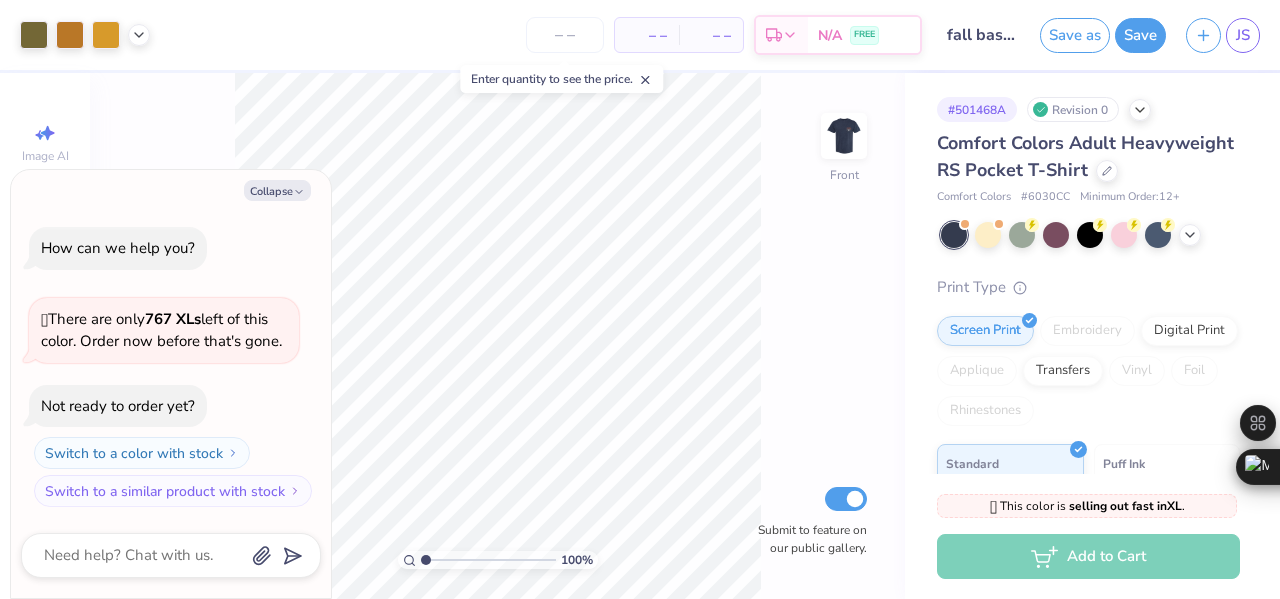 type on "x" 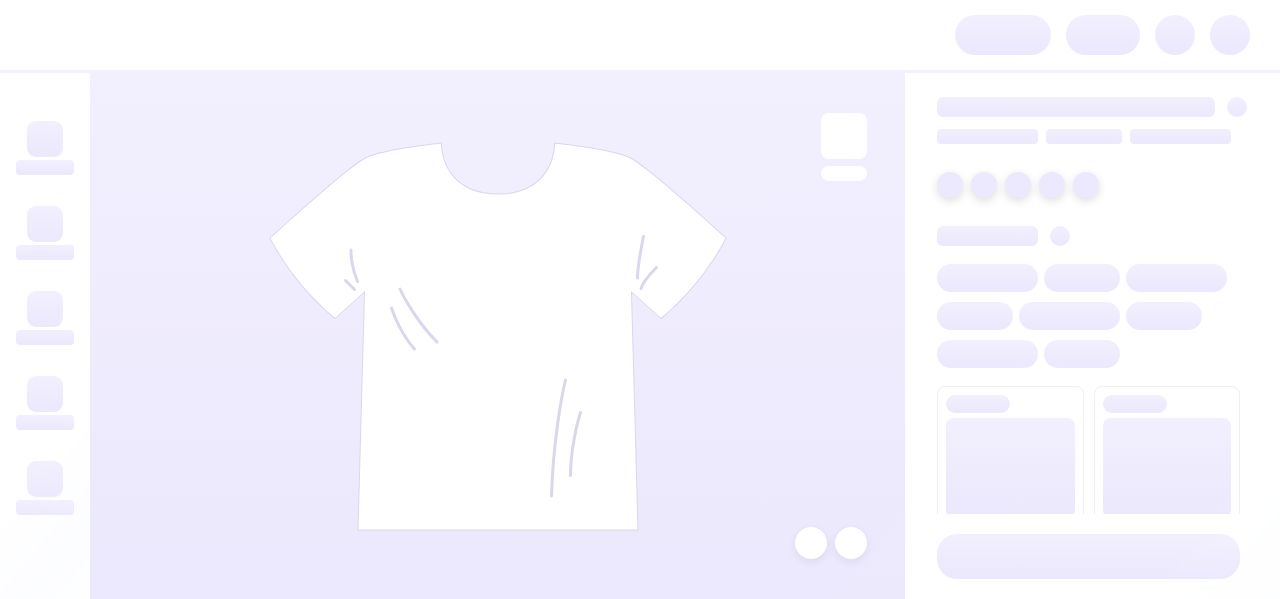 scroll, scrollTop: 0, scrollLeft: 0, axis: both 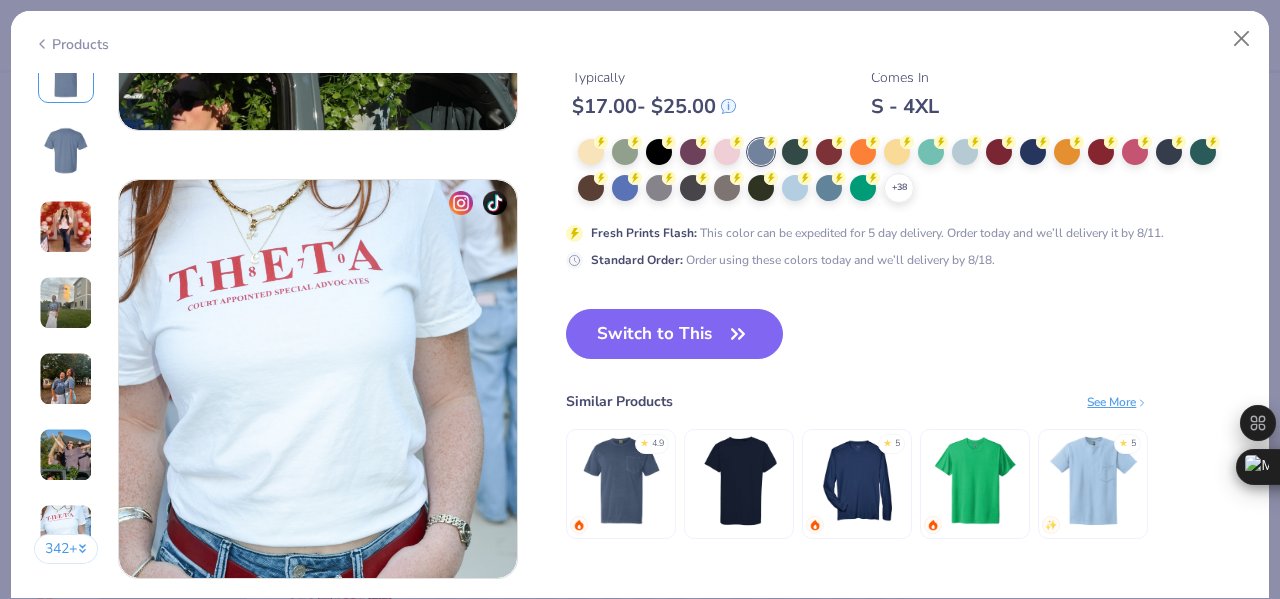 click at bounding box center (1093, 479) 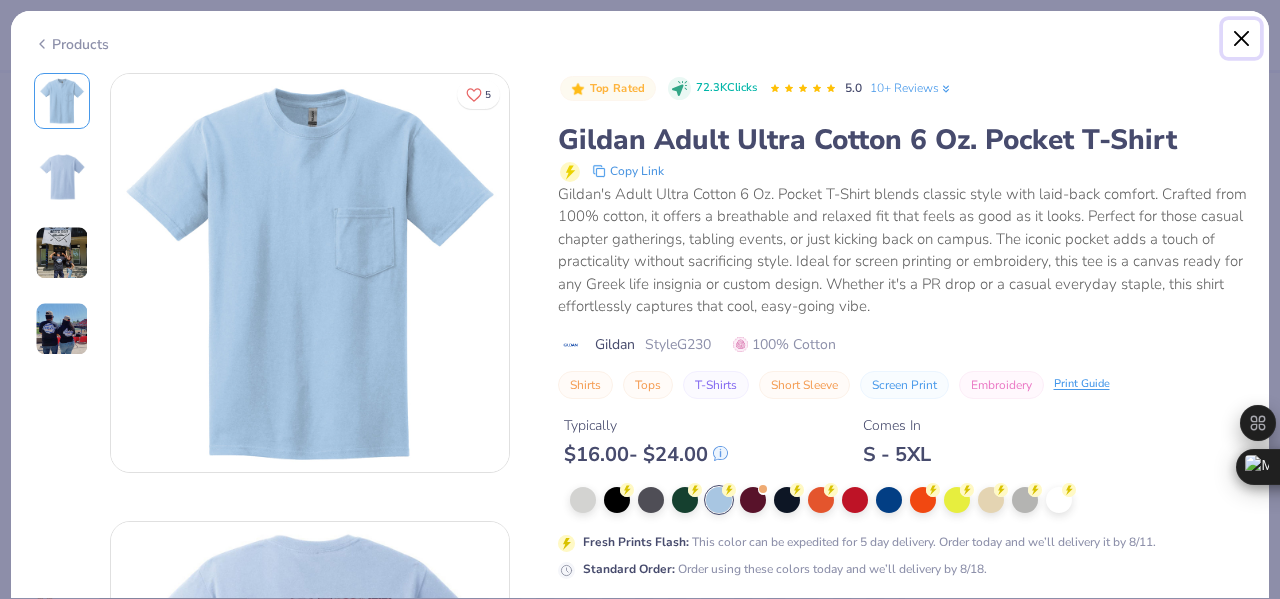 click at bounding box center [1242, 39] 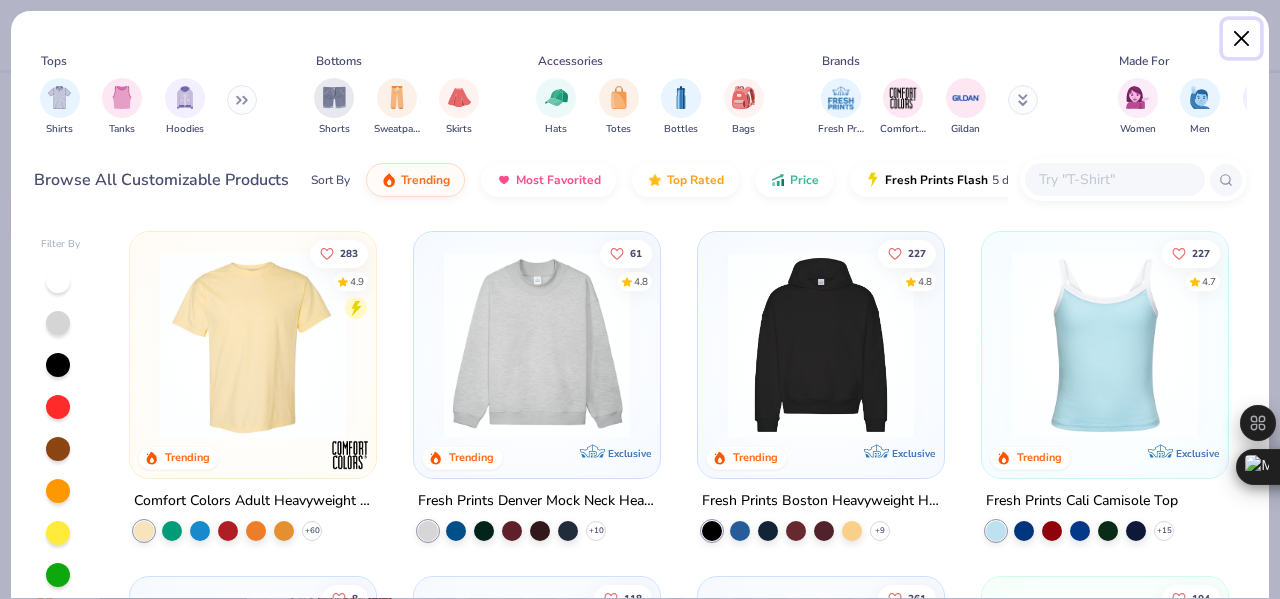 click at bounding box center [1242, 39] 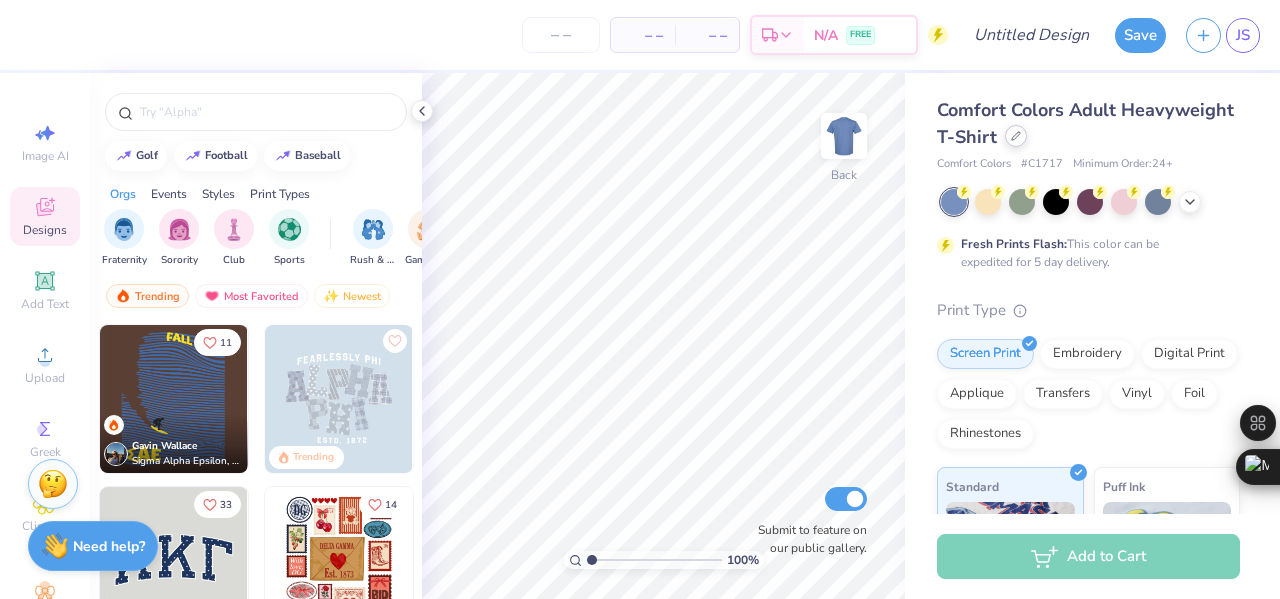 click 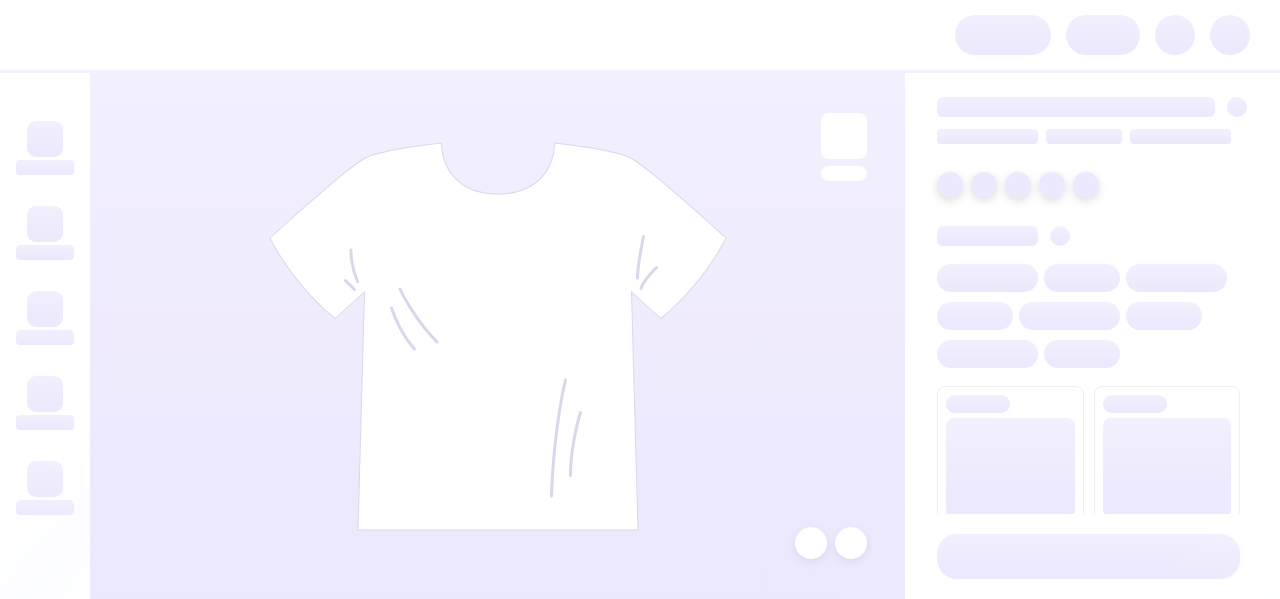 scroll, scrollTop: 0, scrollLeft: 0, axis: both 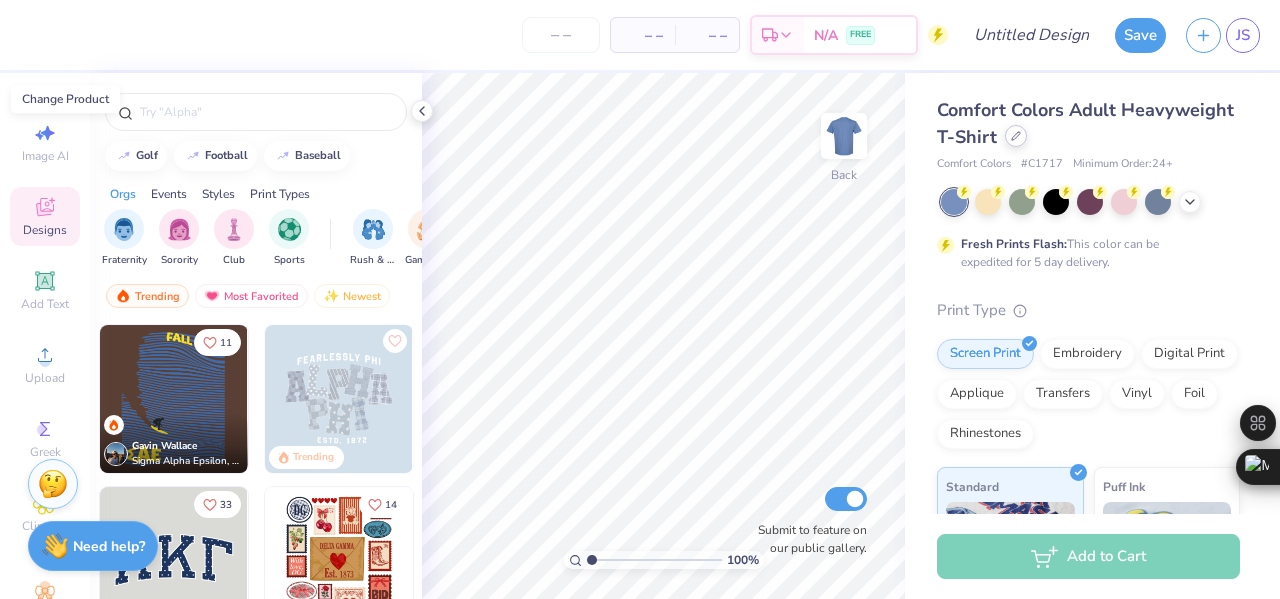 click at bounding box center (1016, 136) 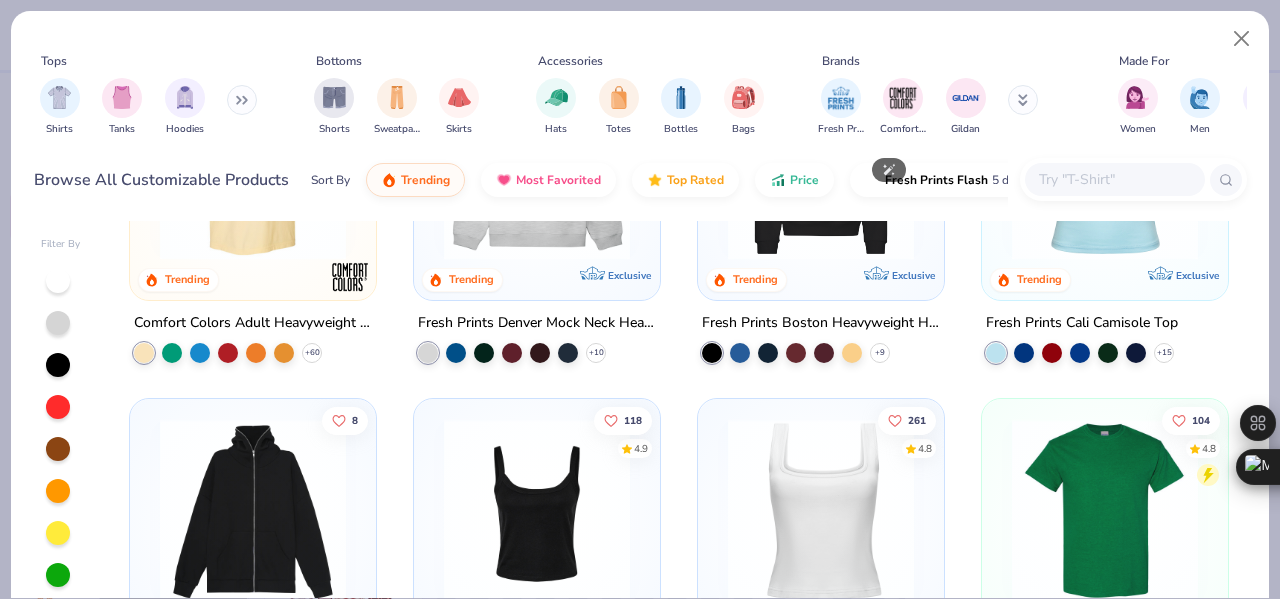 scroll, scrollTop: 937, scrollLeft: 0, axis: vertical 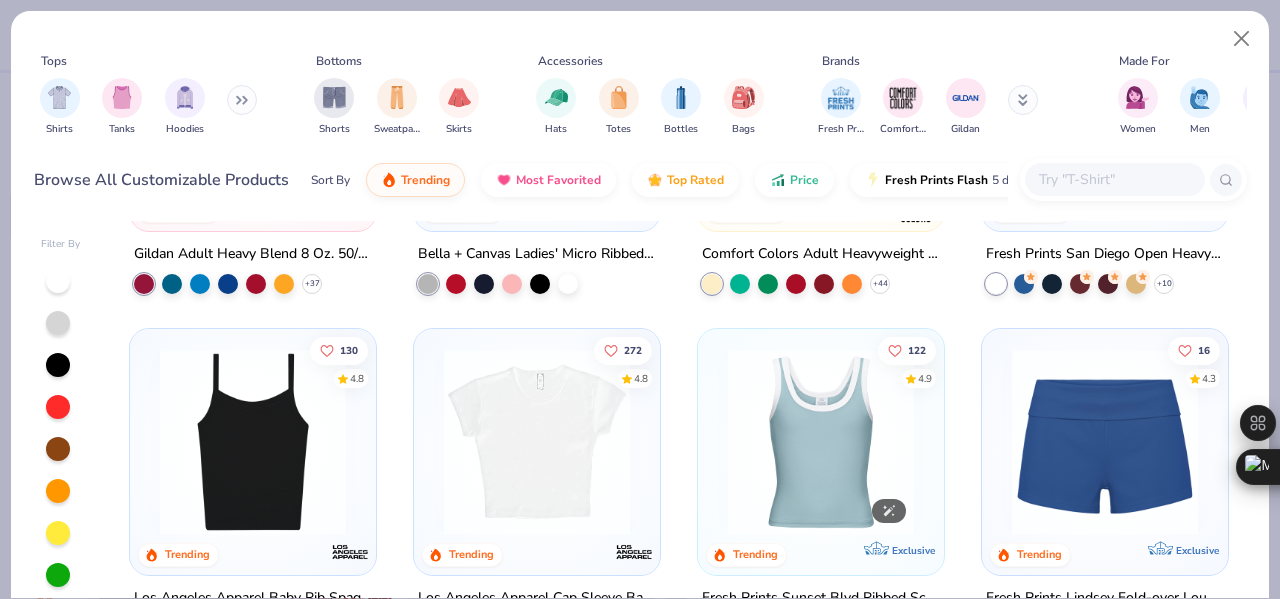 click on "8 Trending Bella + Canvas Unisex Total Zip Hoodie 118 4.9 Trending Bella Canvas Ladies' Micro Ribbed Scoop Tank 261 4.8 Trending Exclusive Fresh Prints Sydney Square Neck Tank Top + 14 104 4.8 Trending Gildan Adult Heavy Cotton T-Shirt + 44 209 4.8 Trending Gildan Adult Heavy Blend 8 Oz. 50/50 Hooded Sweatshirt + 37 4.7 Trending Bella + Canvas Ladies' Micro Ribbed Baby Tee 96 4.9 Trending Comfort Colors Adult Heavyweight RS Pocket T-Shirt + 44 151 4.7 Trending Exclusive Fresh Prints San Diego Open Heavyweight Sweatpants + 10 130 4.8 Trending Los Angeles Apparel Baby Rib Spaghetti Tank 272 4.8 Trending Los Angeles Apparel Cap Sleeve Baby Rib Crop Top + 17 122 4.9 Trending Exclusive Fresh Prints Sunset Blvd Ribbed Scoop Tank Top + 6 16 4.3 Trending Exclusive Fresh Prints Lindsey Fold-over Lounge Shorts + 9 187 4.8 Trending Exclusive Fresh Prints Park Ave Open Sweatpants + 11 10 4.4 Trending Exclusive Fresh Prints Simone Slim Fit Ringer Shirt with Stripes + 15 54 4.6 Trending Exclusive + 12 154 4.8 Trending + 10" at bounding box center [679, 477] 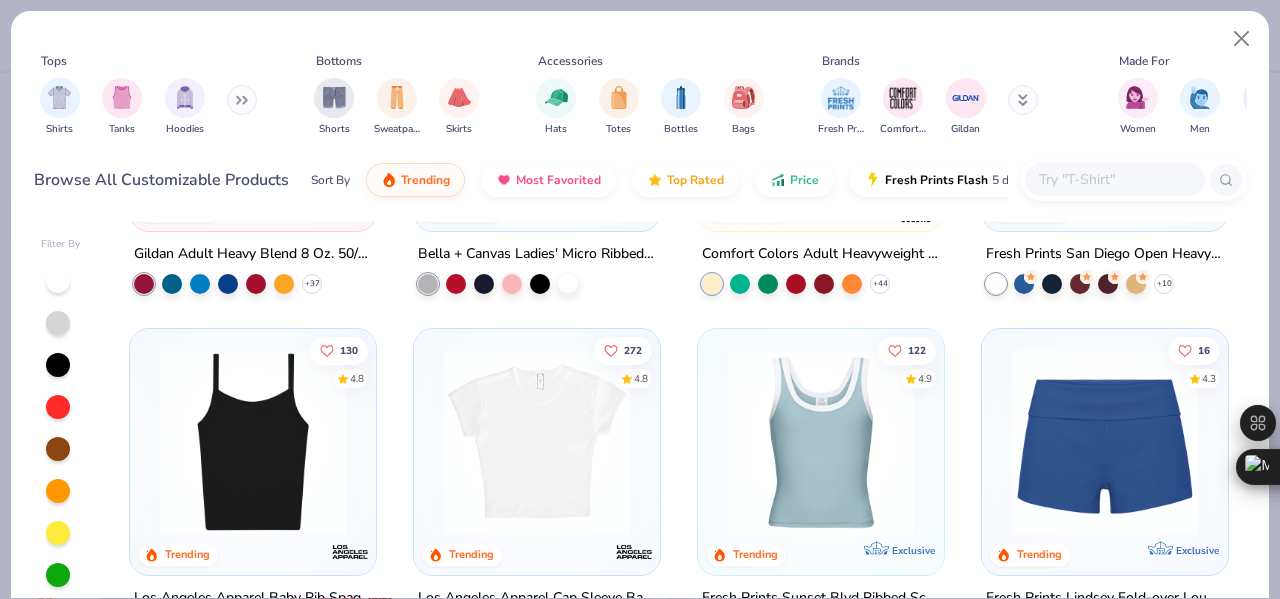 click at bounding box center (1114, 179) 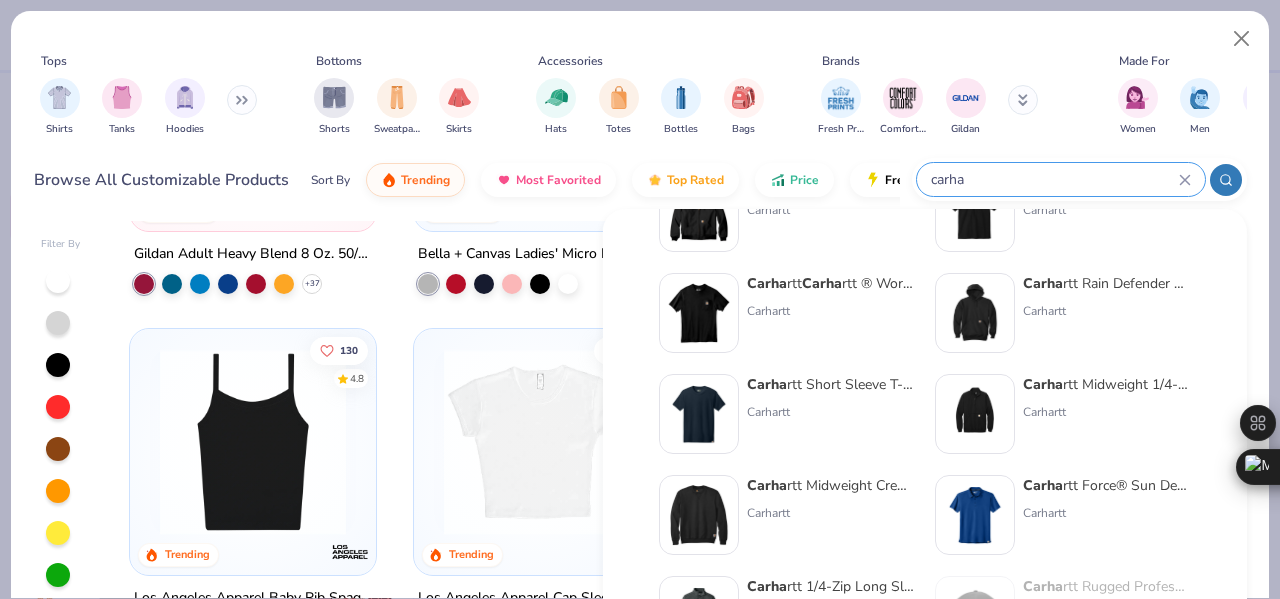 scroll, scrollTop: 0, scrollLeft: 0, axis: both 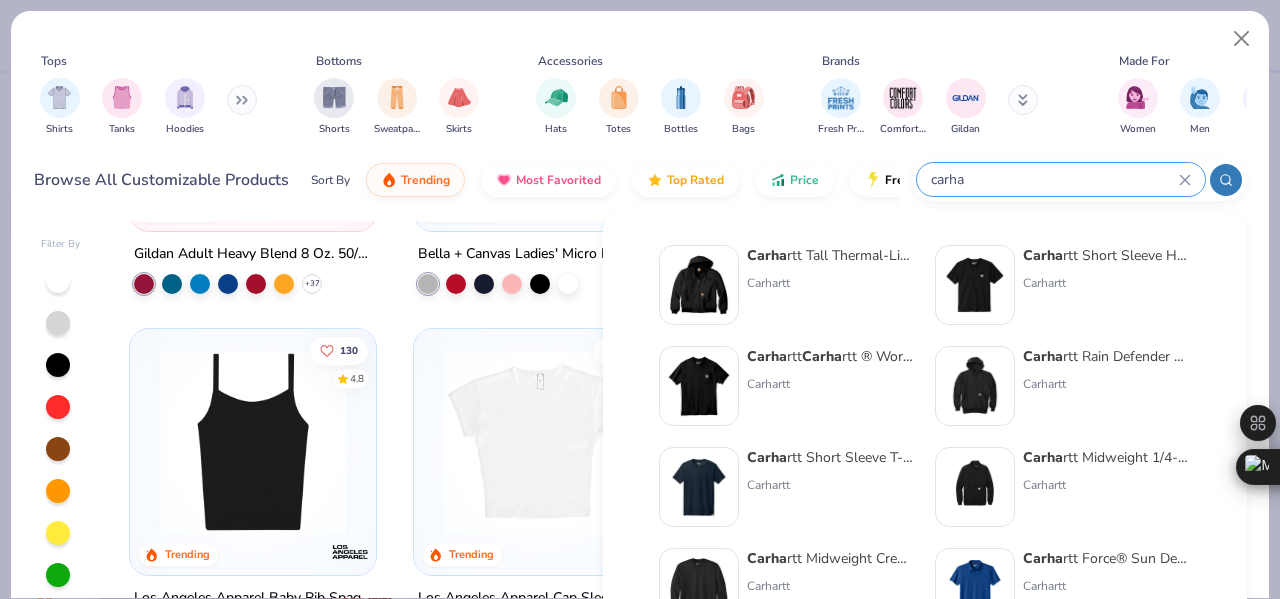 type on "carha" 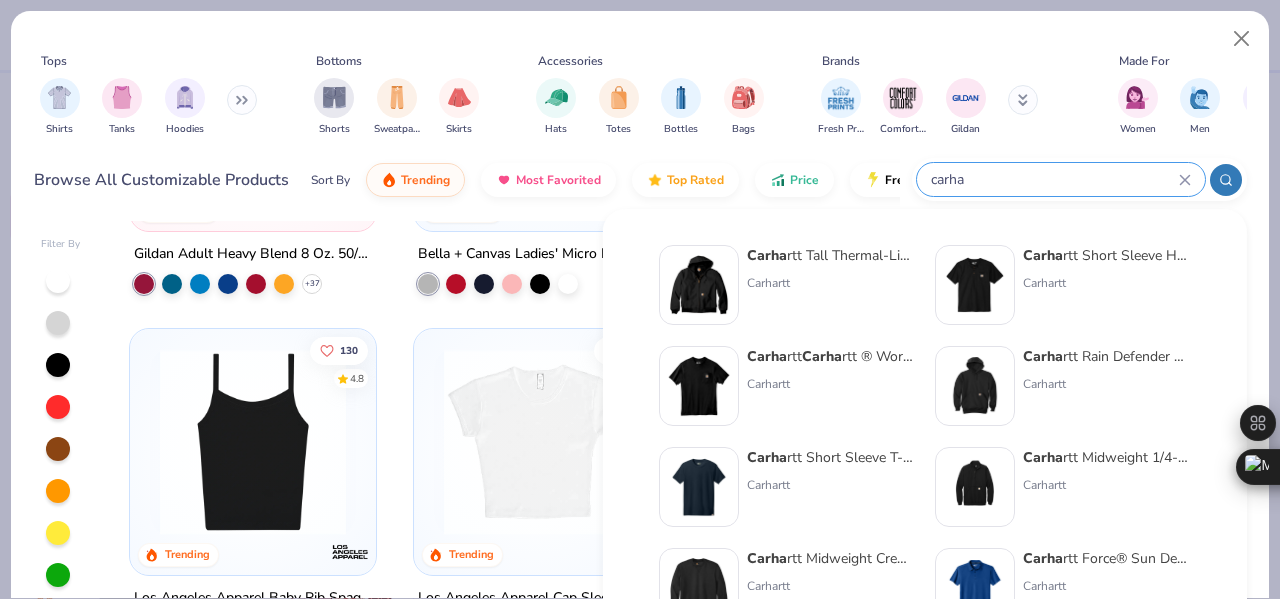 click on "Carha rtt Tall Thermal-Lined Duck Active Jacket" at bounding box center [831, 255] 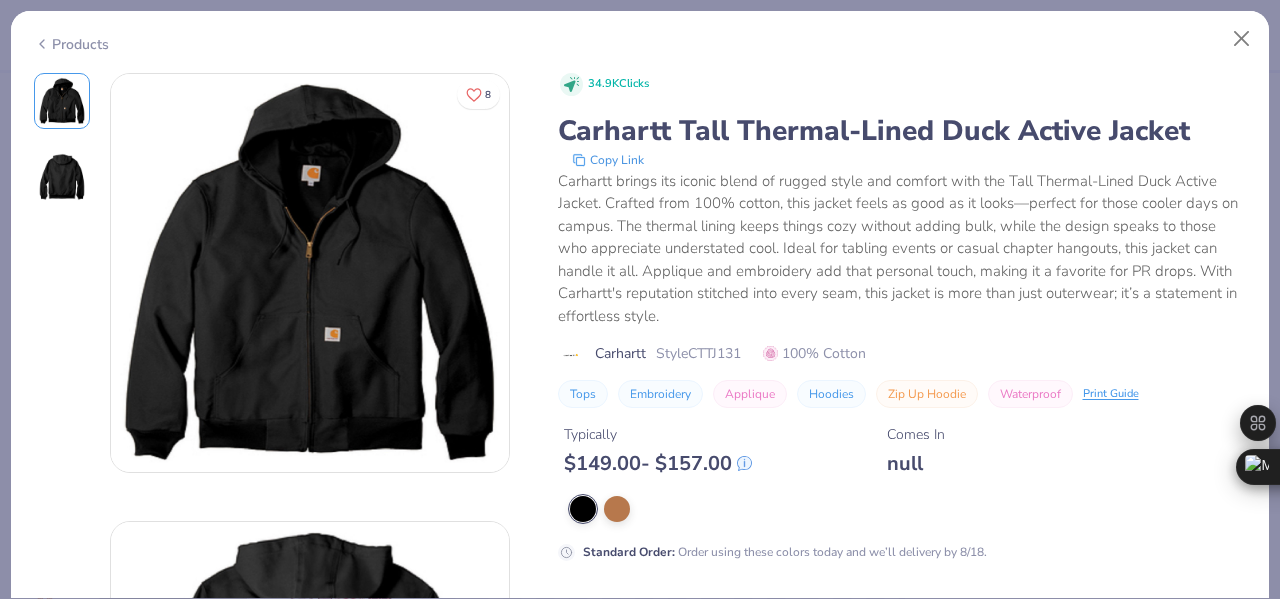 click at bounding box center [62, 177] 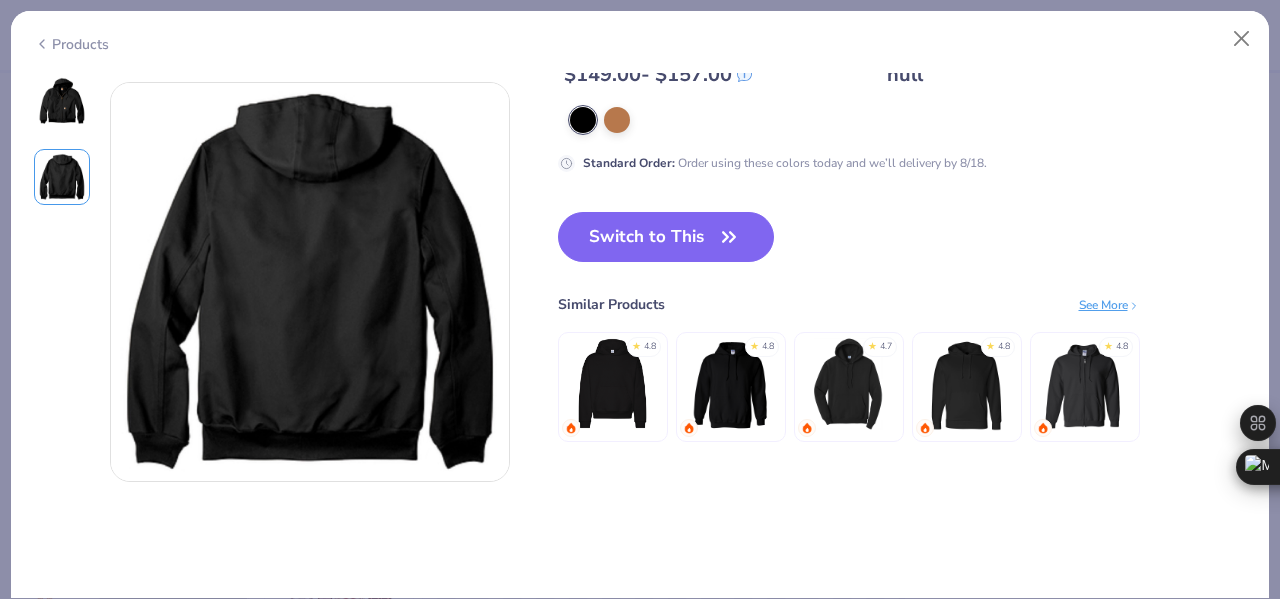 scroll, scrollTop: 448, scrollLeft: 0, axis: vertical 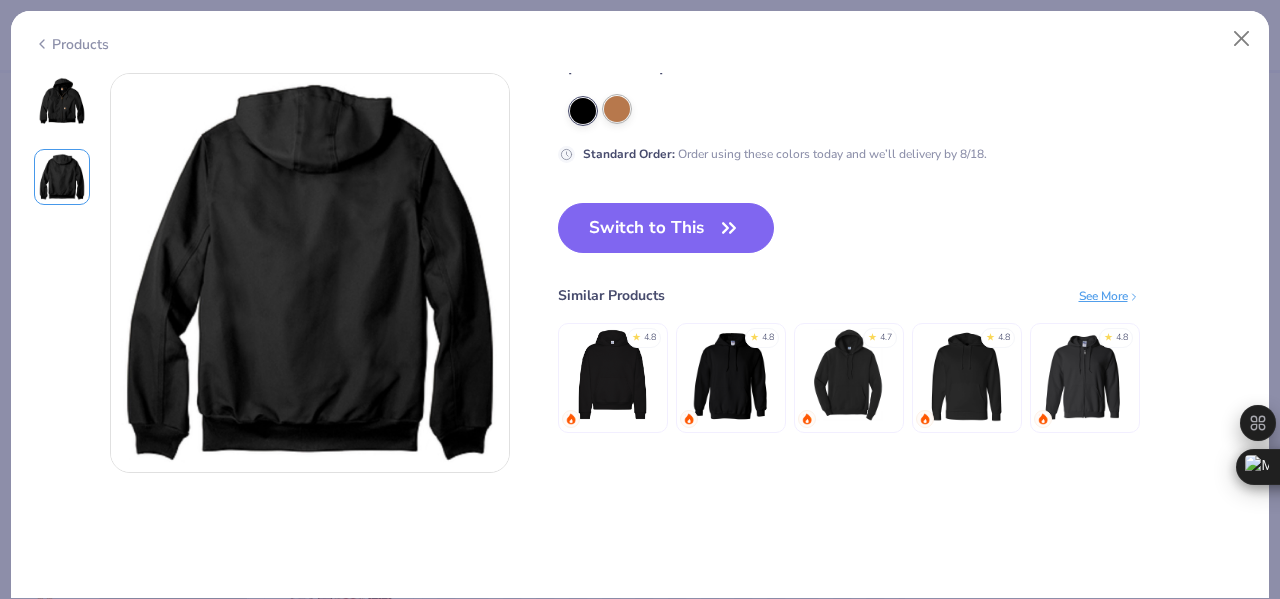 click at bounding box center [617, 109] 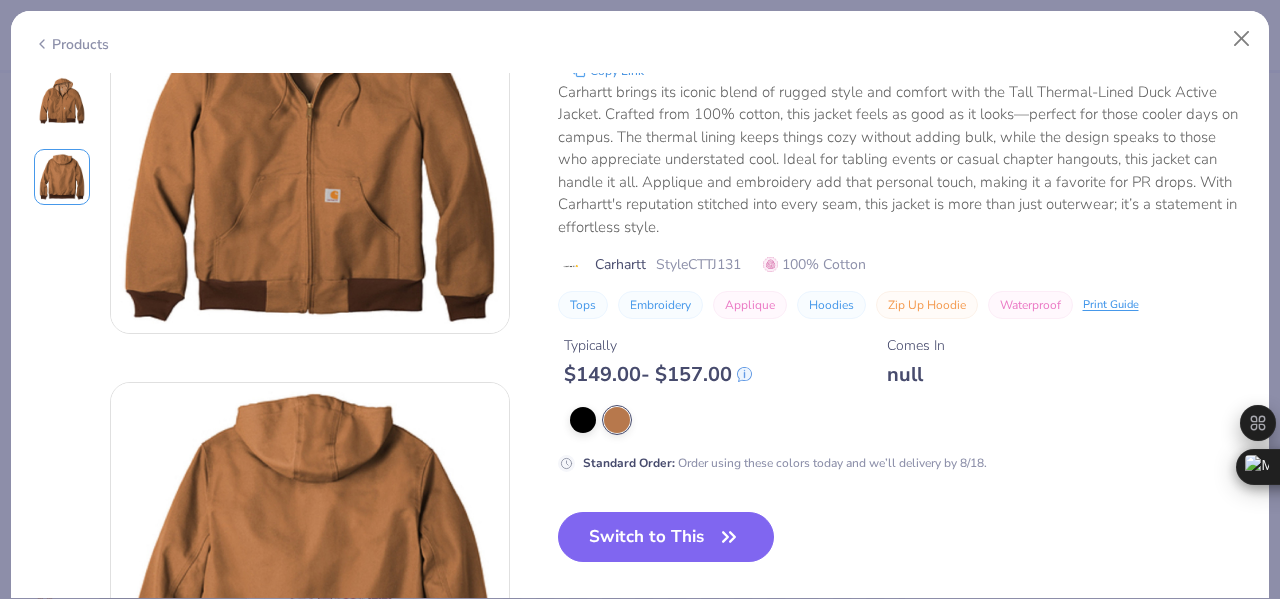 scroll, scrollTop: 0, scrollLeft: 0, axis: both 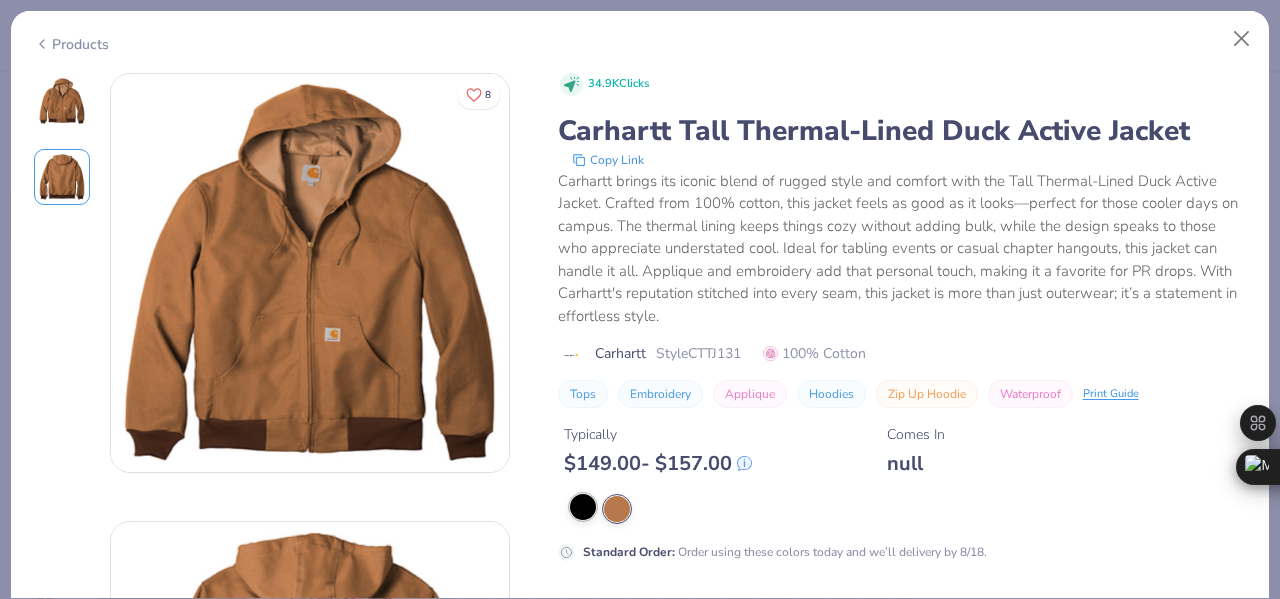 click at bounding box center [583, 507] 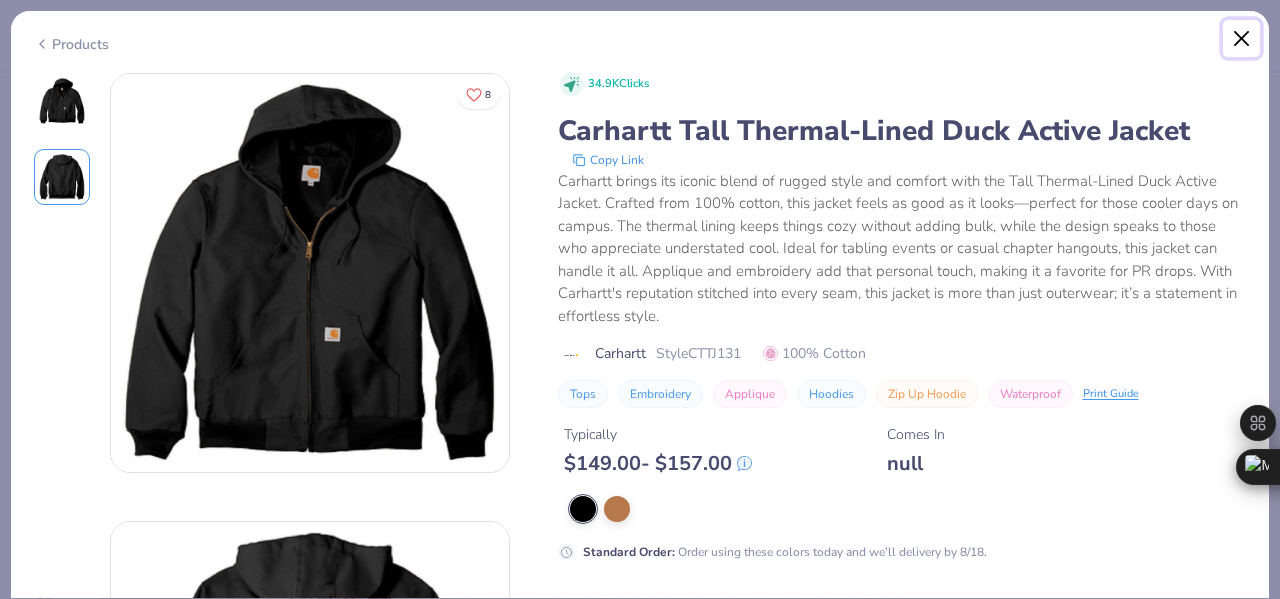click at bounding box center [1242, 39] 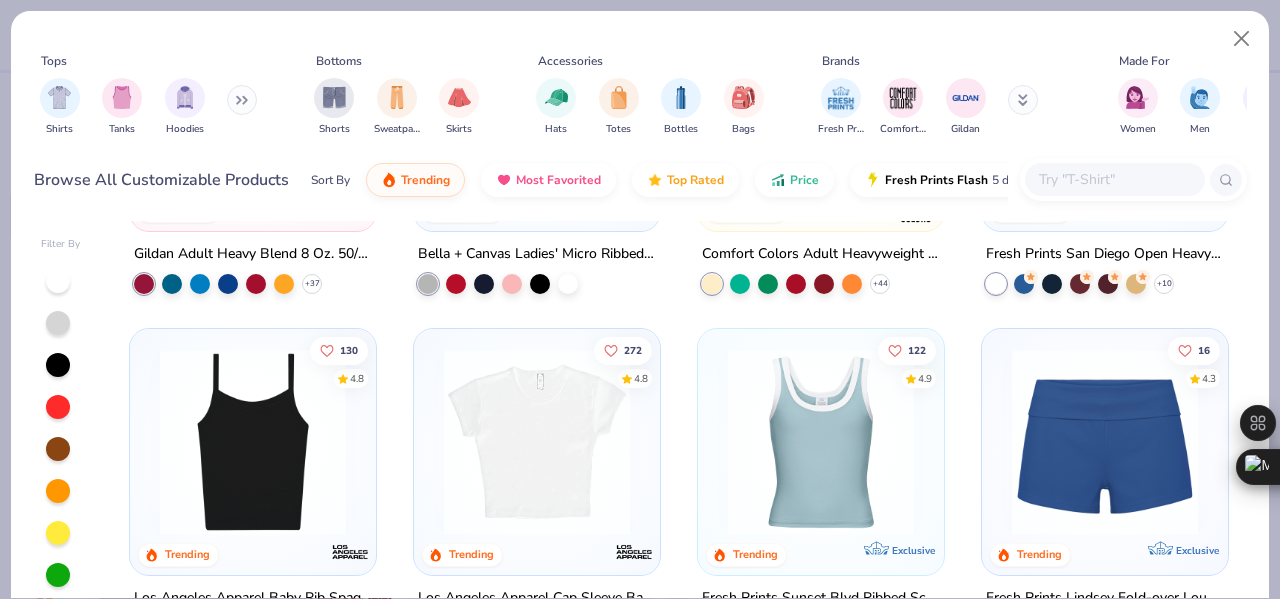scroll, scrollTop: 0, scrollLeft: 0, axis: both 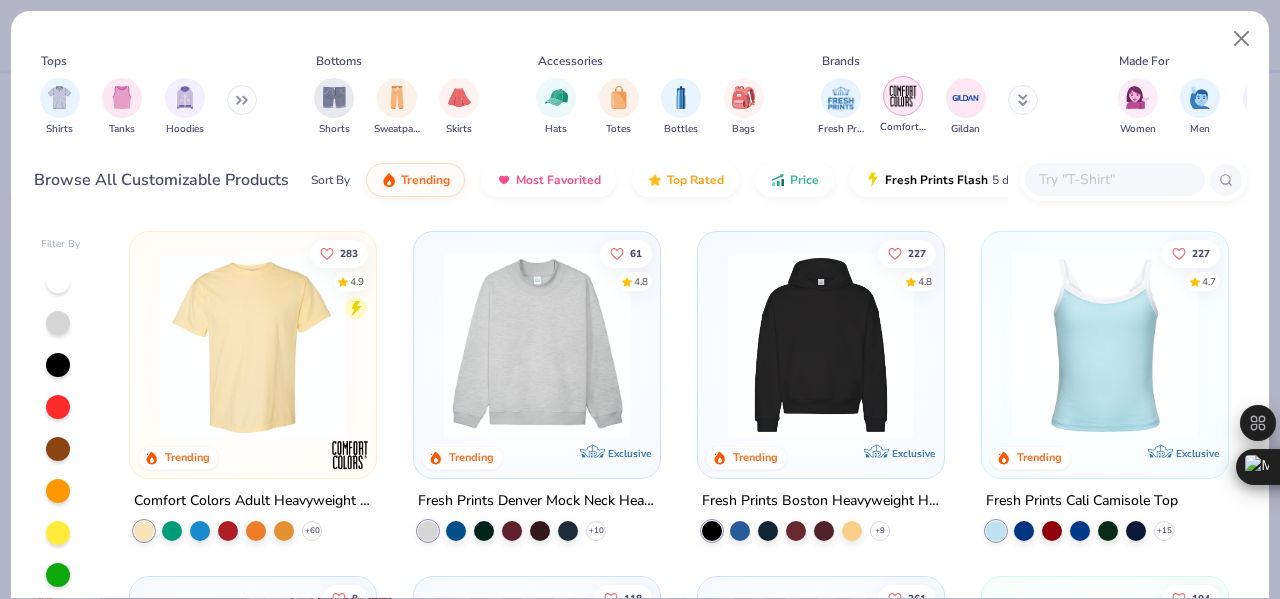 click at bounding box center (903, 96) 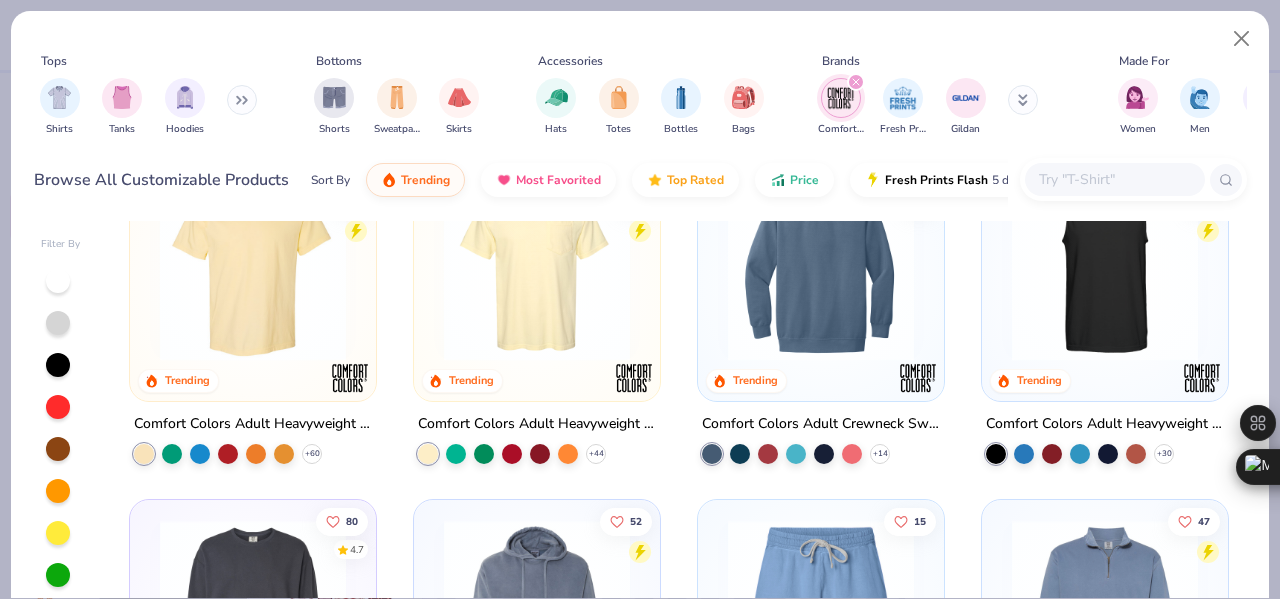 scroll, scrollTop: 0, scrollLeft: 0, axis: both 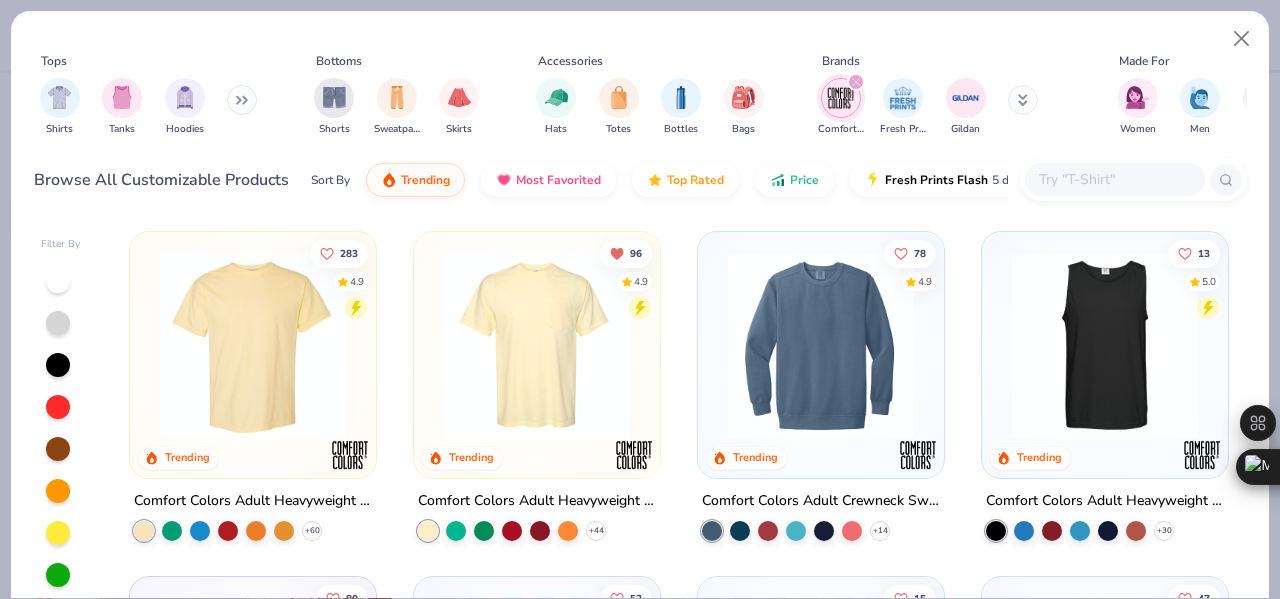 click at bounding box center (1114, 179) 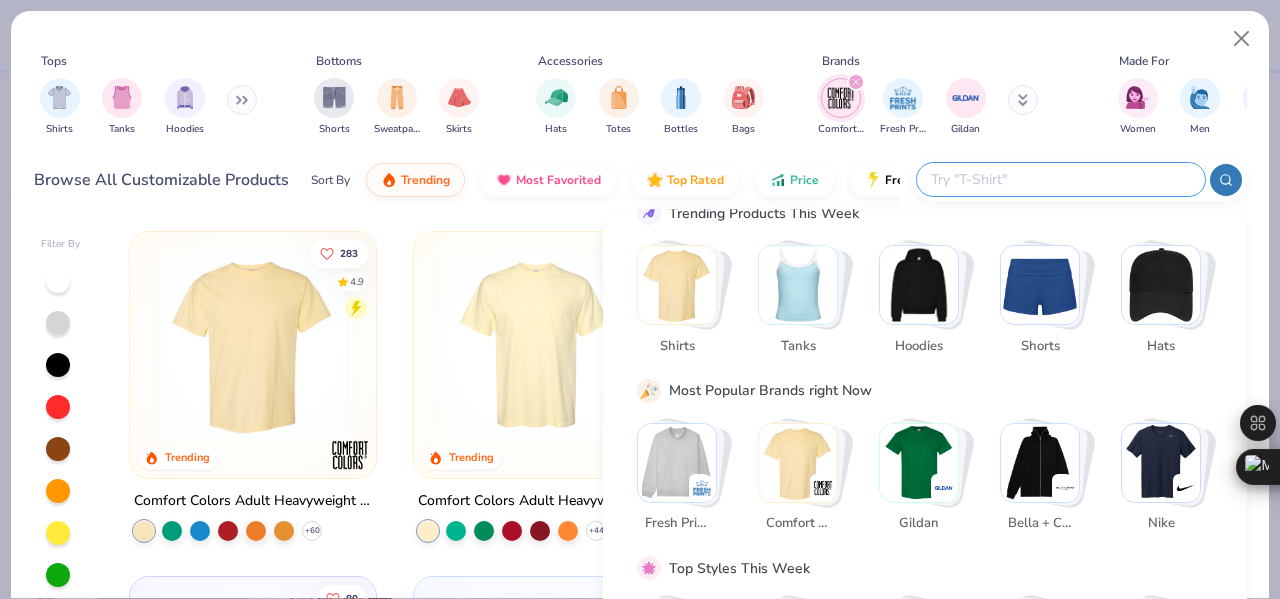 scroll, scrollTop: 91, scrollLeft: 0, axis: vertical 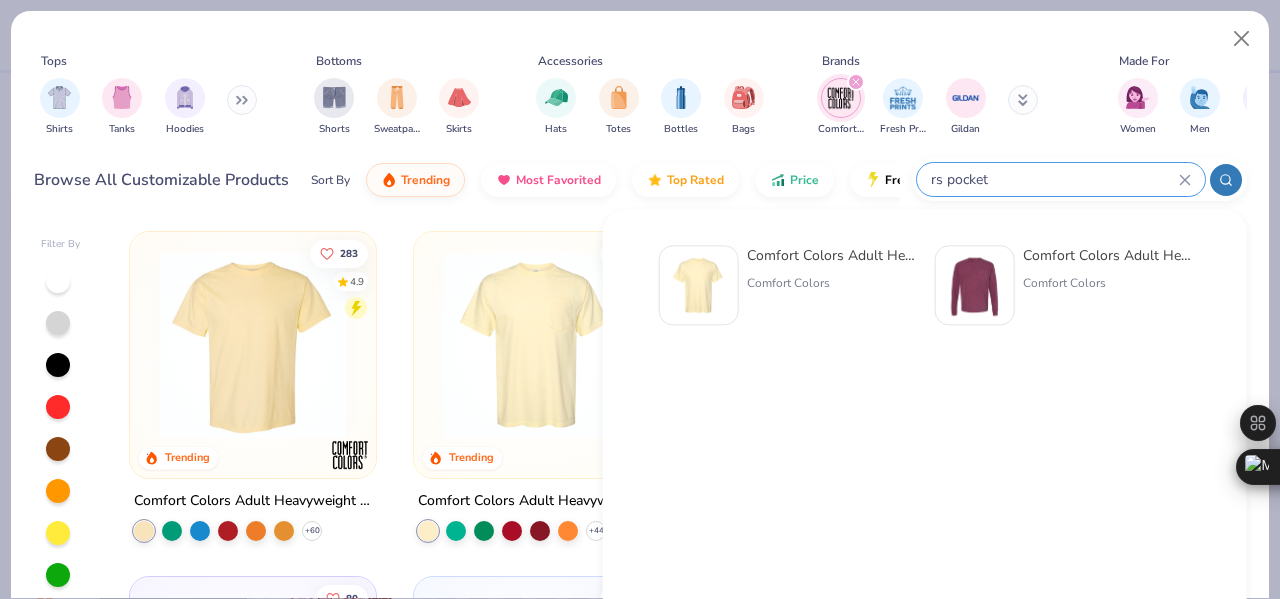 type on "rs pocket" 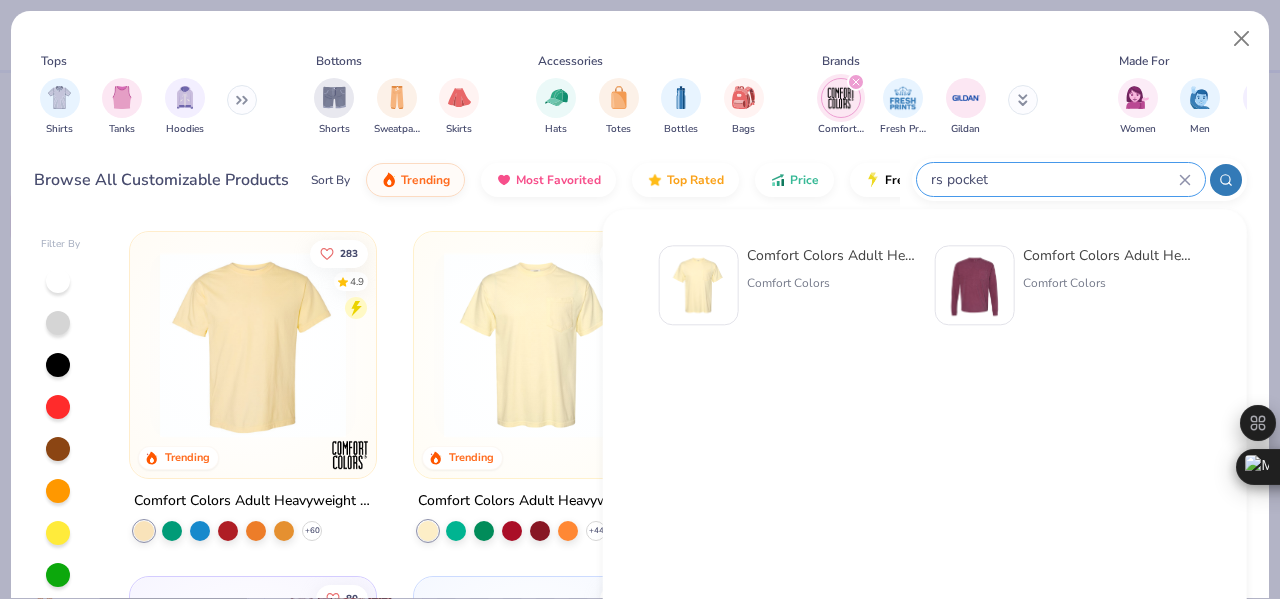 click on "Comfort Colors" at bounding box center [831, 283] 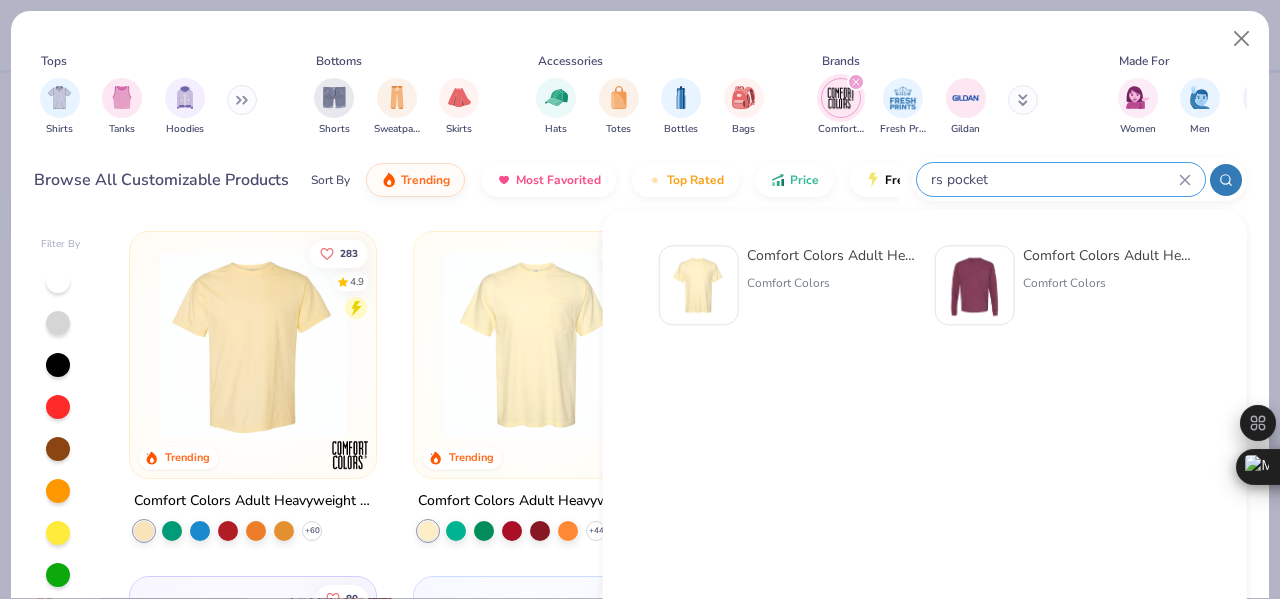 type 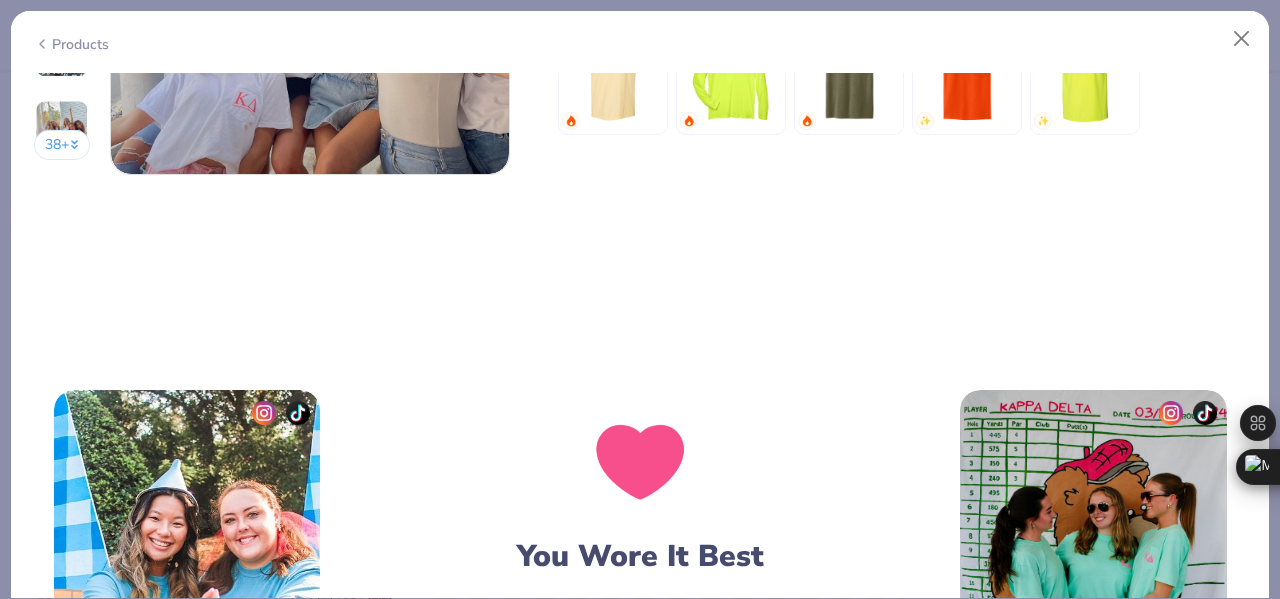 scroll, scrollTop: 2272, scrollLeft: 0, axis: vertical 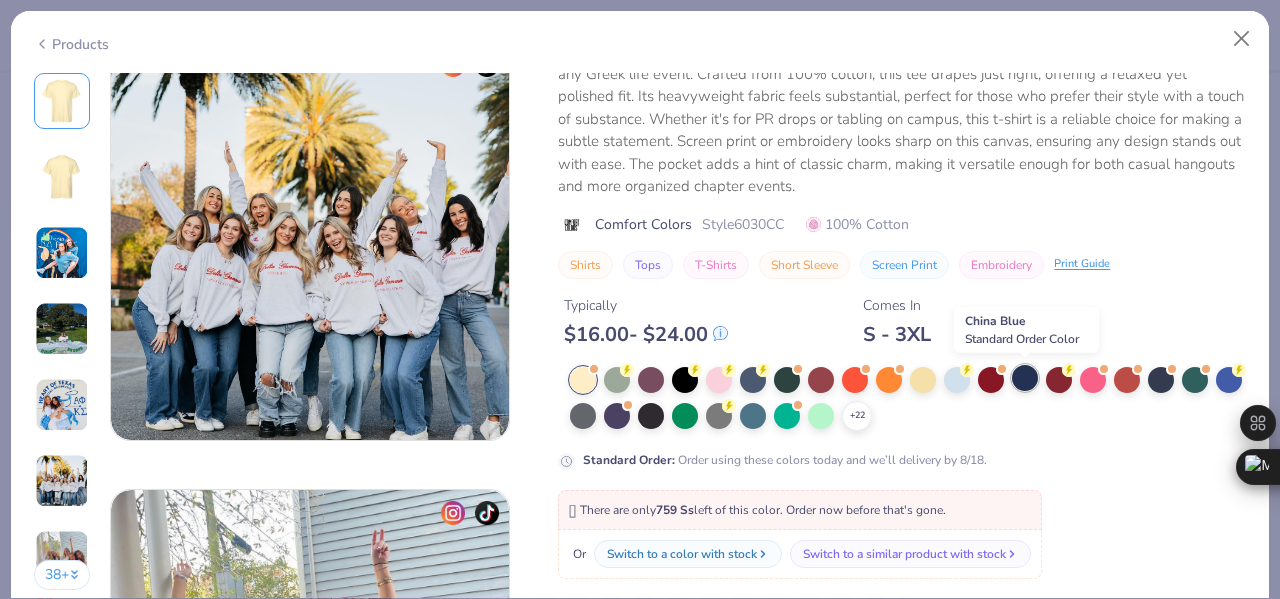 click at bounding box center [1025, 378] 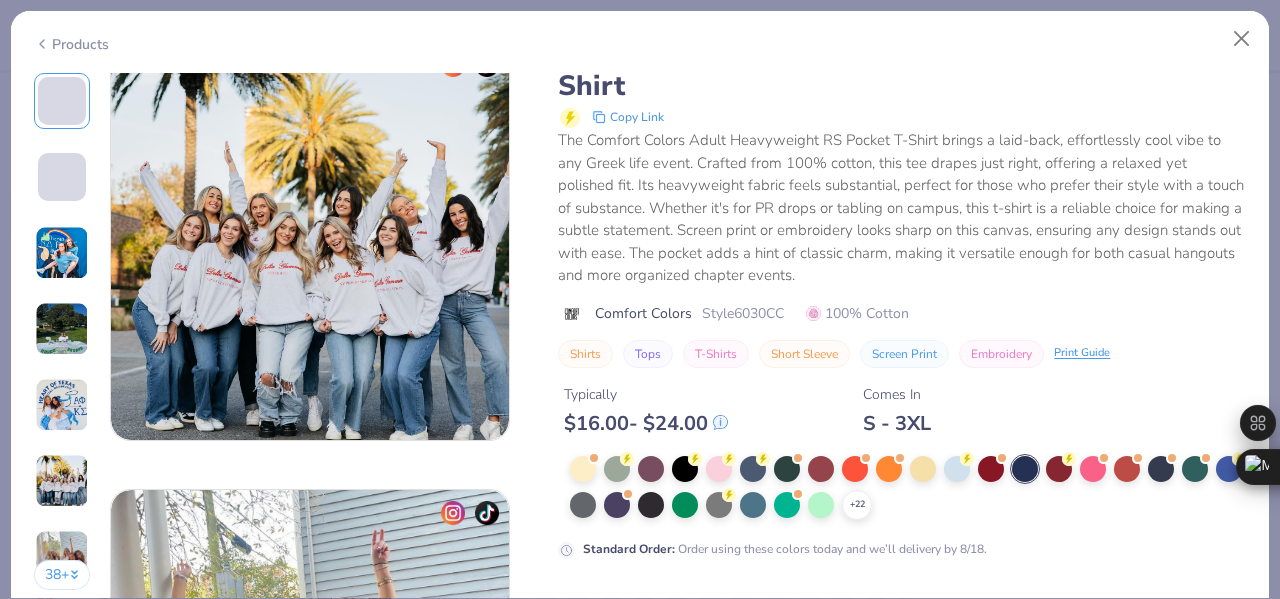 scroll, scrollTop: 2390, scrollLeft: 0, axis: vertical 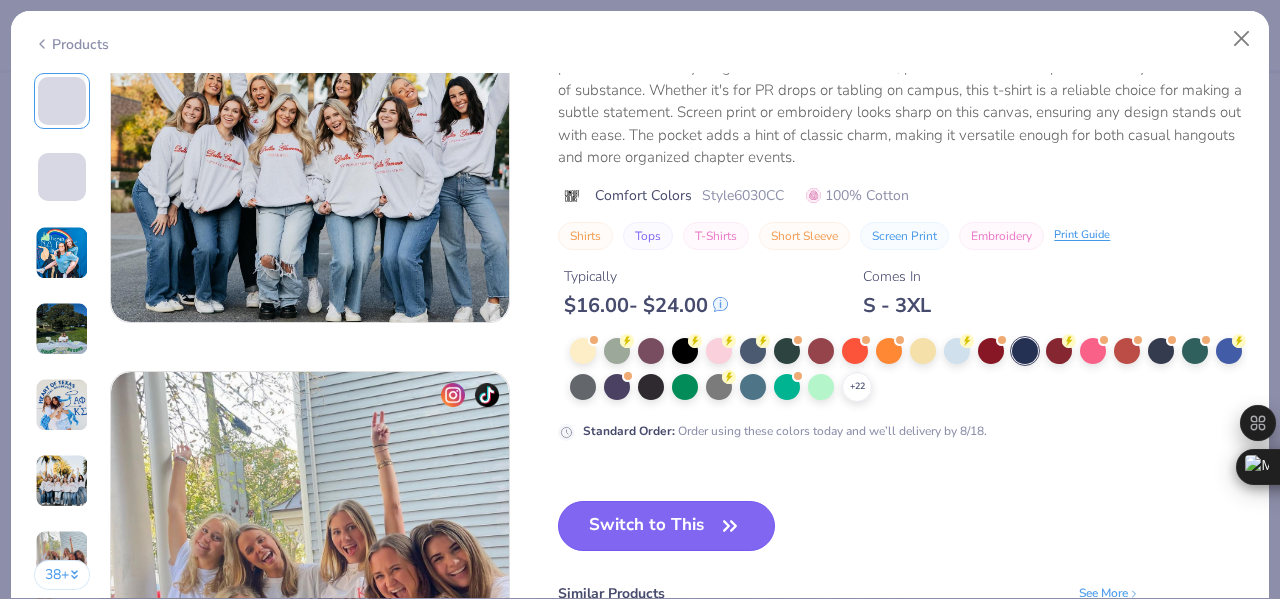 click on "Switch to This" at bounding box center (666, 526) 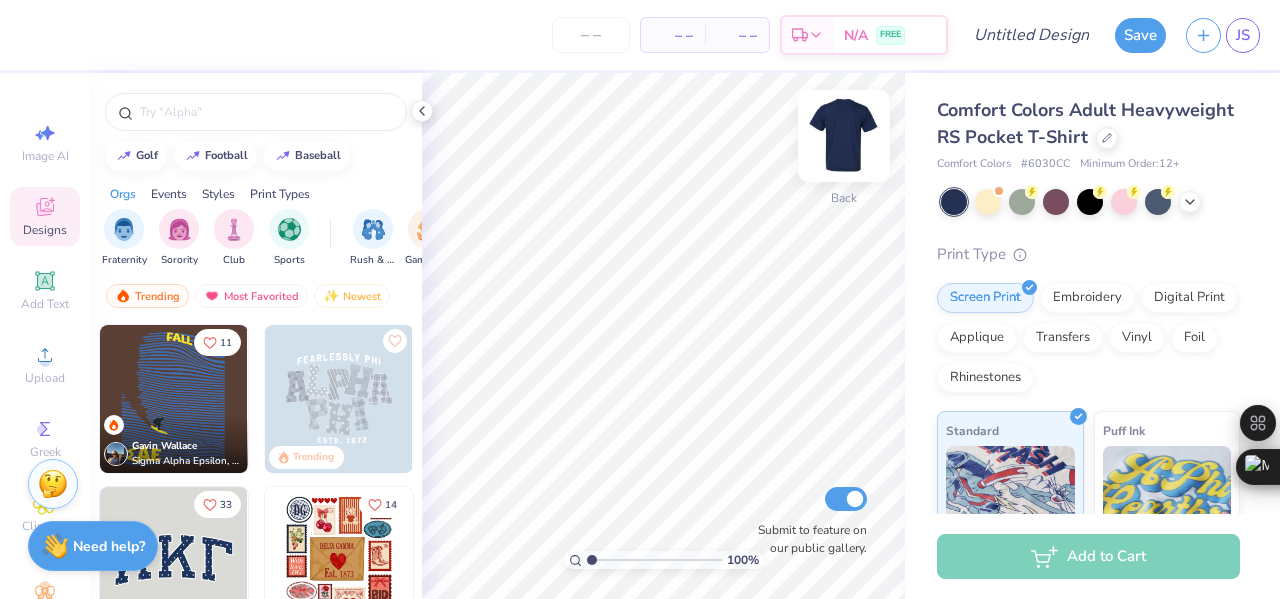 click at bounding box center (844, 136) 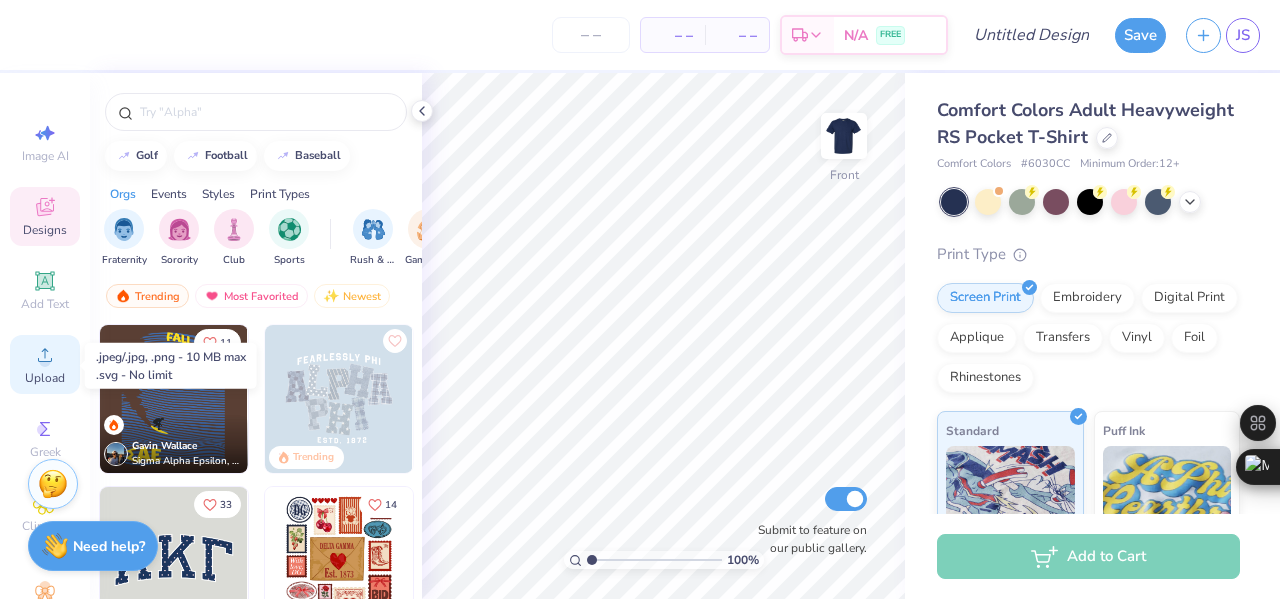 click 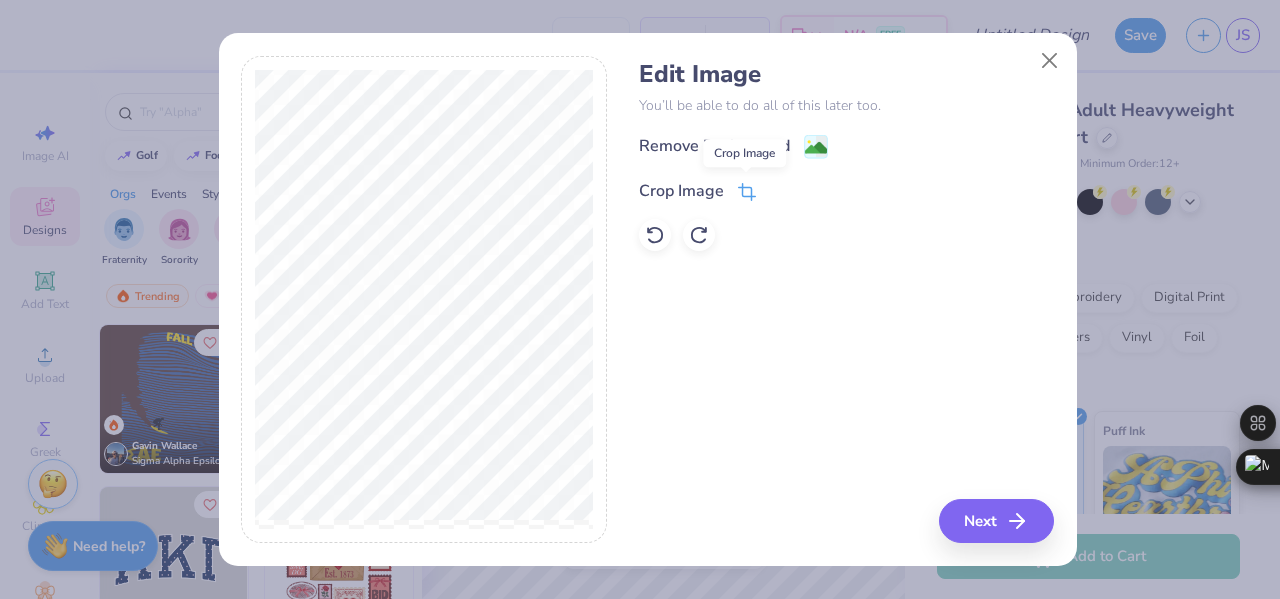 click at bounding box center [747, 191] 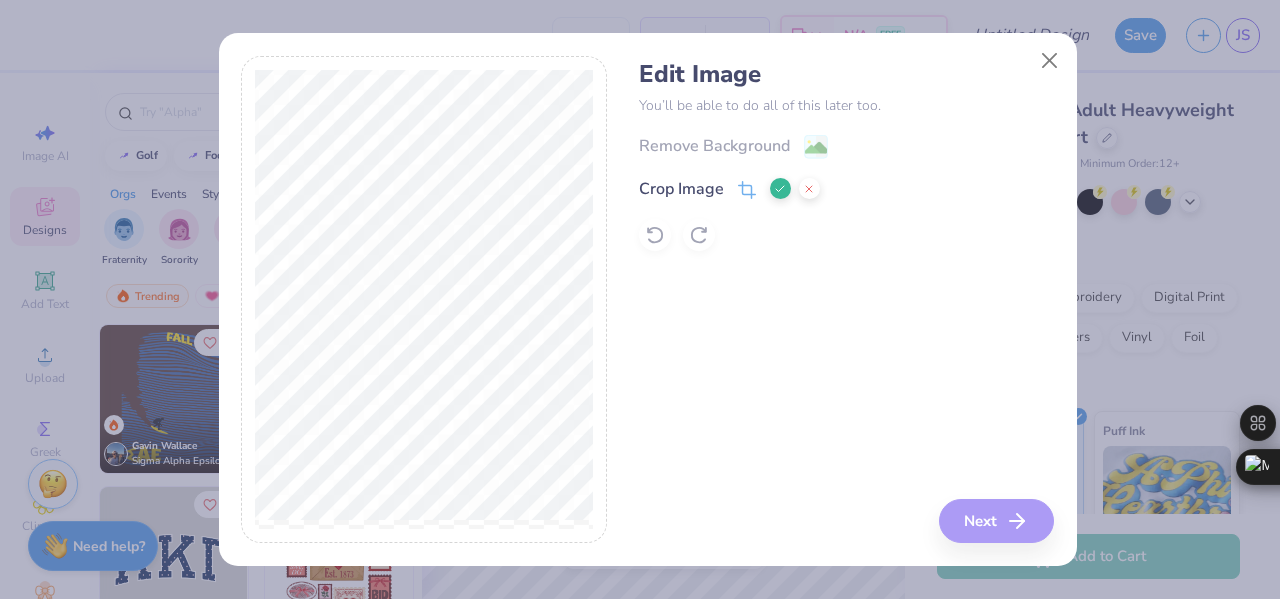 click 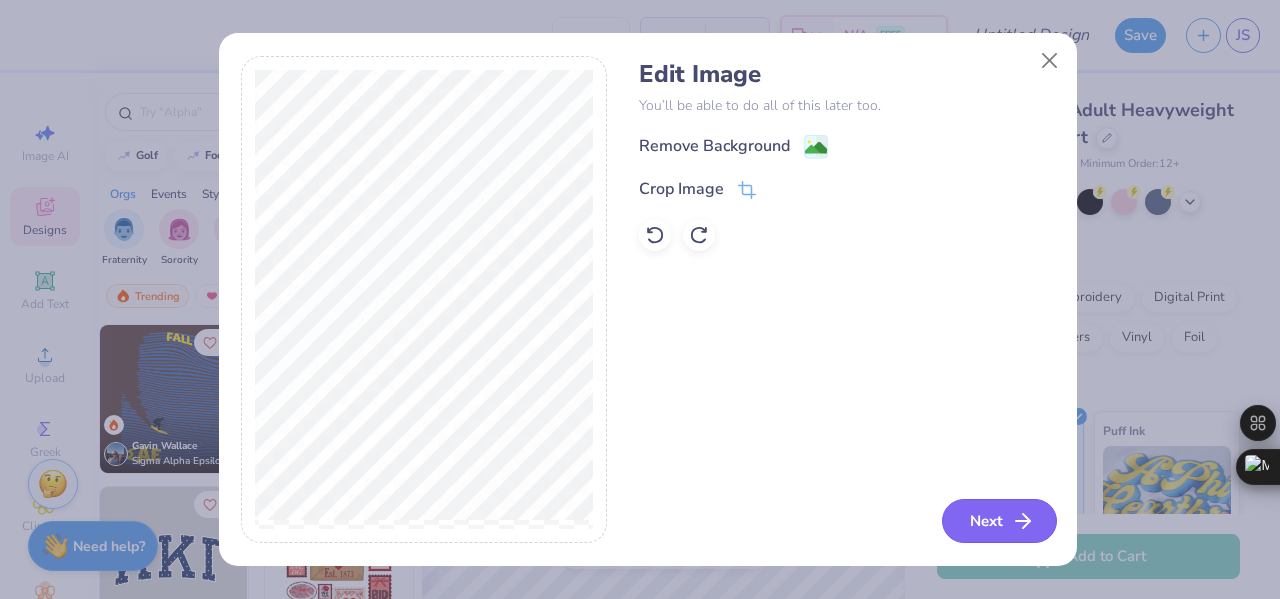 click 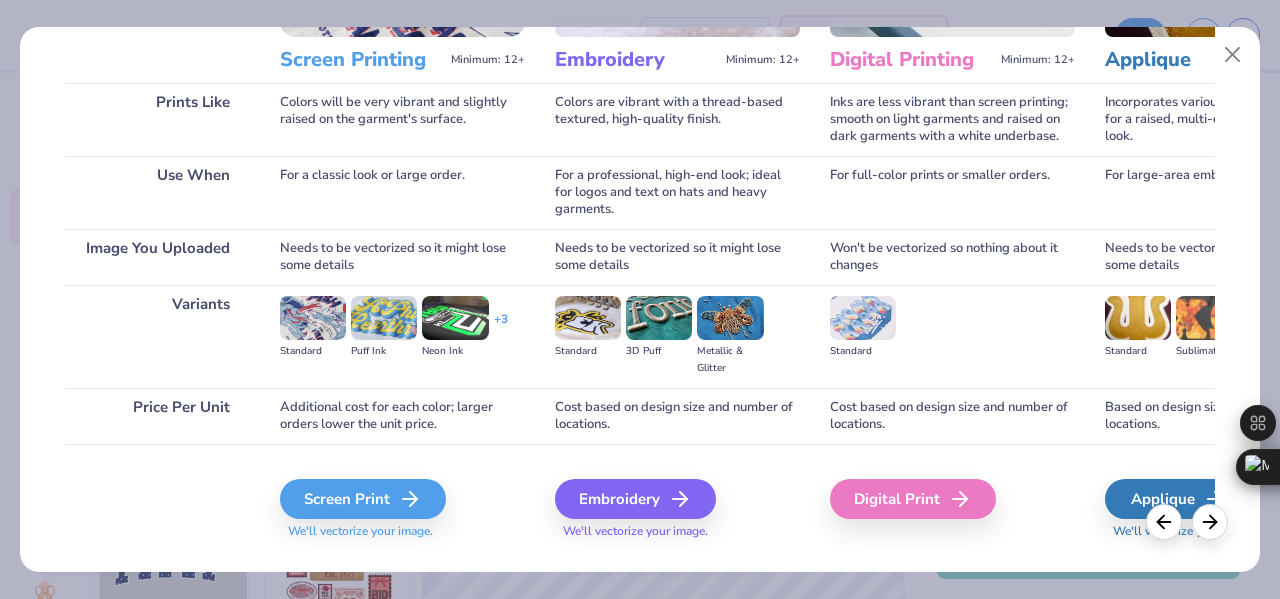 scroll, scrollTop: 260, scrollLeft: 0, axis: vertical 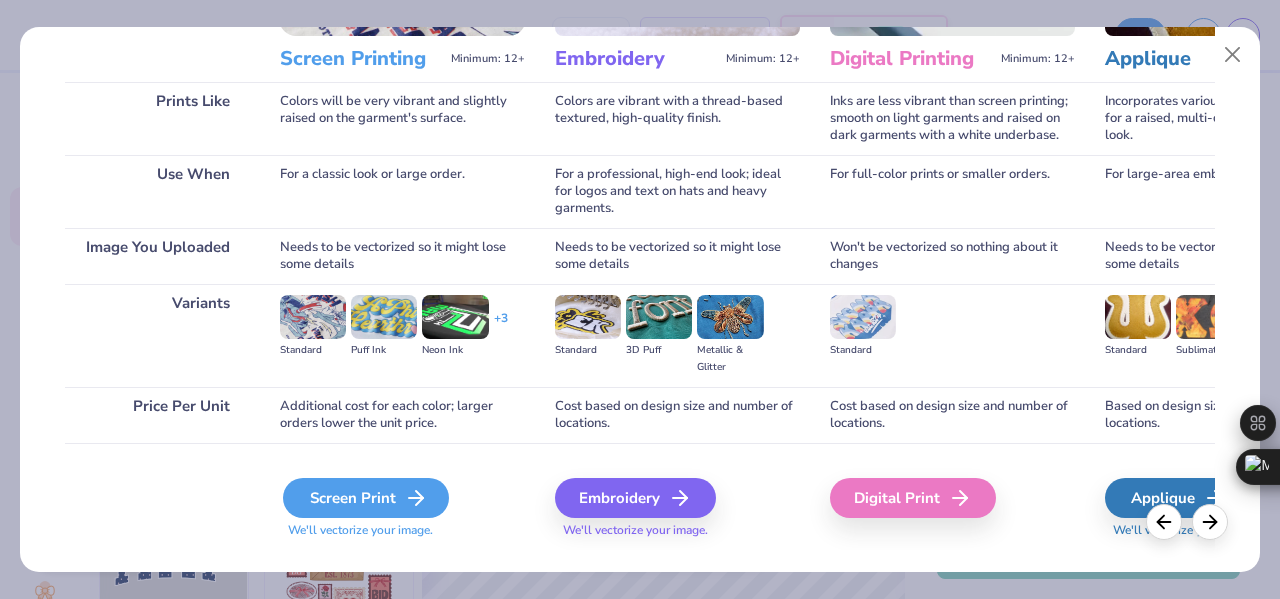 click on "Screen Print" at bounding box center (366, 498) 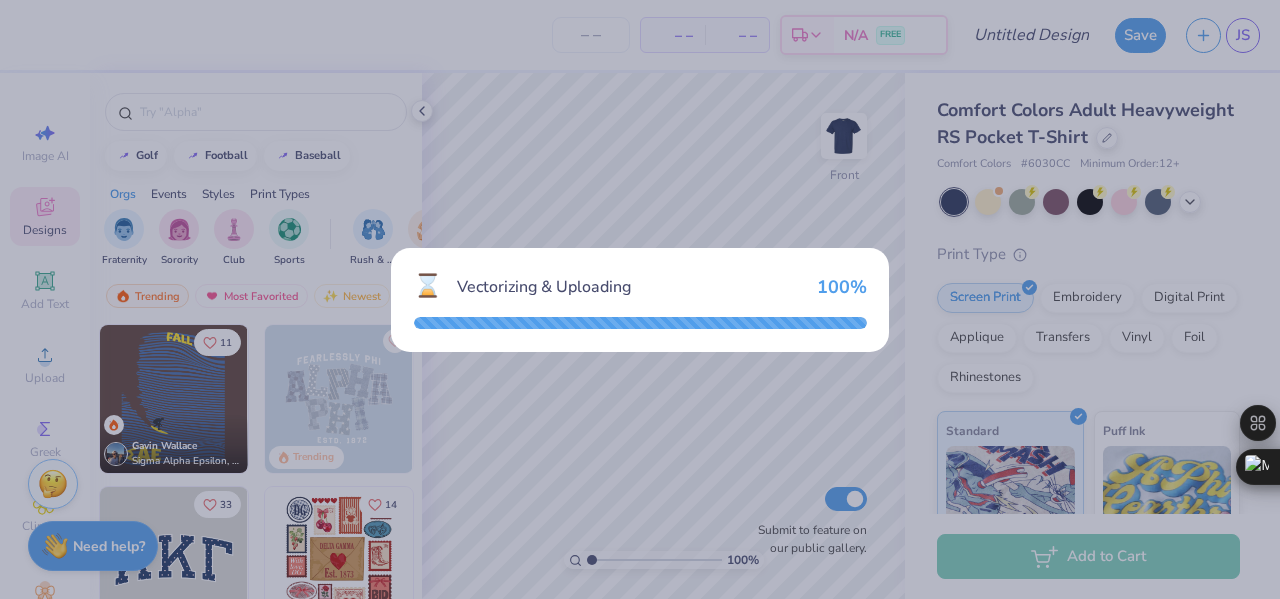 scroll, scrollTop: 0, scrollLeft: 0, axis: both 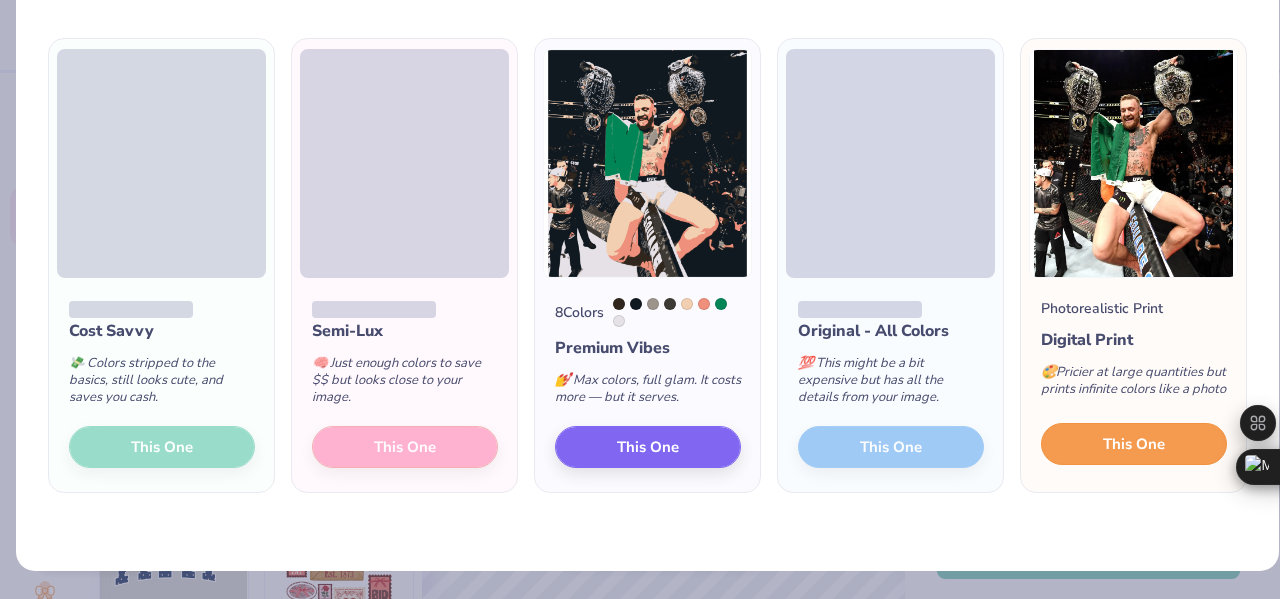 click on "This One" at bounding box center [1134, 444] 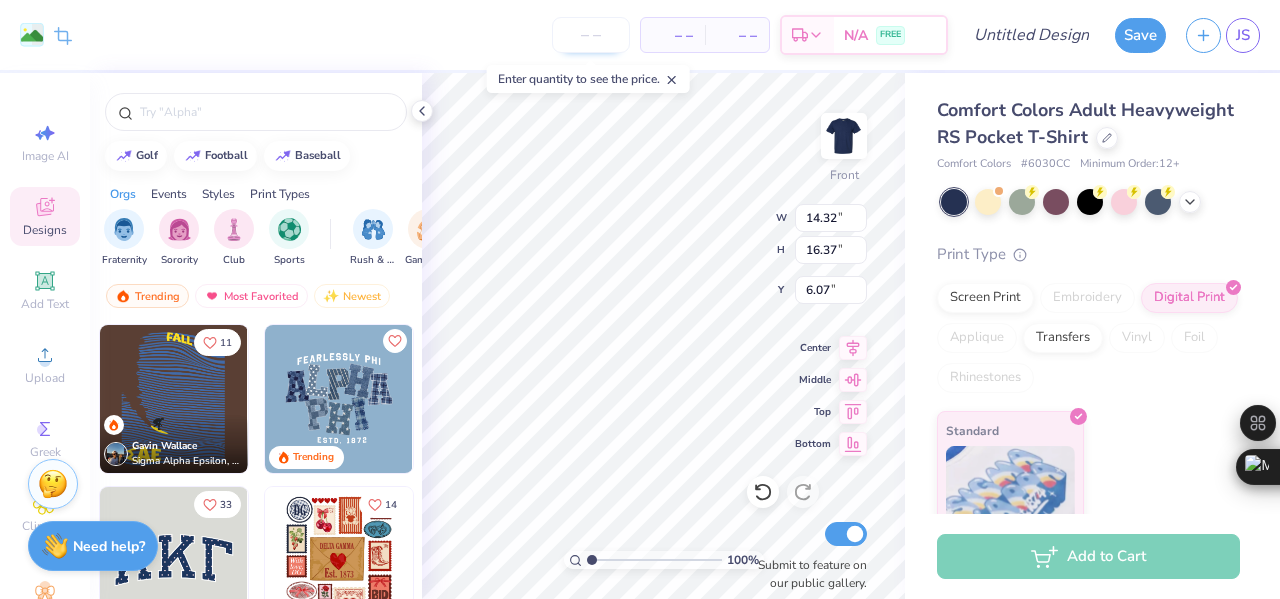click at bounding box center (591, 35) 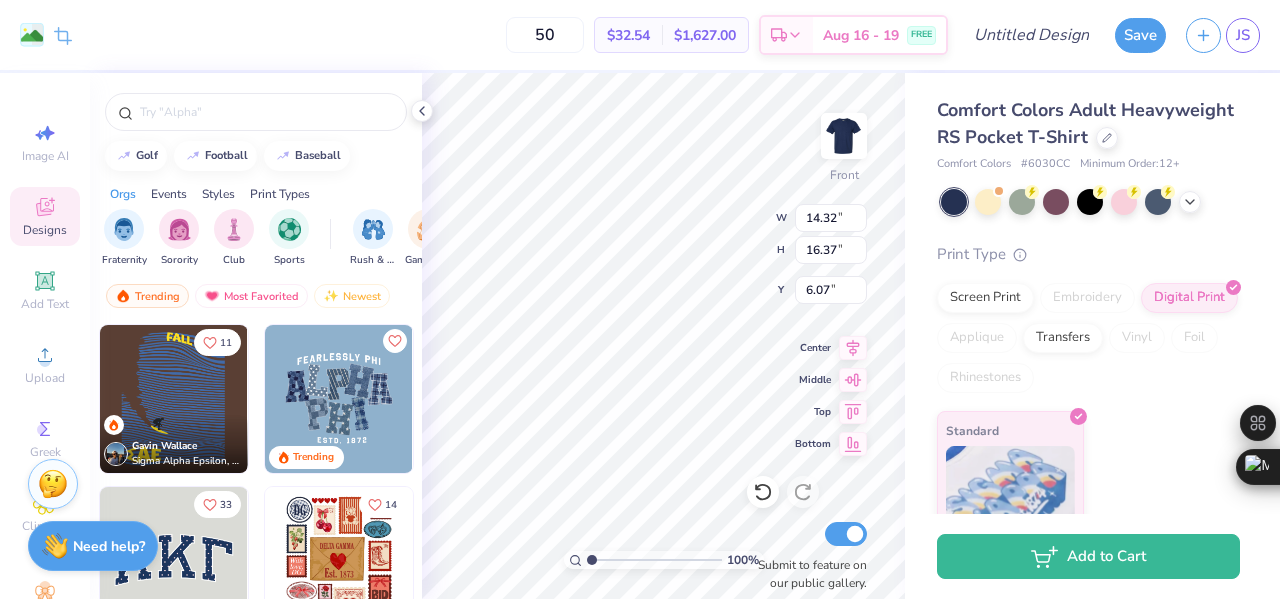 type on "50" 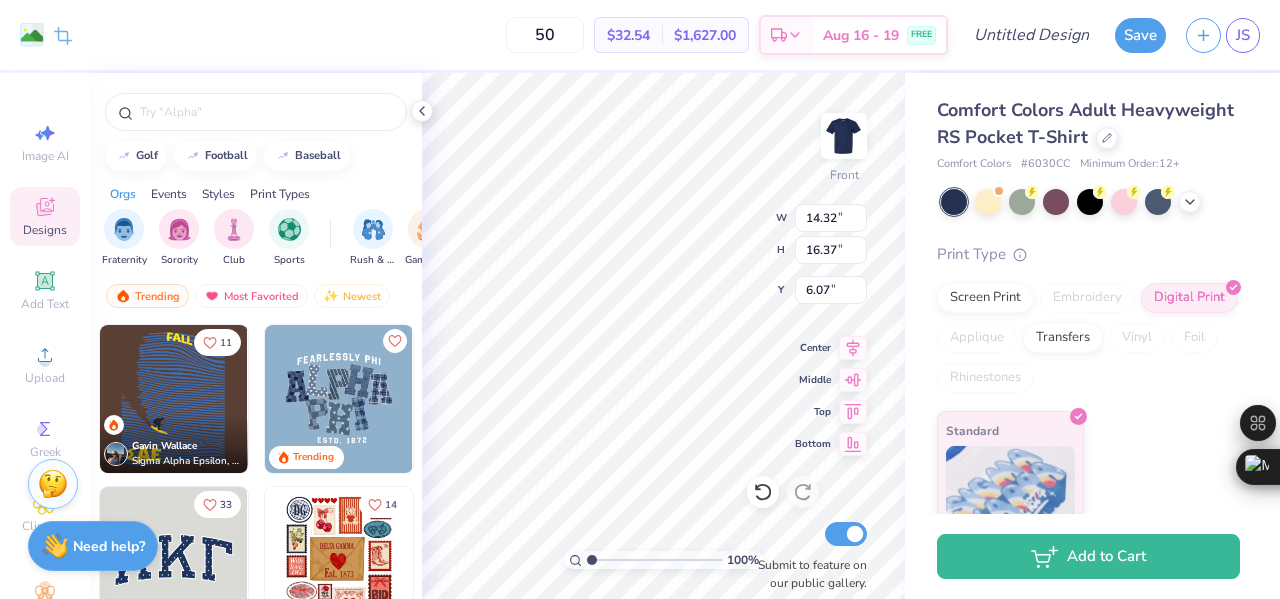 type on "11.12" 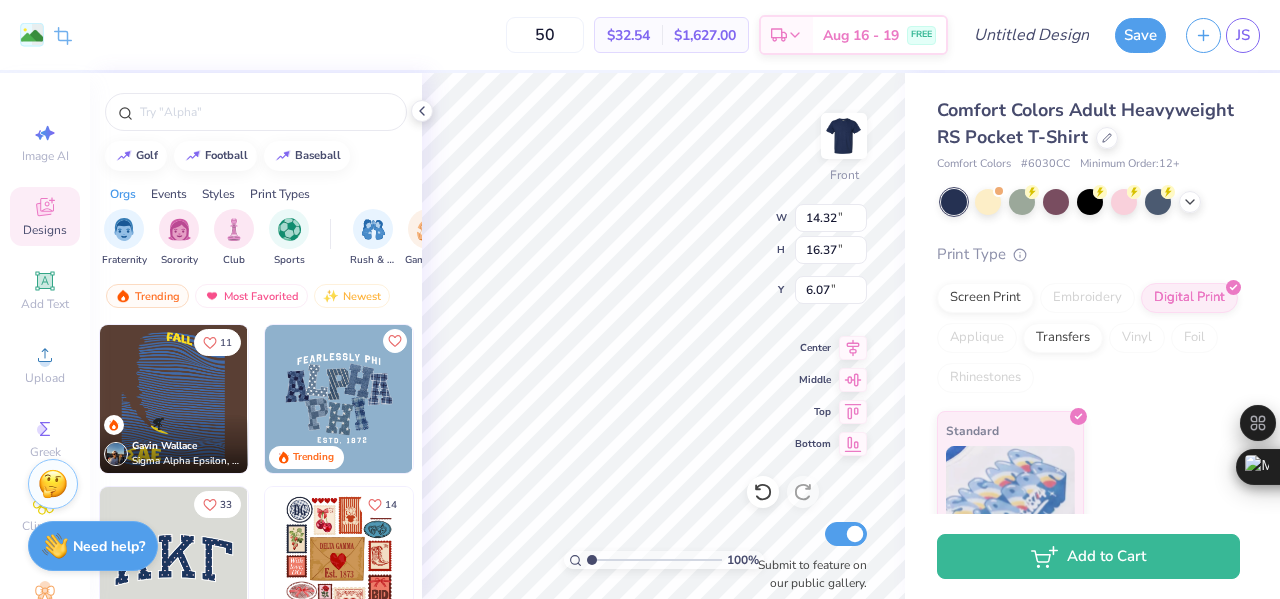 type on "12.71" 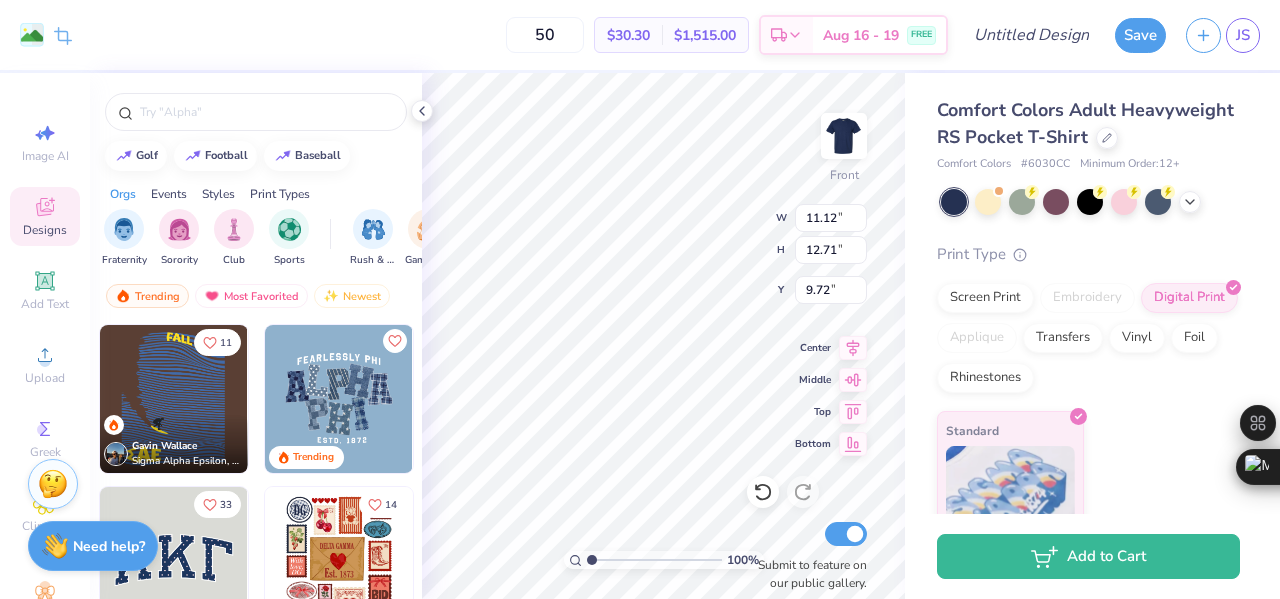 type on "6.34" 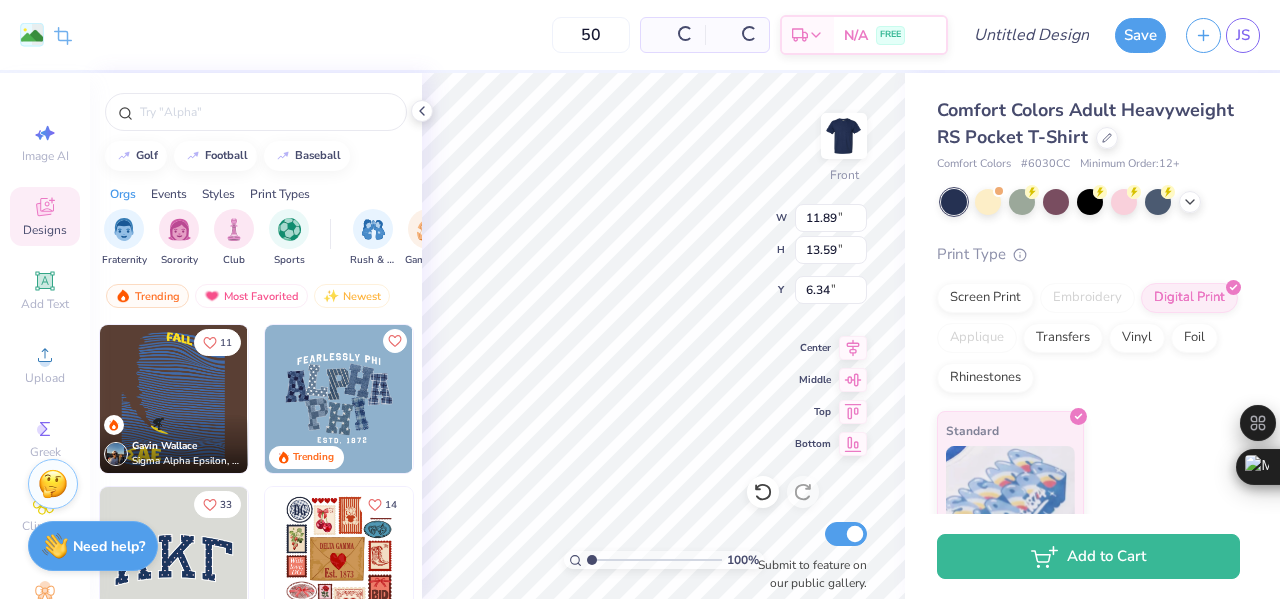 type on "11.89" 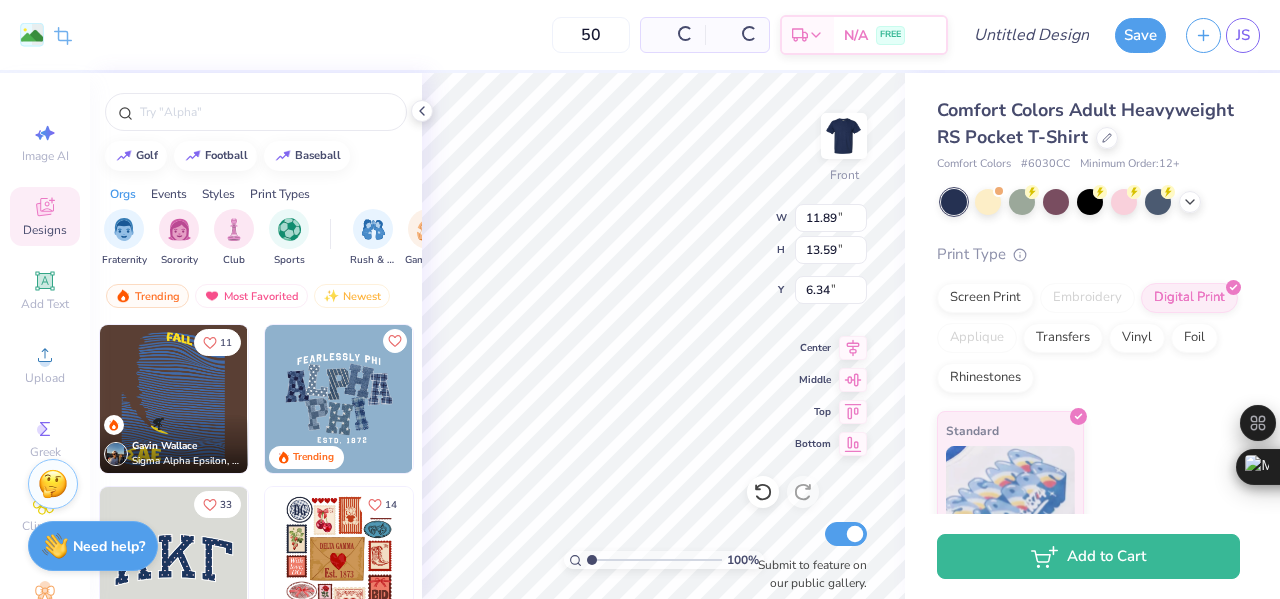 type on "13.59" 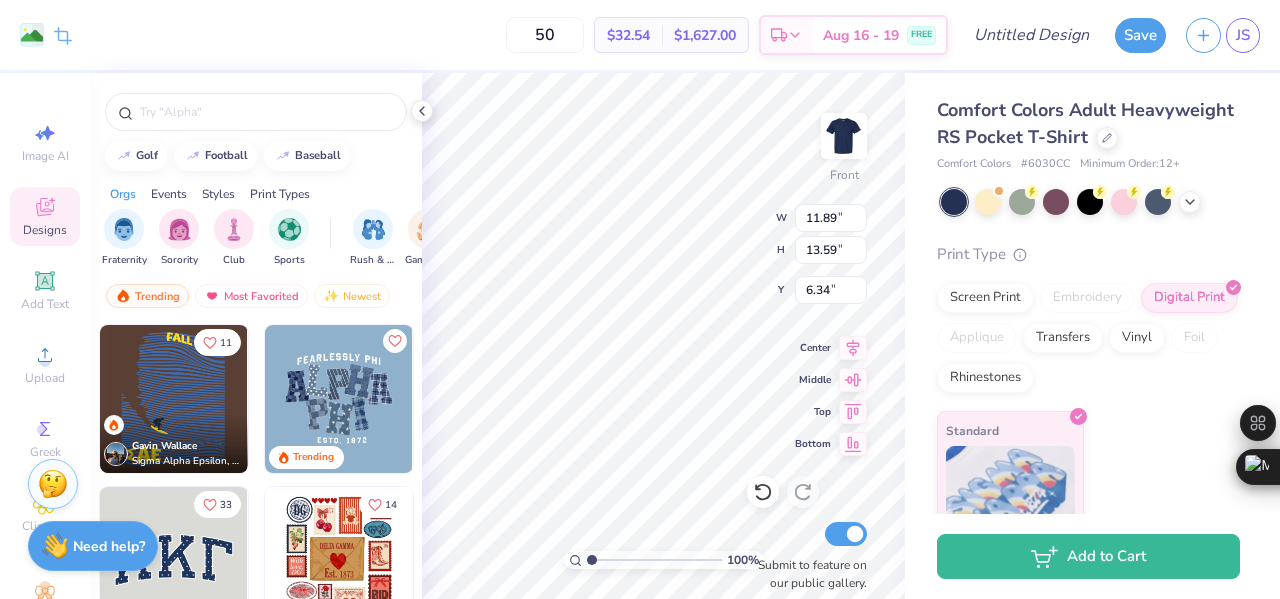 type on "12.59" 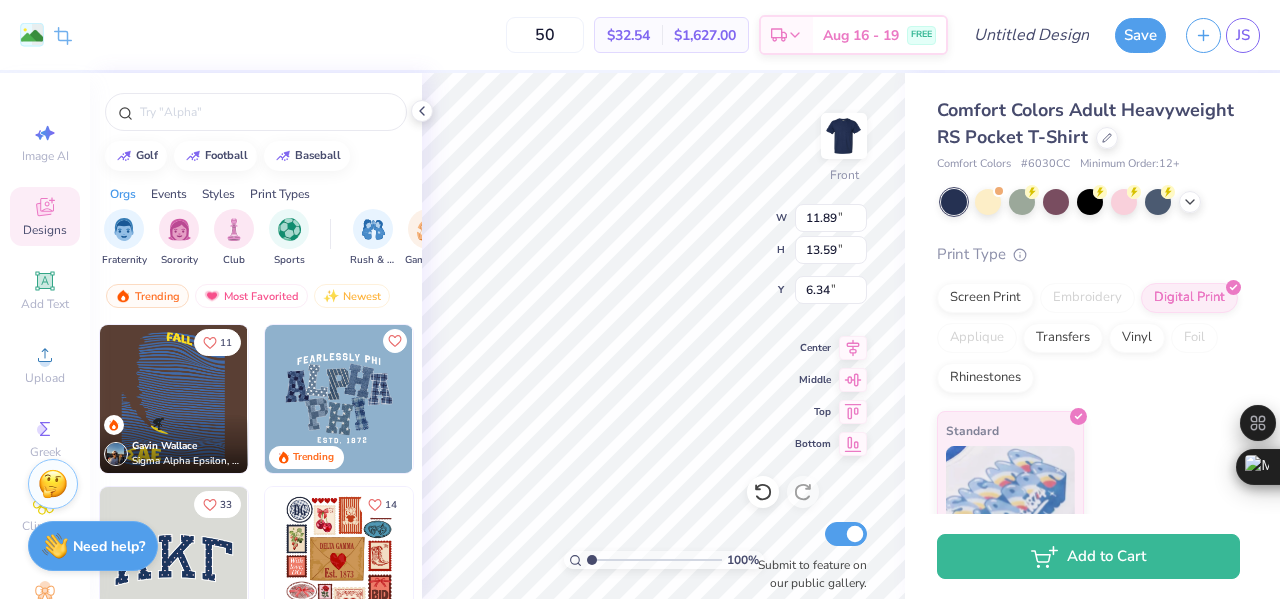 type on "14.39" 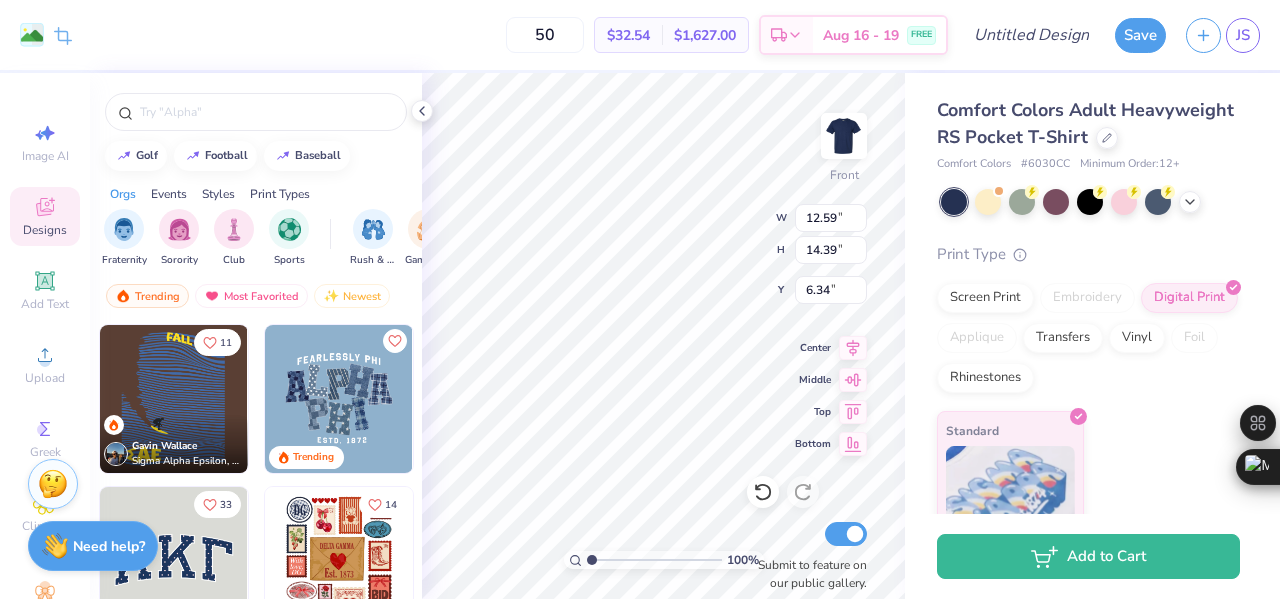 type on "6.13" 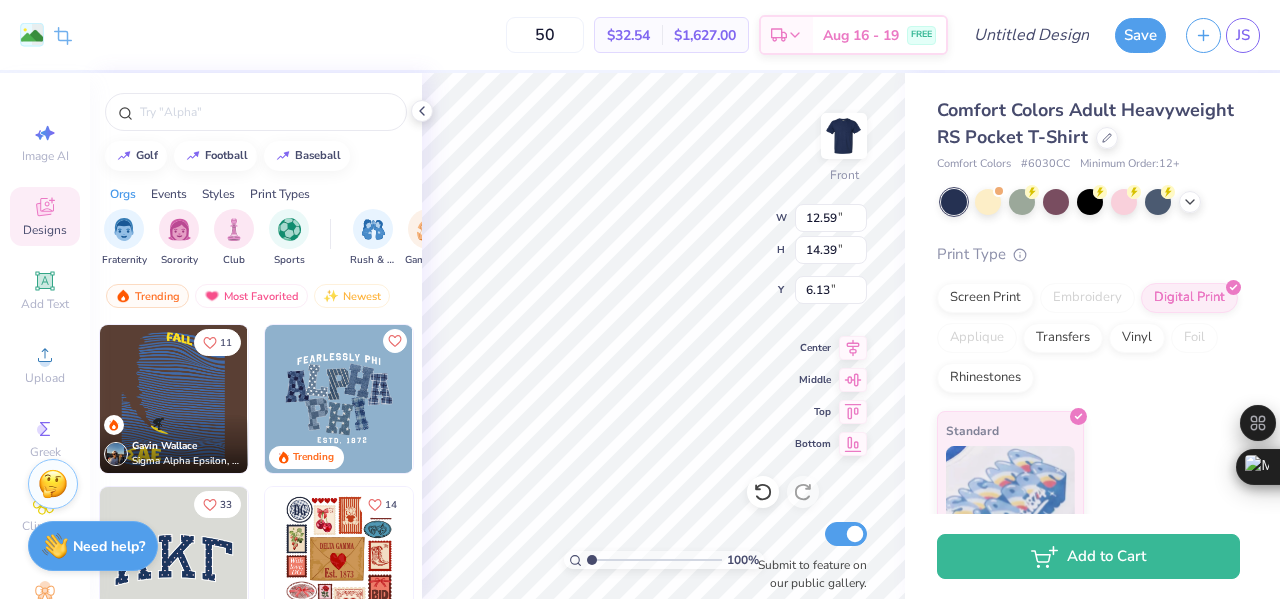 type on "12.95" 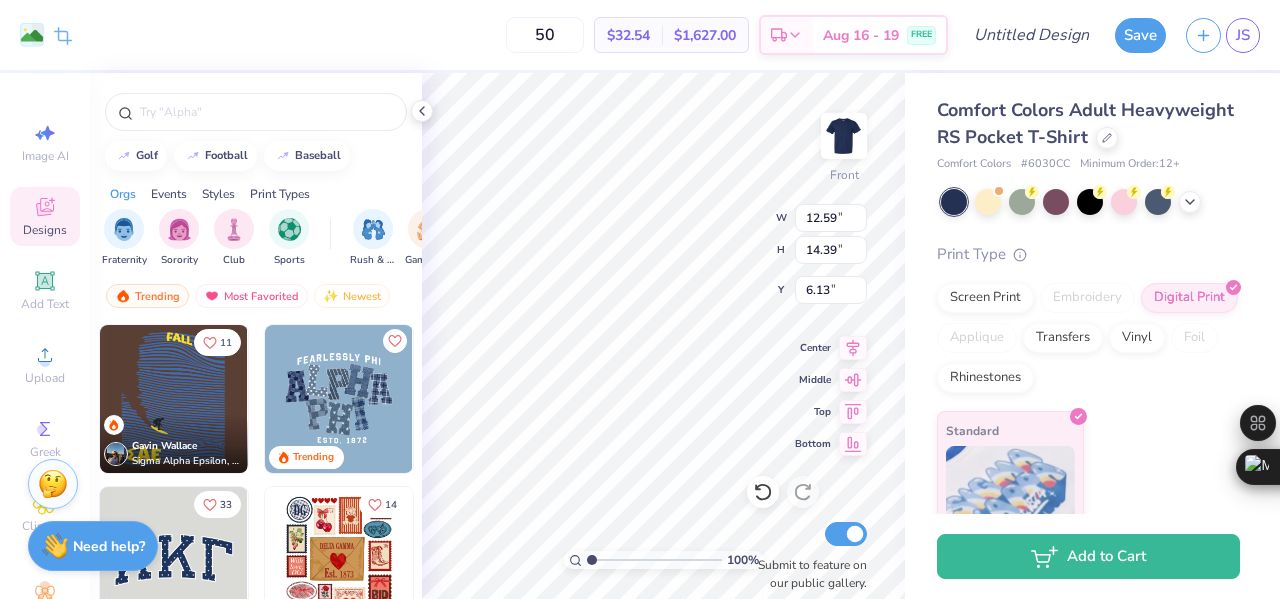 type on "14.80" 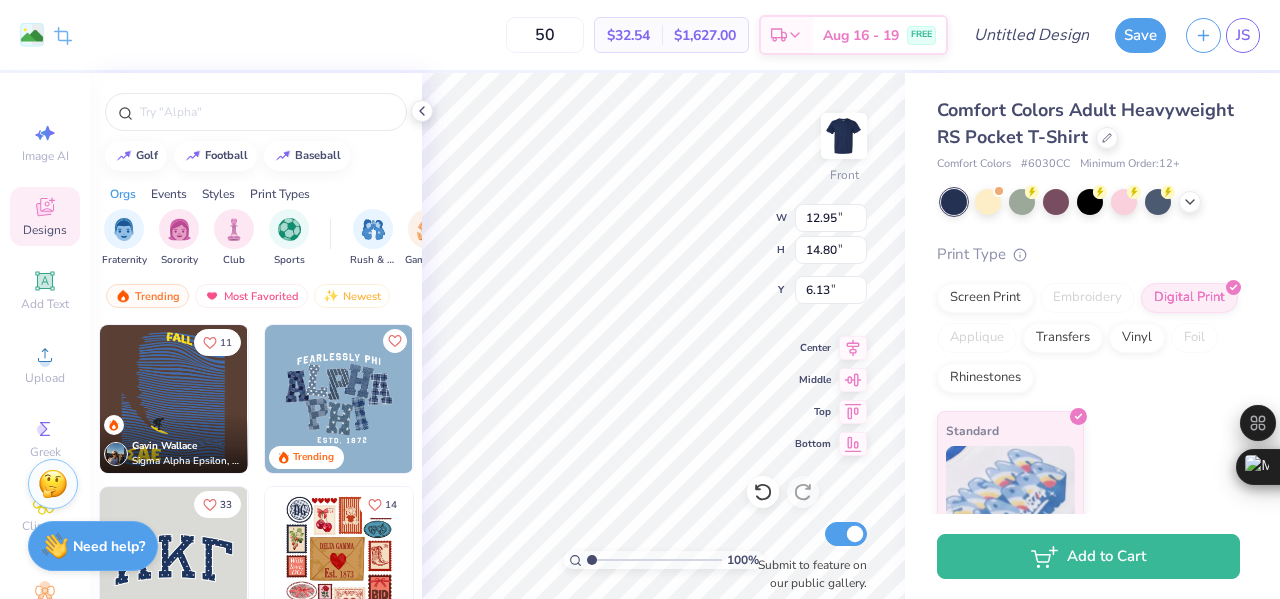 type on "6.03" 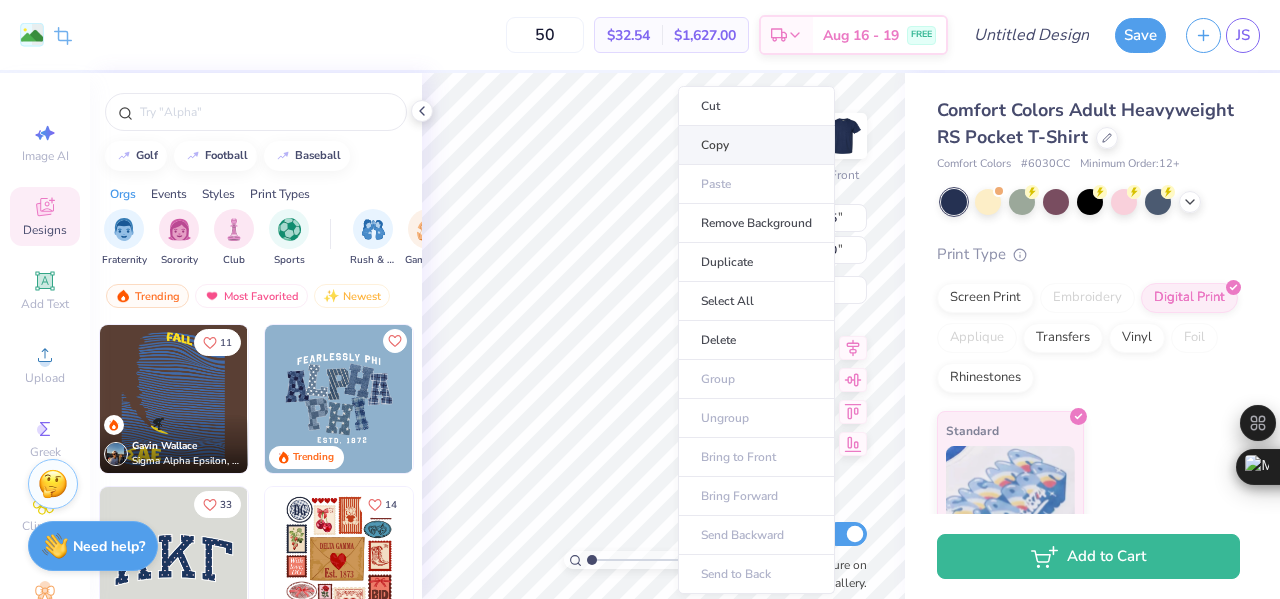 click on "Copy" at bounding box center [756, 145] 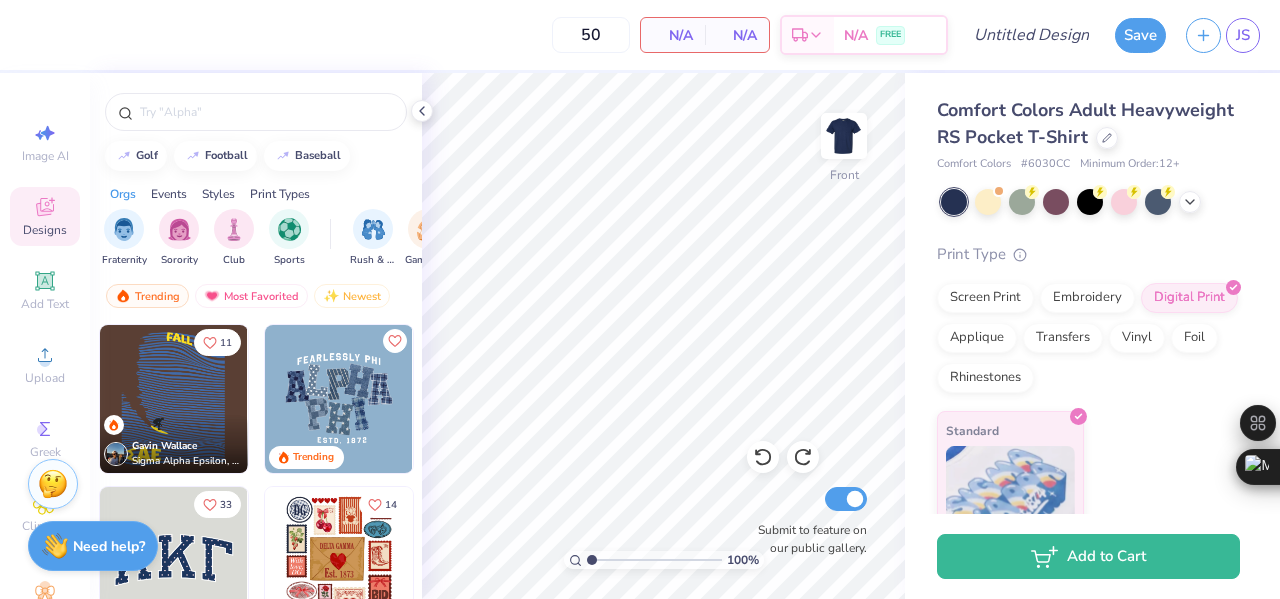 scroll, scrollTop: 0, scrollLeft: 0, axis: both 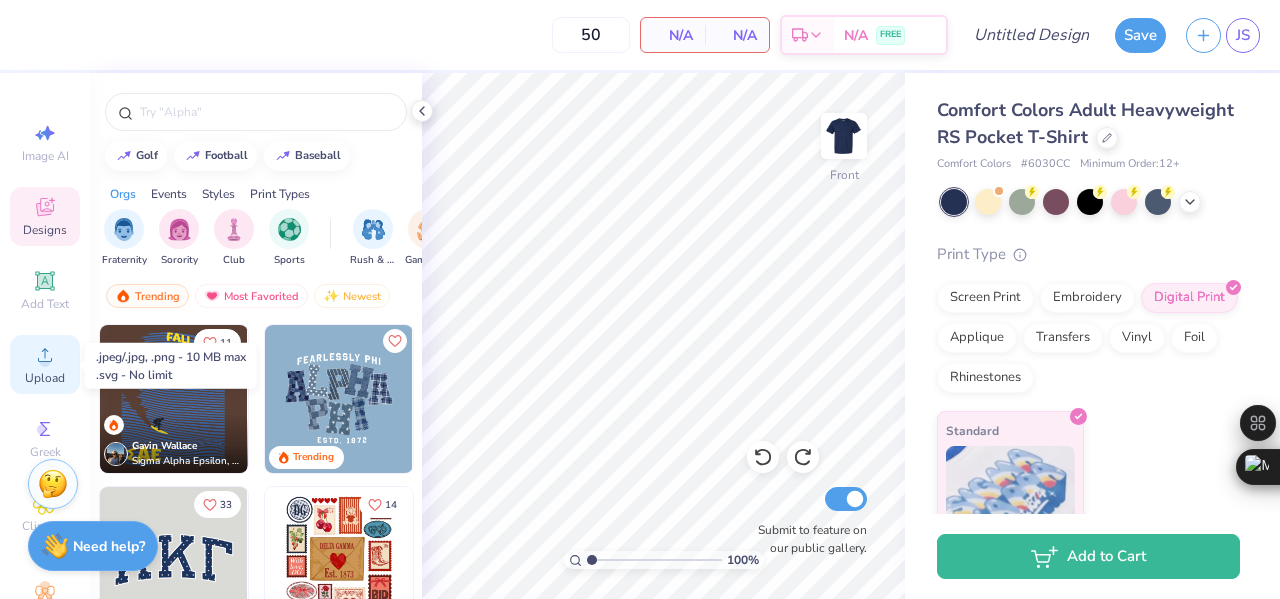 click 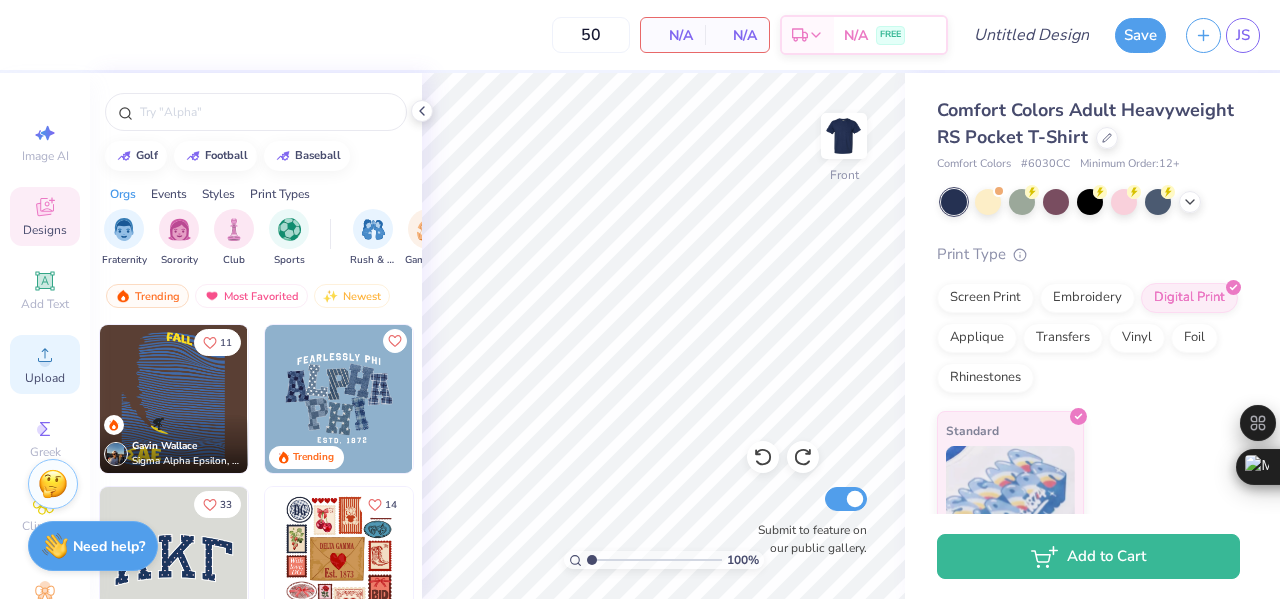 click on "Upload" at bounding box center [45, 378] 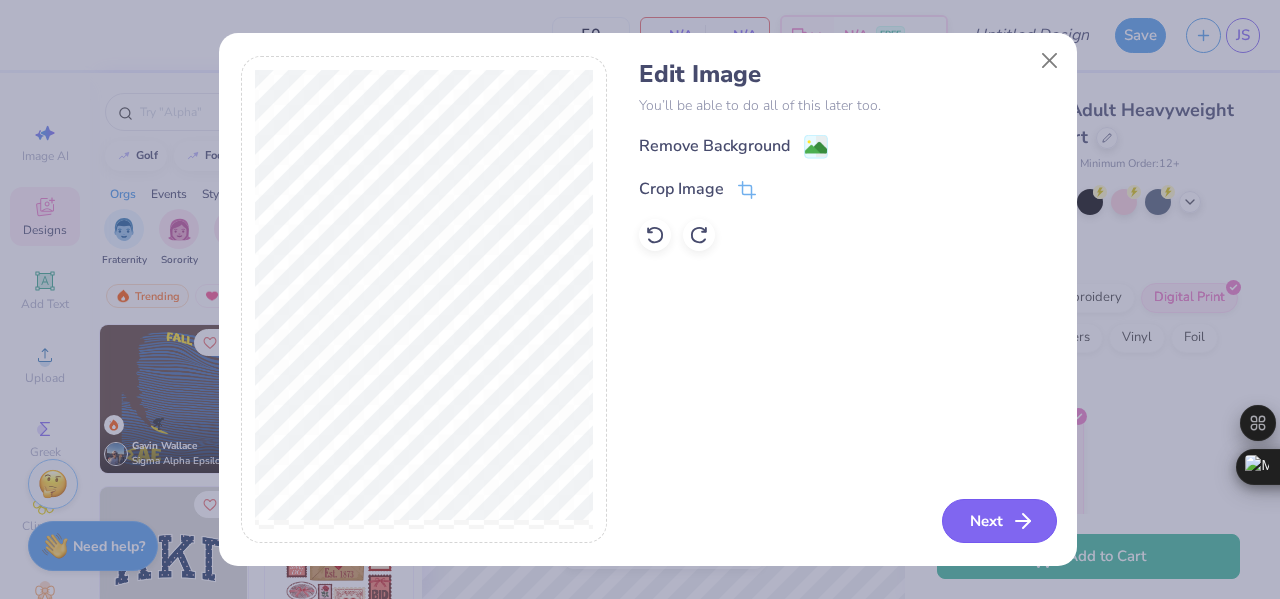 click on "Next" at bounding box center [999, 521] 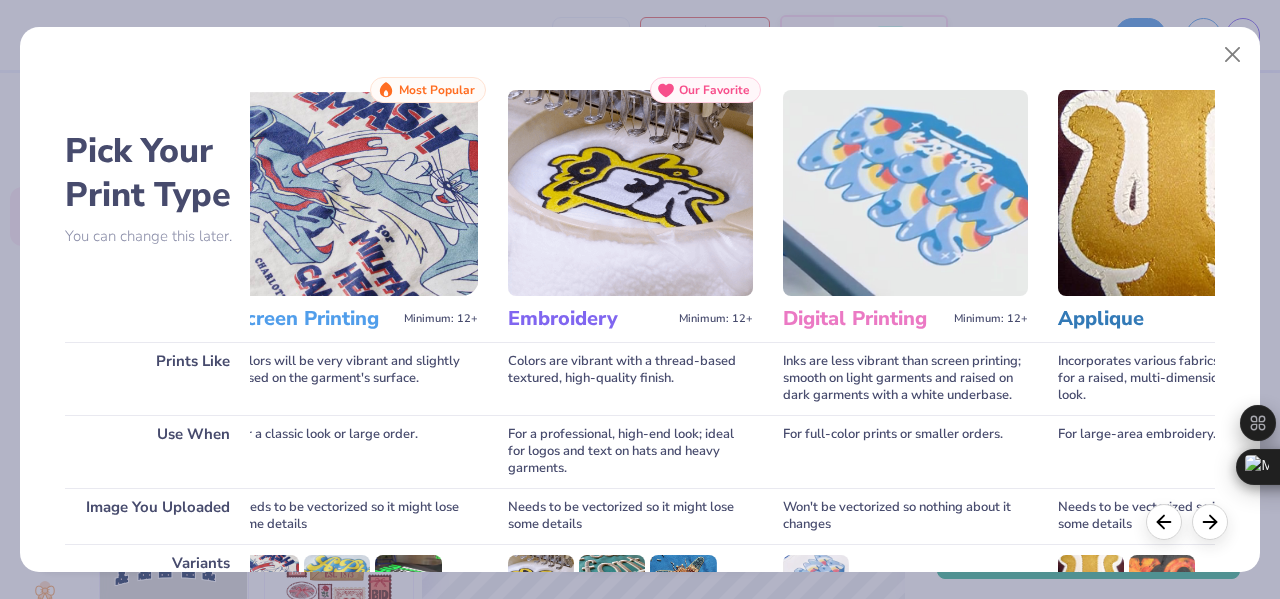 scroll, scrollTop: 0, scrollLeft: 49, axis: horizontal 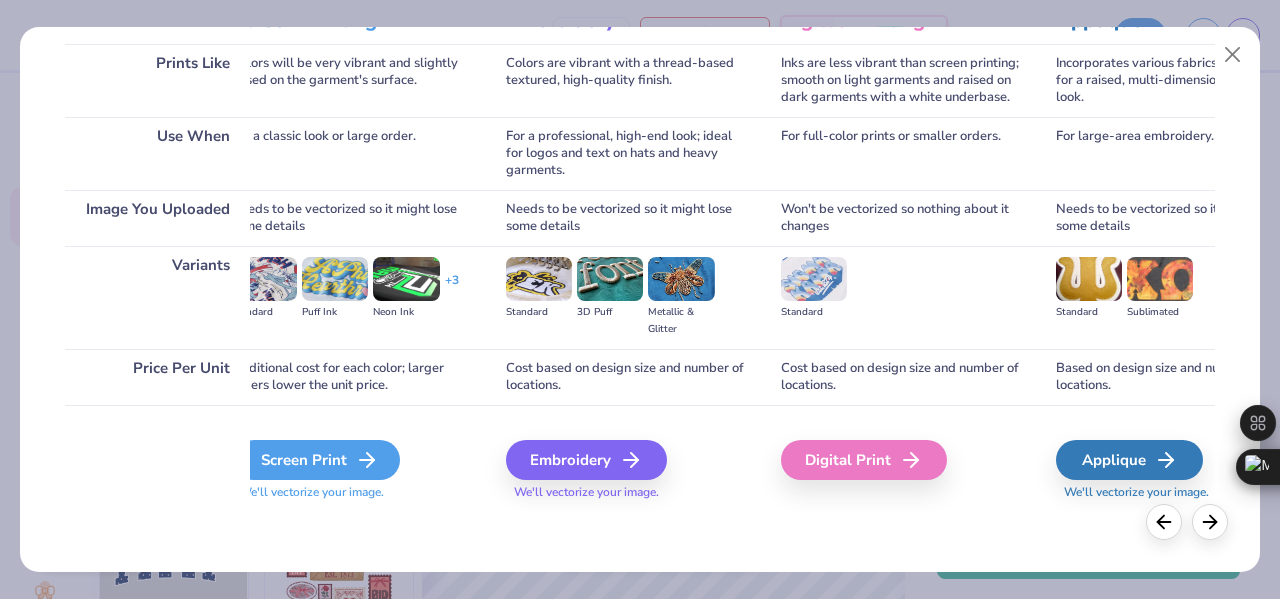 click on "Screen Print" at bounding box center [317, 460] 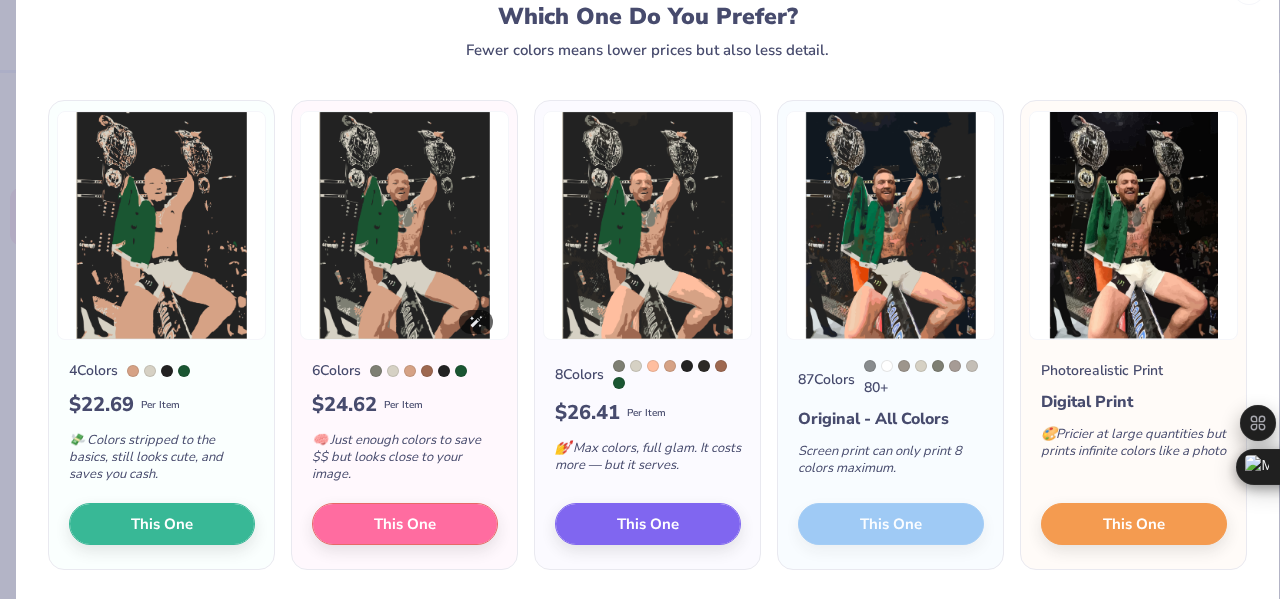 scroll, scrollTop: 68, scrollLeft: 0, axis: vertical 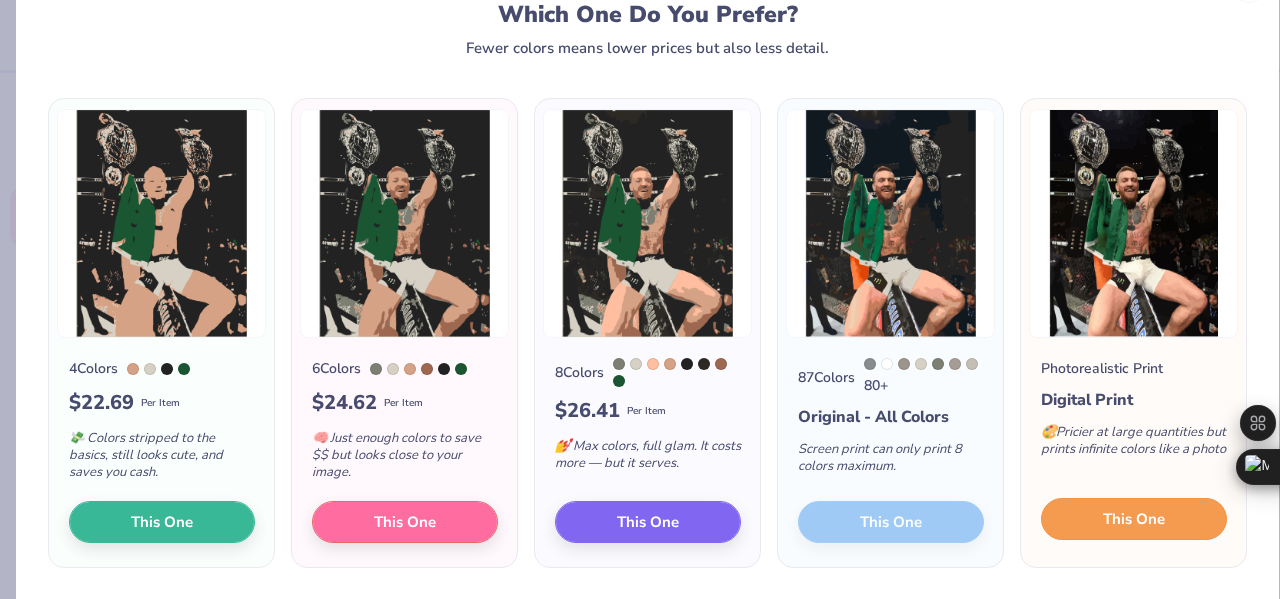 click on "This One" at bounding box center [1134, 519] 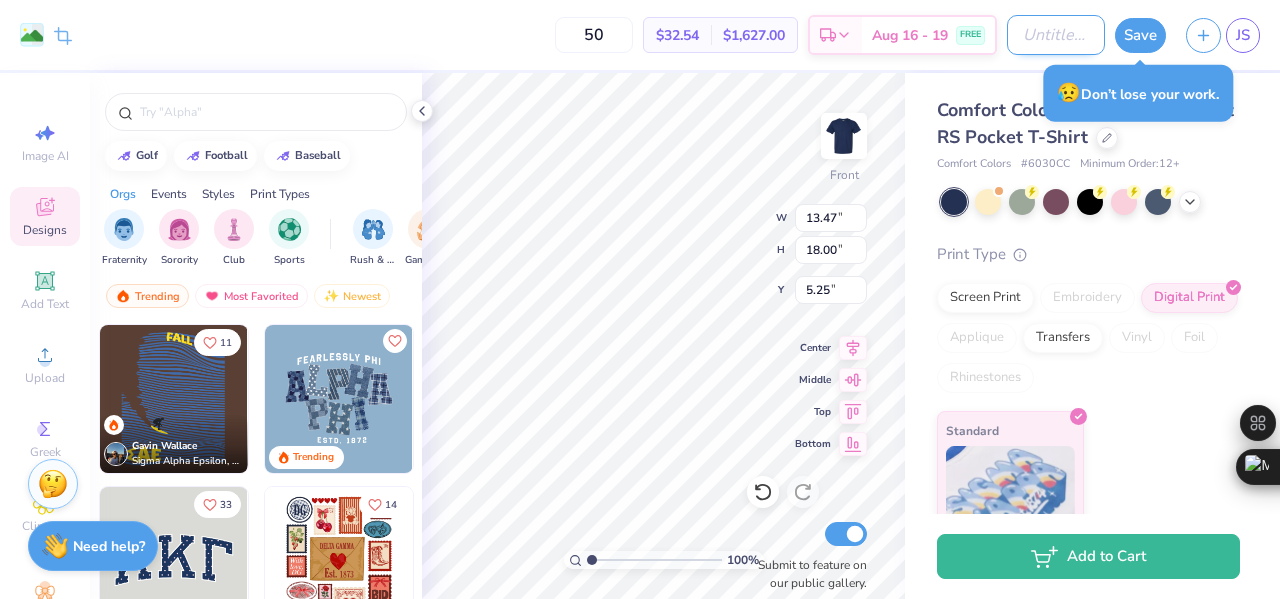click on "Design Title" at bounding box center (1056, 35) 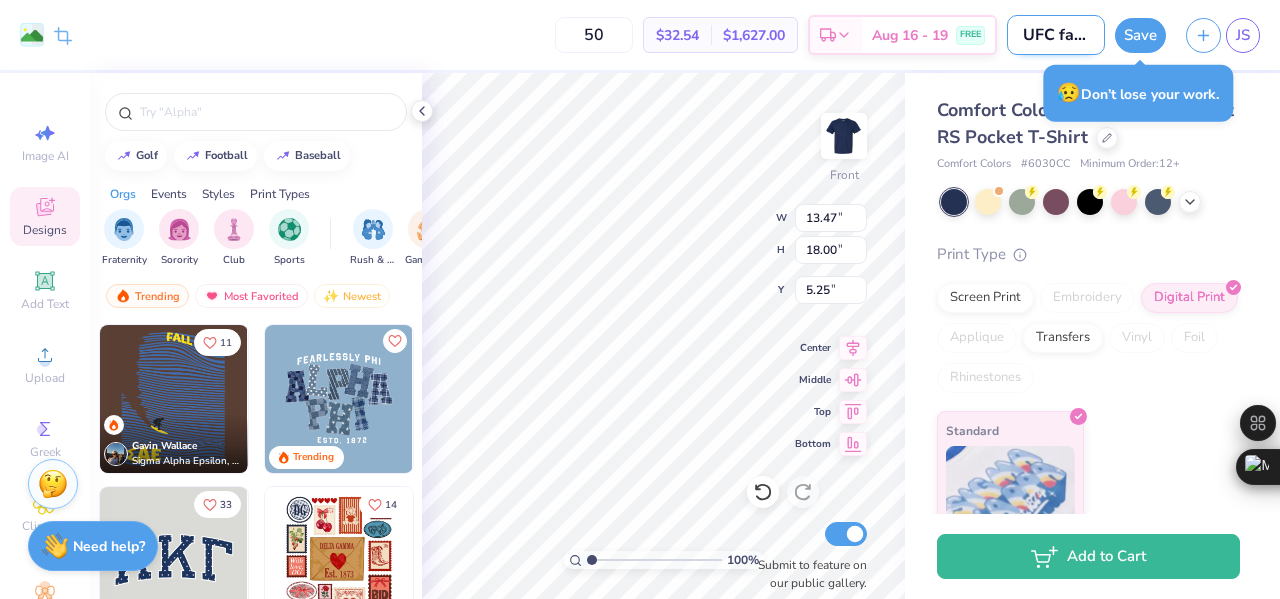 scroll, scrollTop: 0, scrollLeft: 31, axis: horizontal 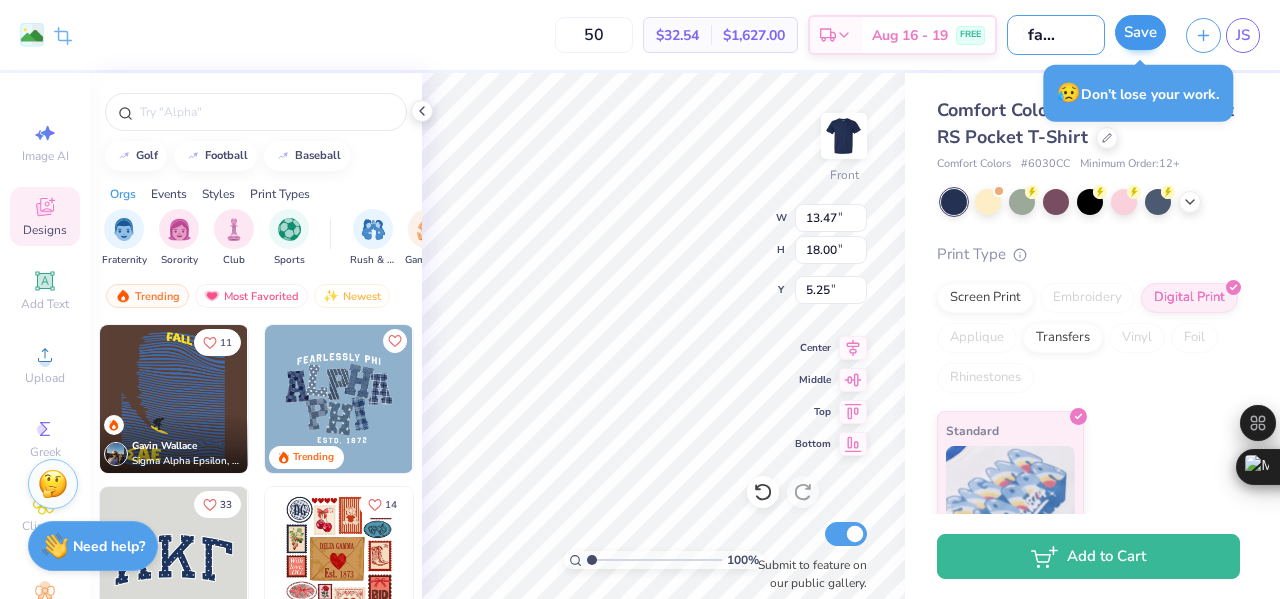 type on "UFC fall rush" 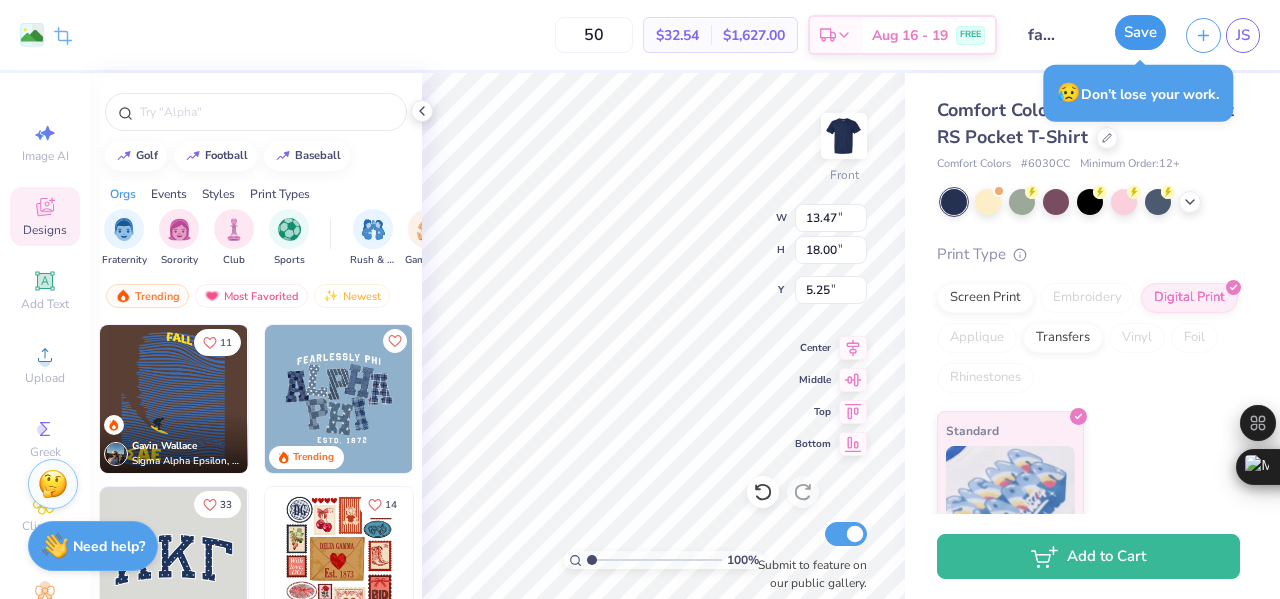 click on "Save" at bounding box center (1140, 32) 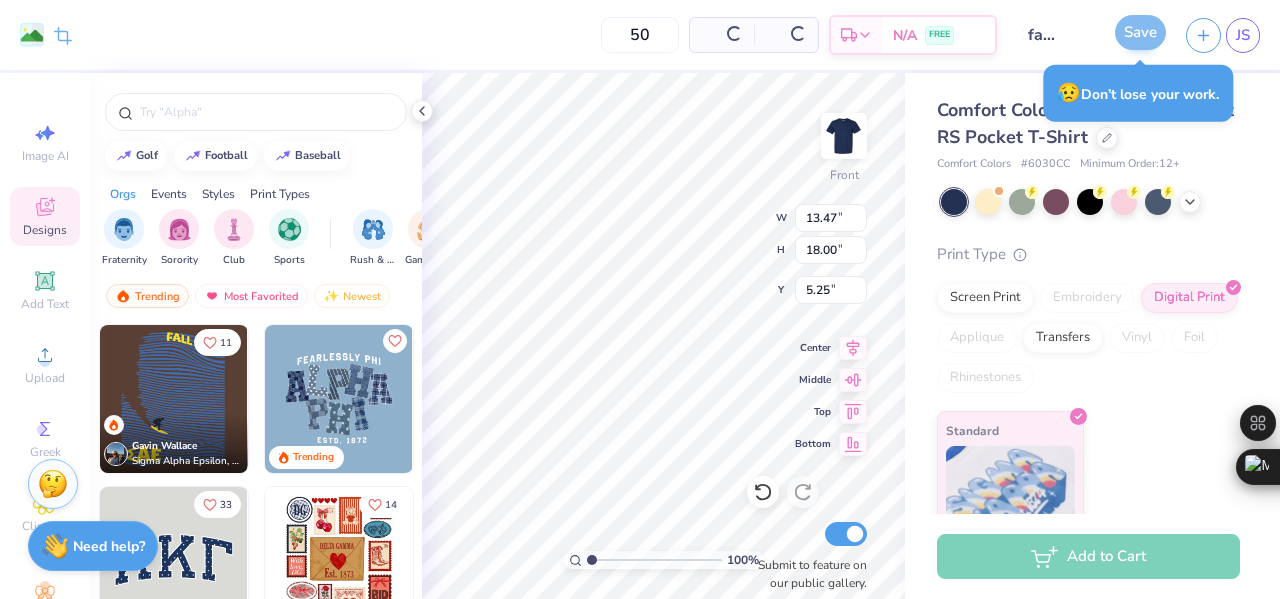 scroll, scrollTop: 0, scrollLeft: 0, axis: both 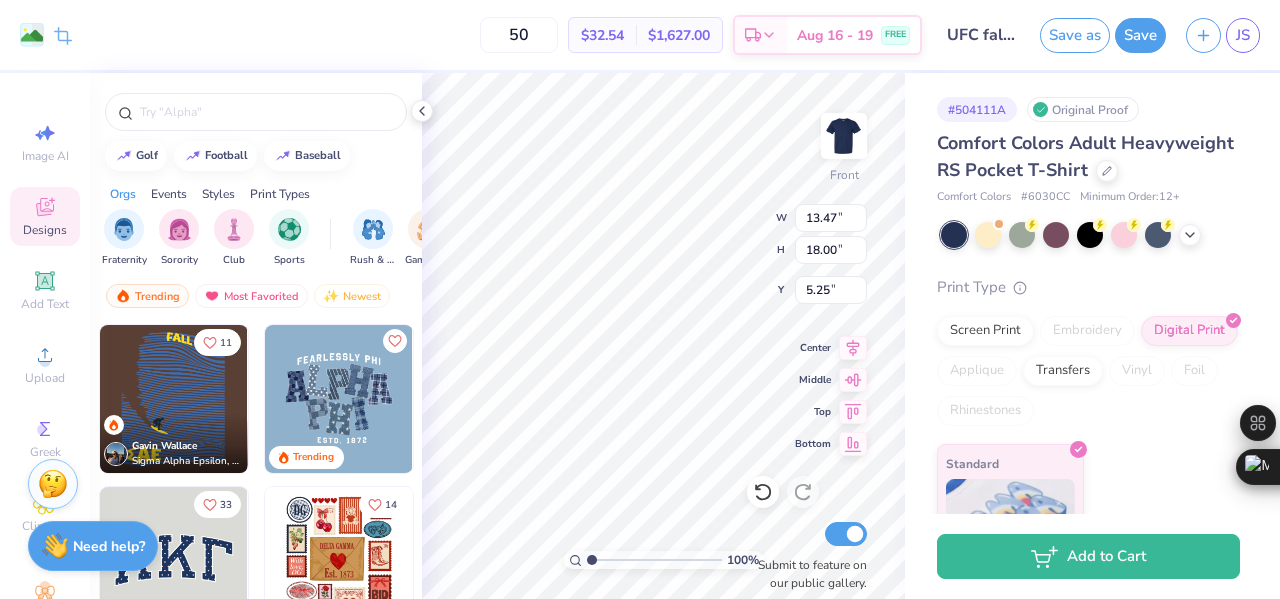 type on "11.97" 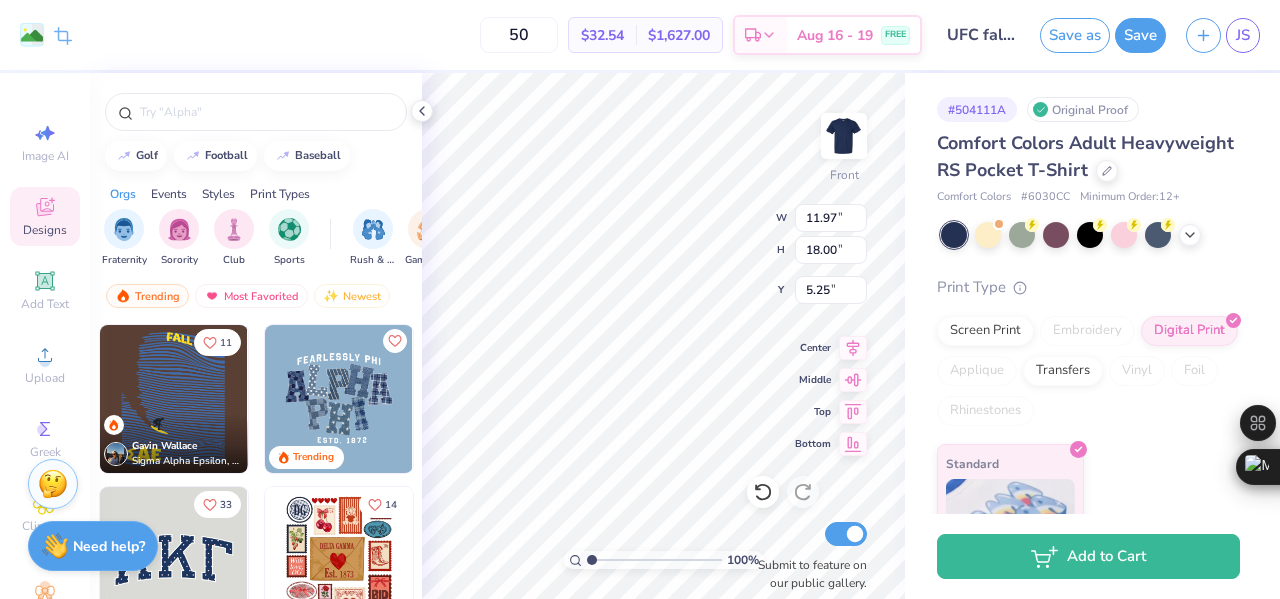 type on "16.00" 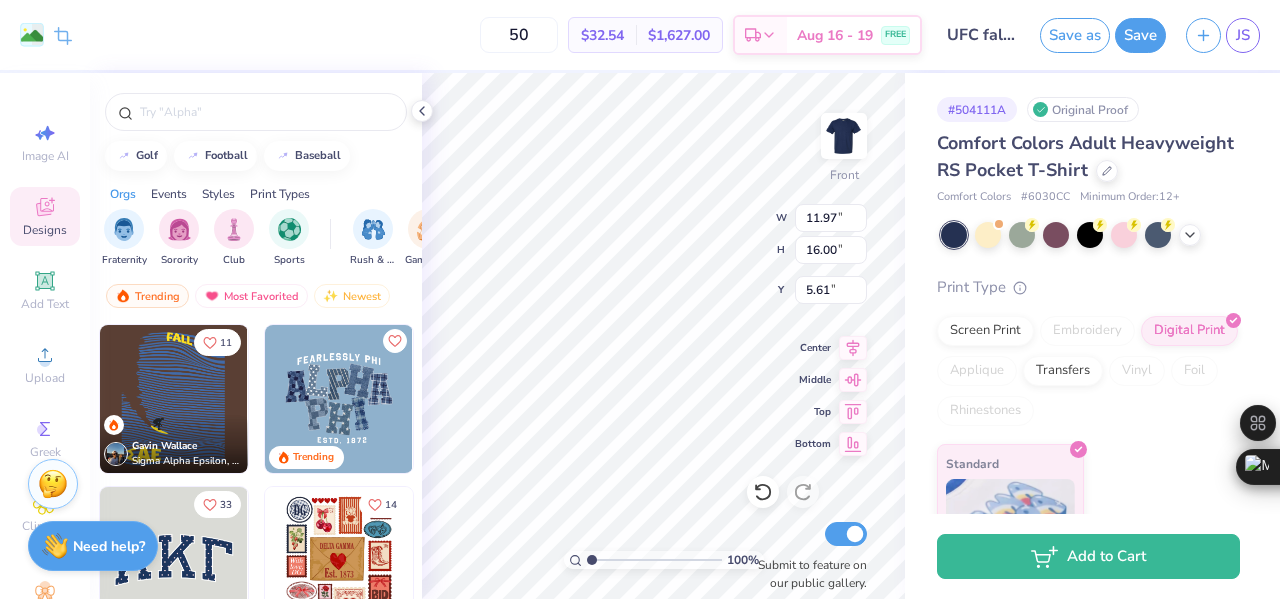 type on "5.61" 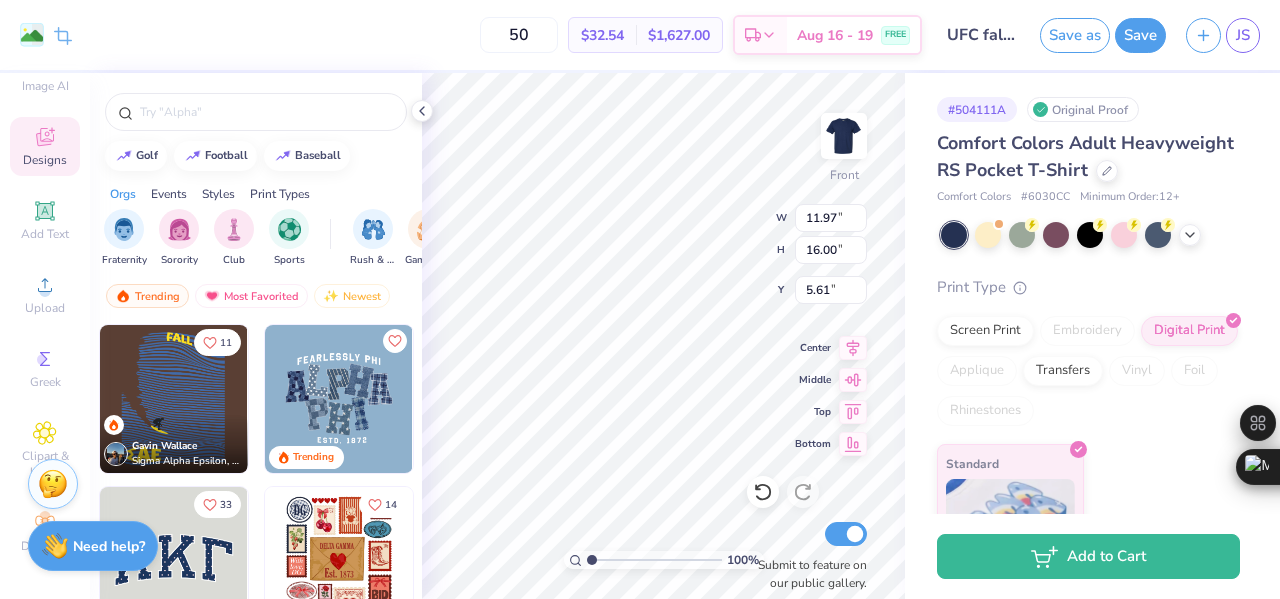 scroll, scrollTop: 71, scrollLeft: 0, axis: vertical 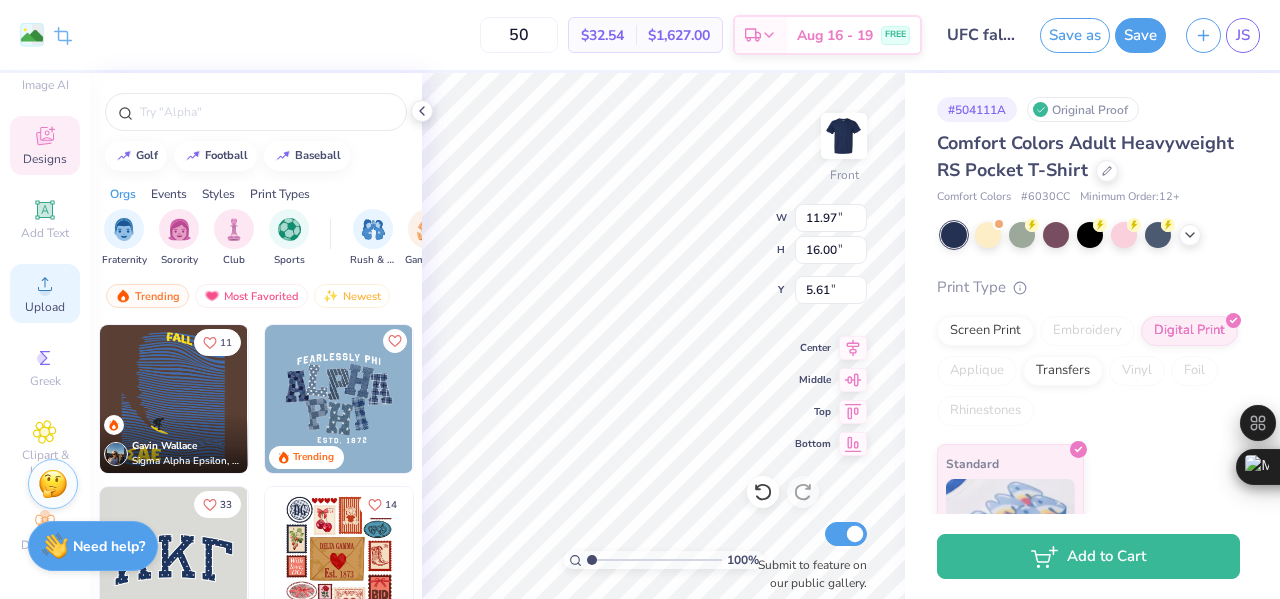 click on "Upload" at bounding box center [45, 307] 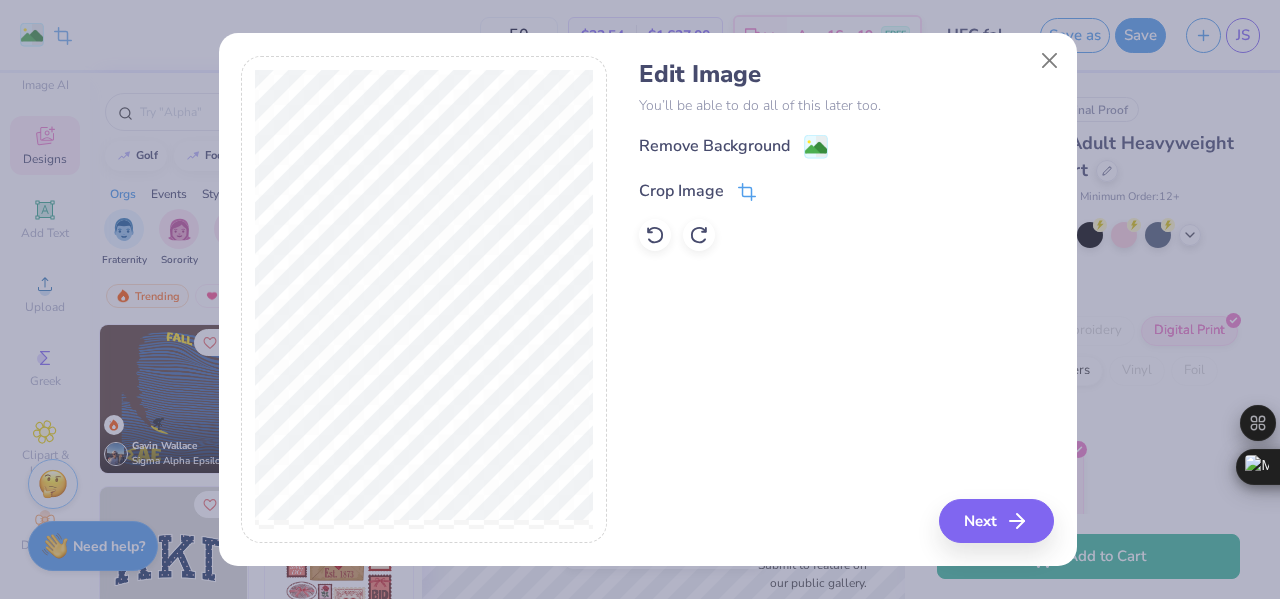 click 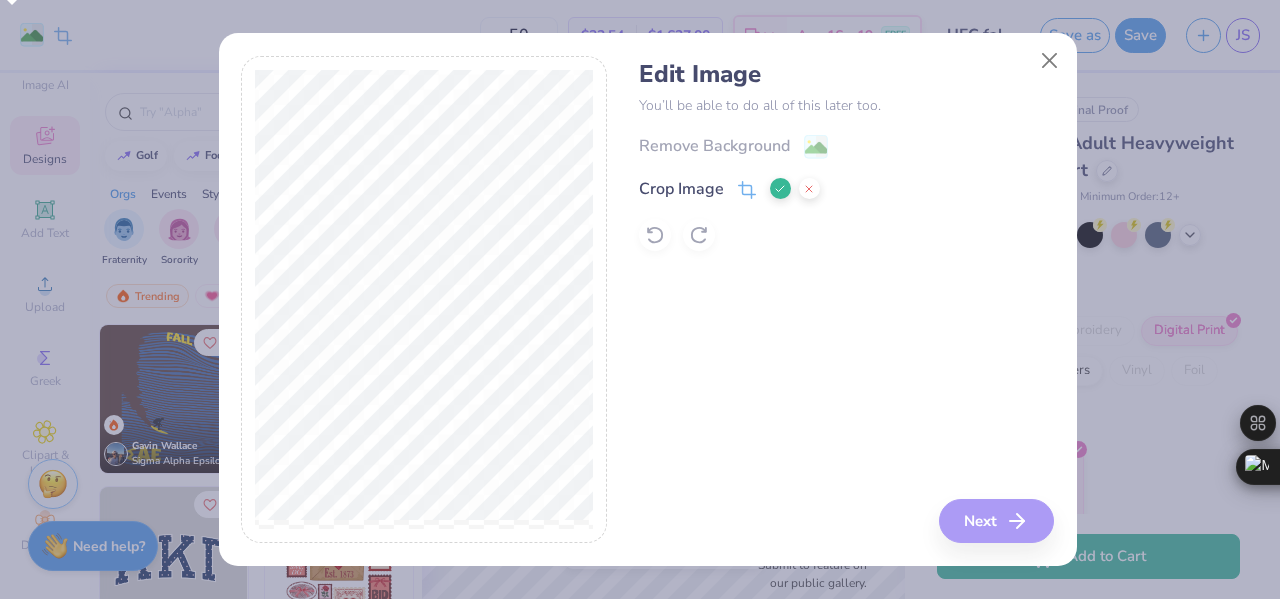 click 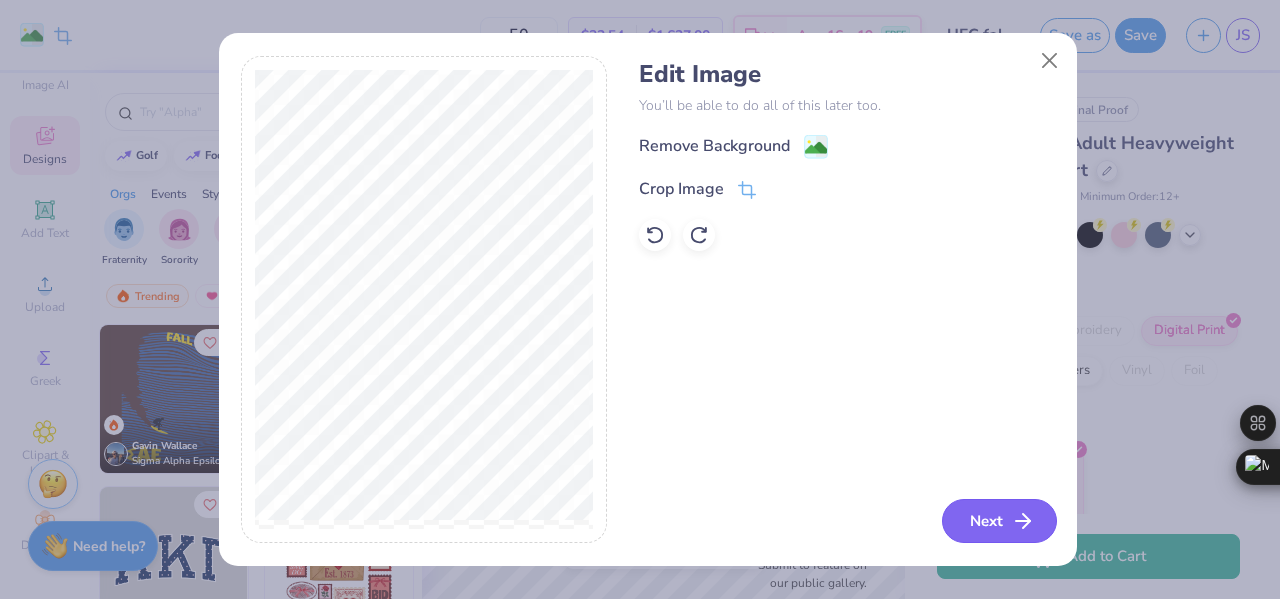 click on "Next" at bounding box center (999, 521) 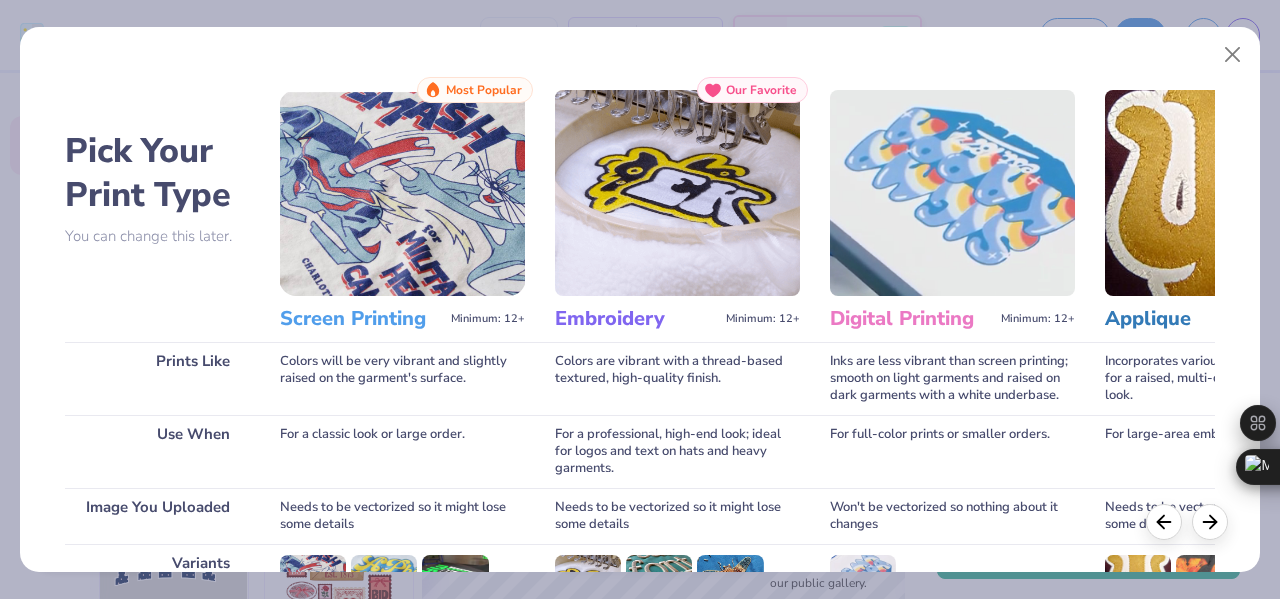 scroll, scrollTop: 298, scrollLeft: 0, axis: vertical 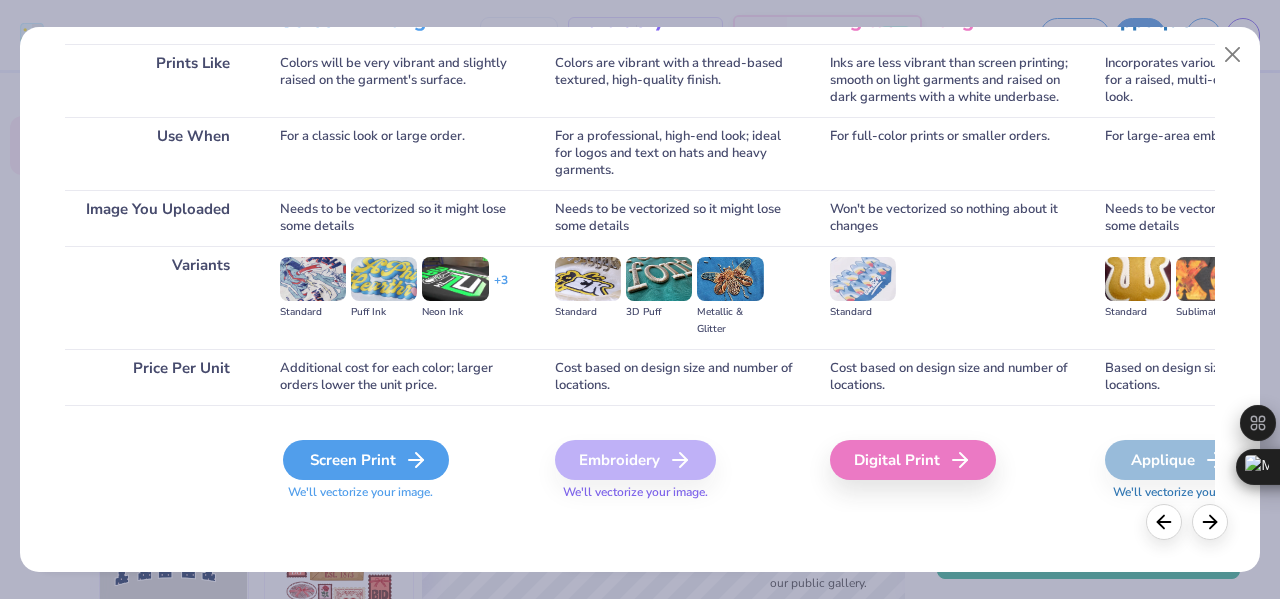 click on "Screen Print" at bounding box center [366, 460] 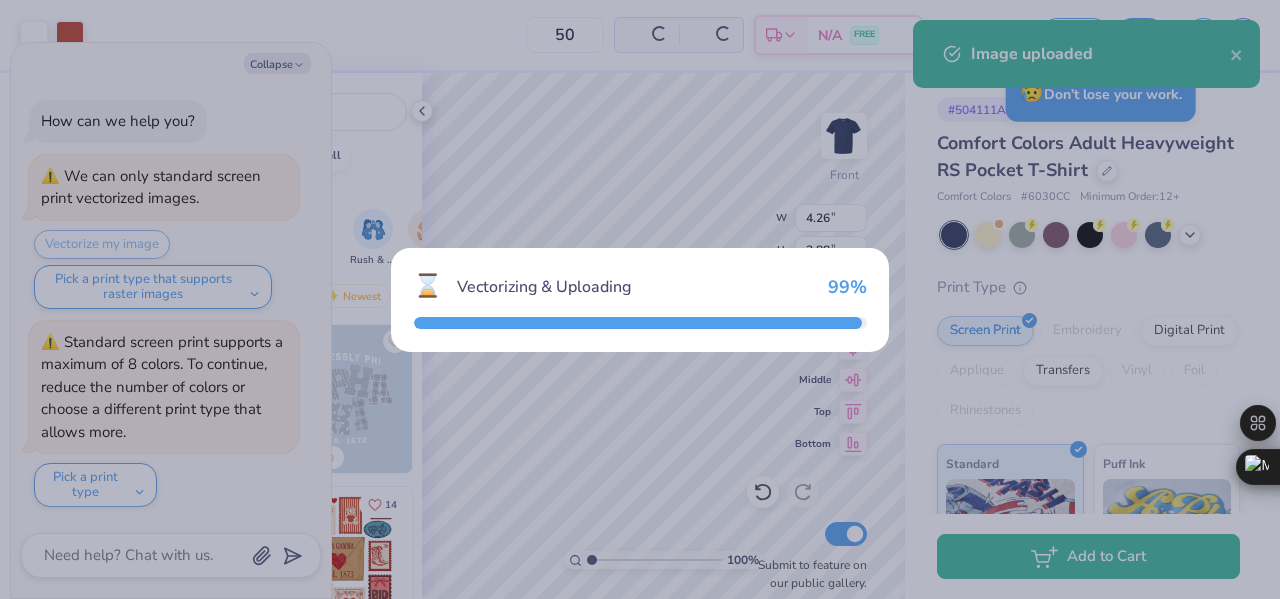 type on "x" 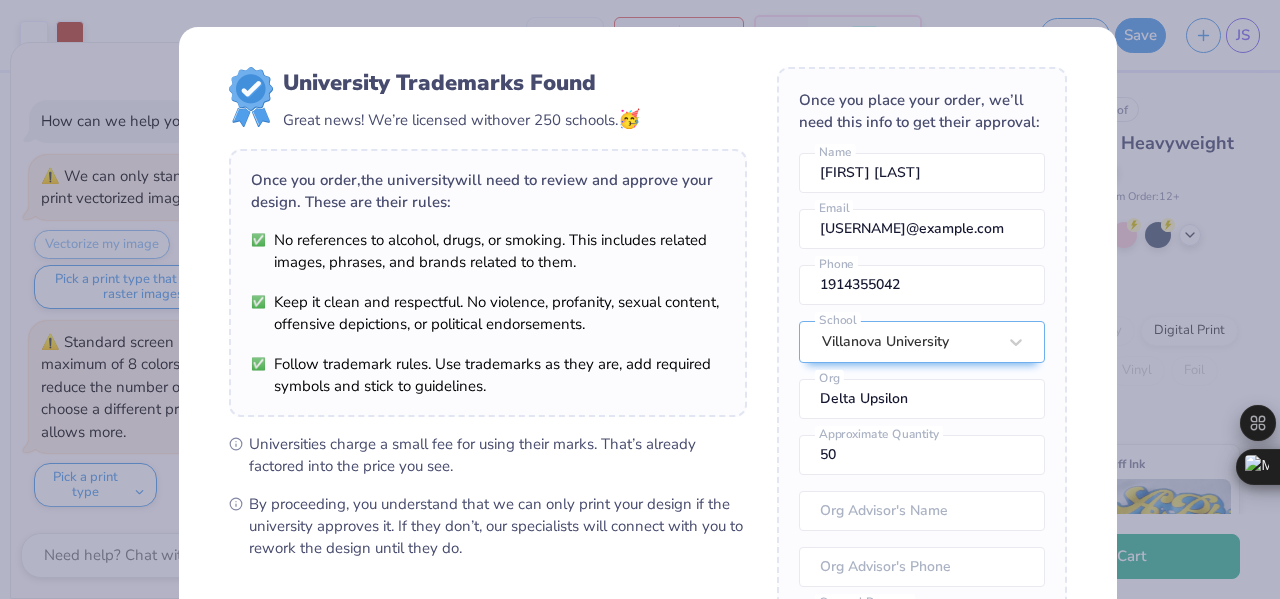 scroll, scrollTop: 0, scrollLeft: 0, axis: both 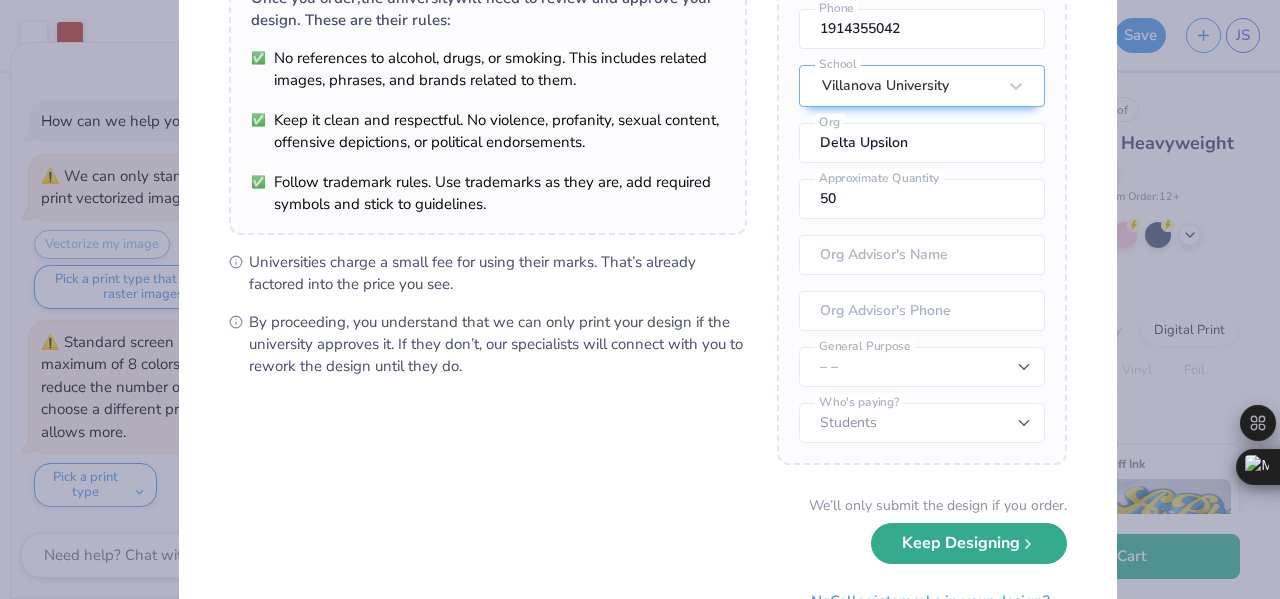 click on "Keep Designing" at bounding box center [969, 543] 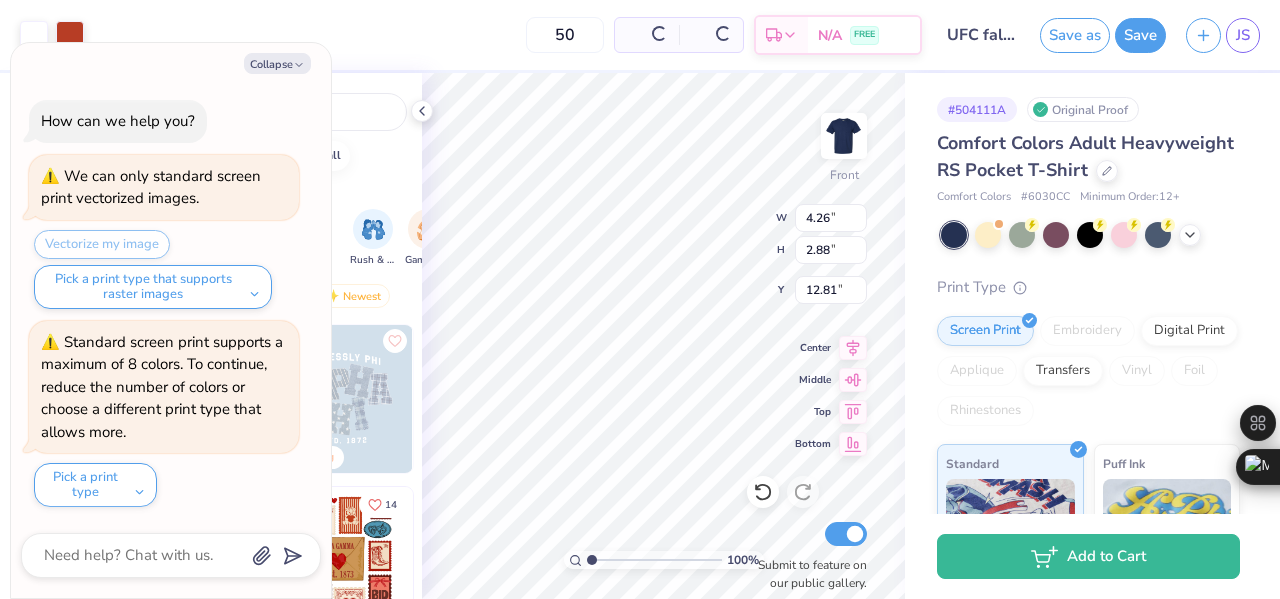 scroll, scrollTop: 43, scrollLeft: 0, axis: vertical 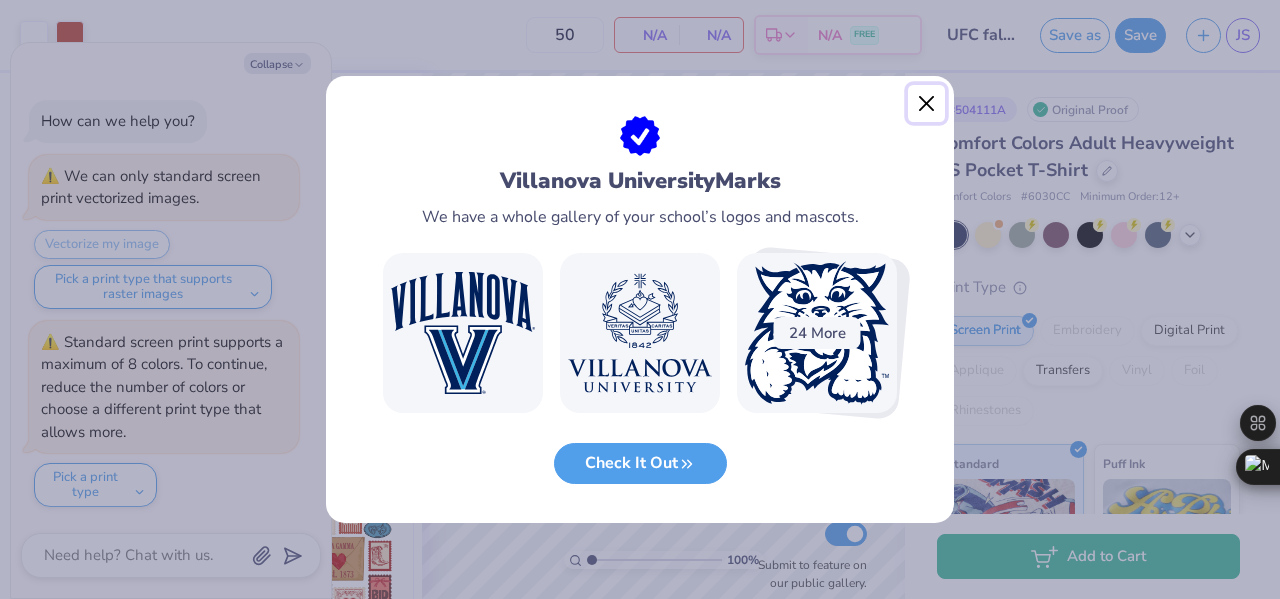 click at bounding box center [927, 104] 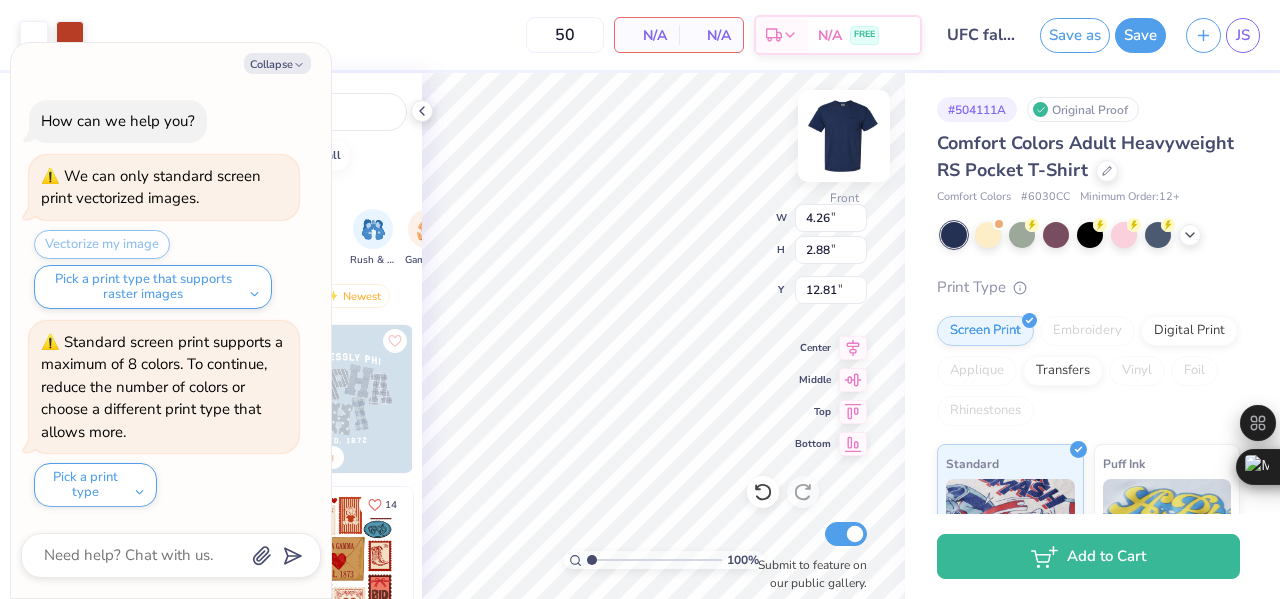 type on "x" 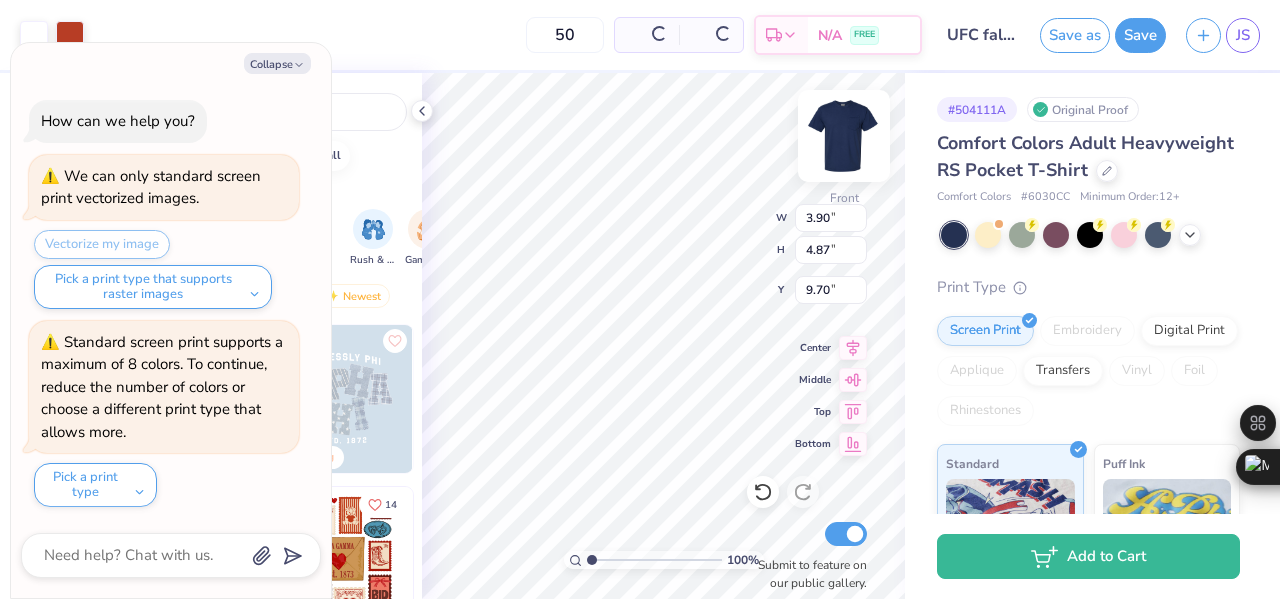 type on "3.90" 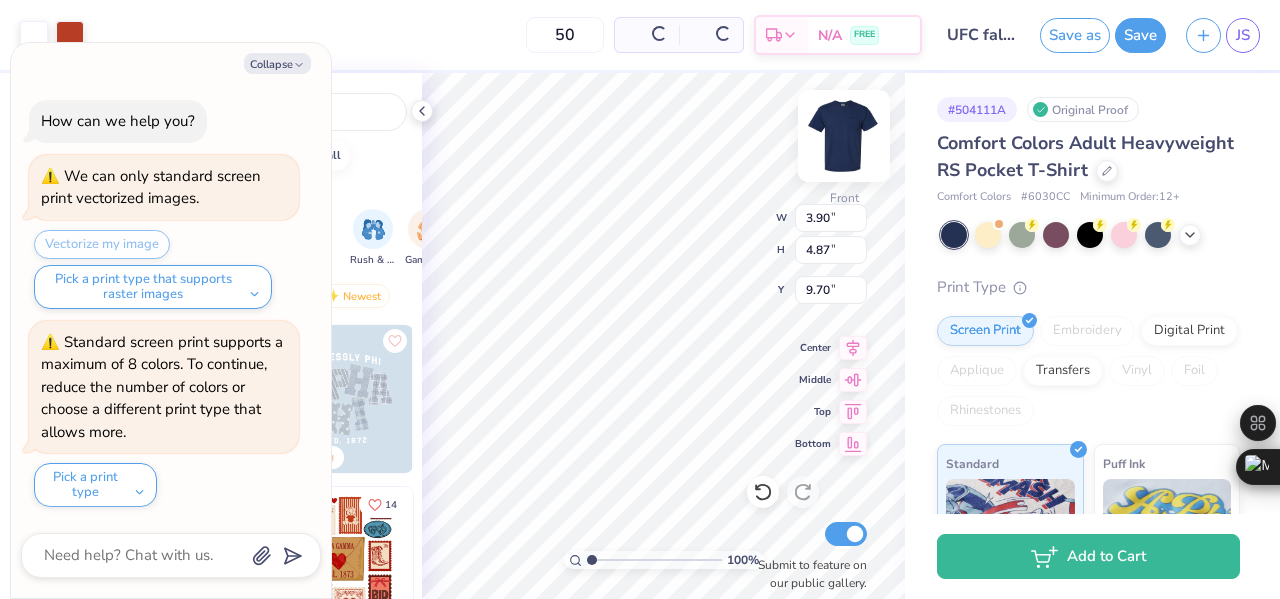 type on "4.87" 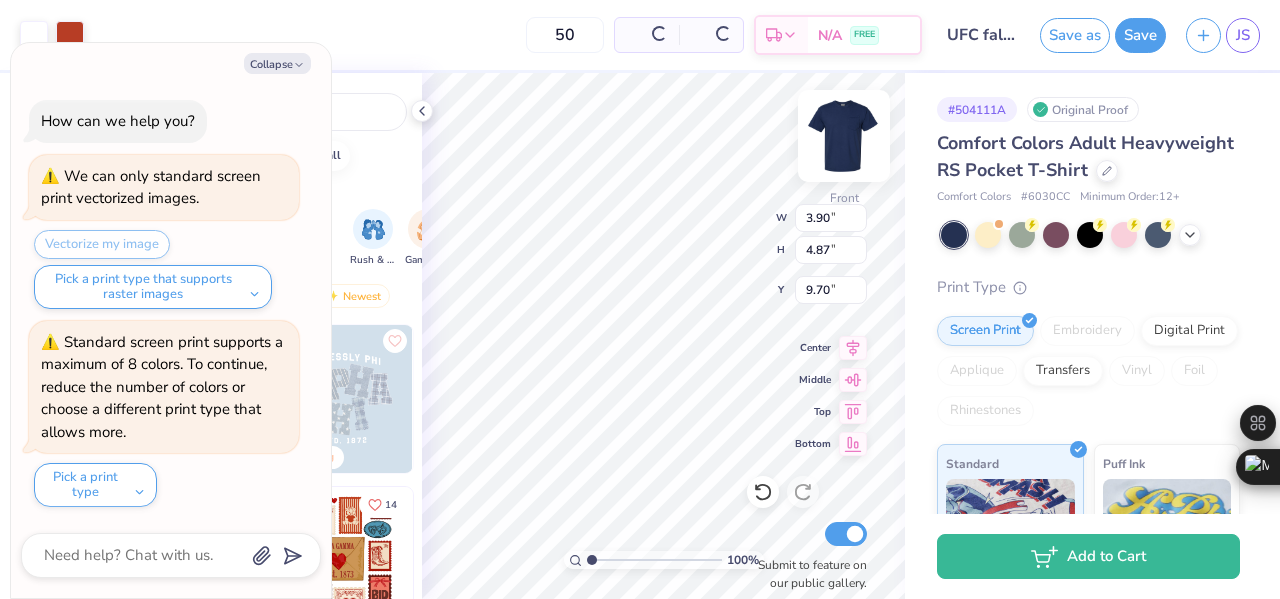type on "9.70" 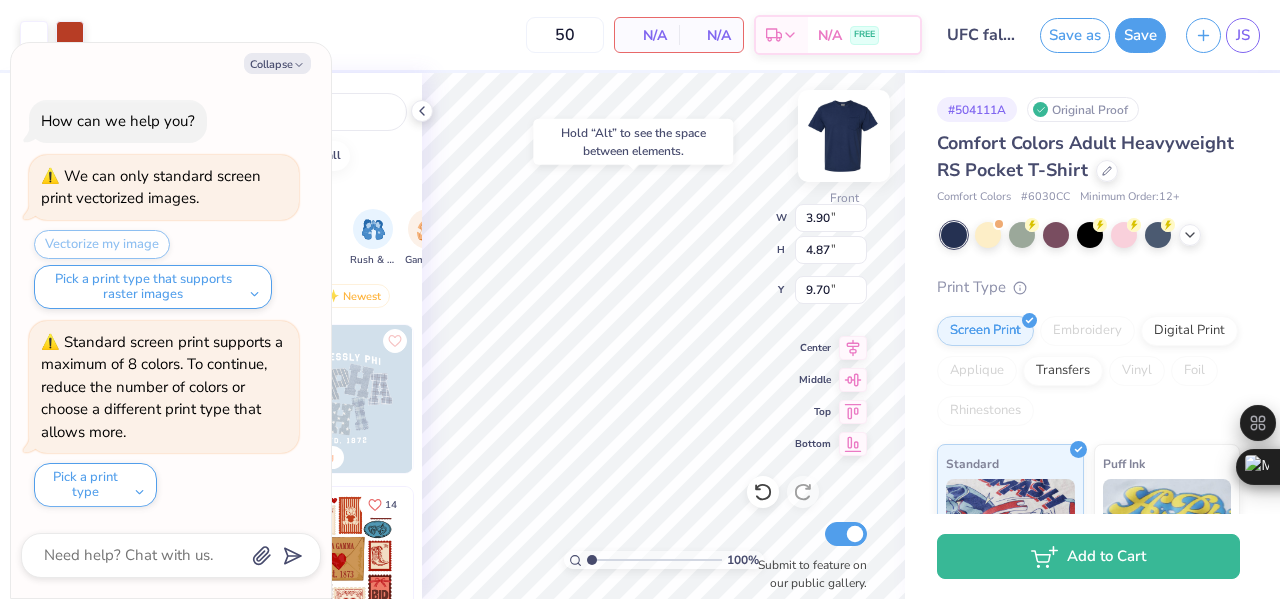 type on "x" 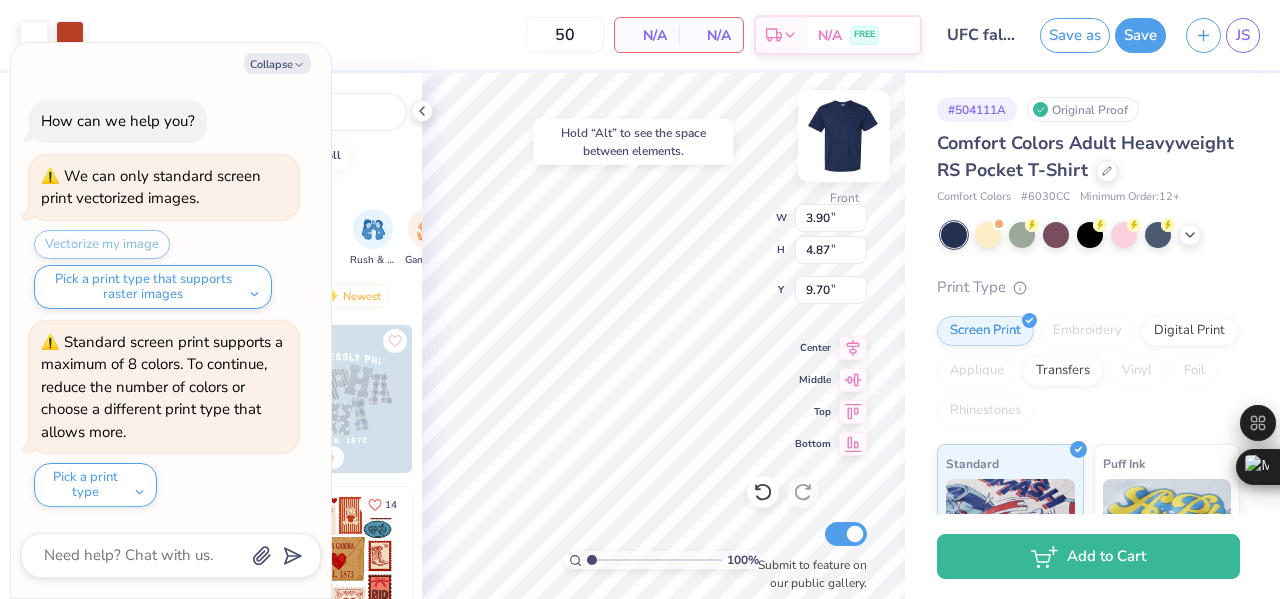 type on "5.00" 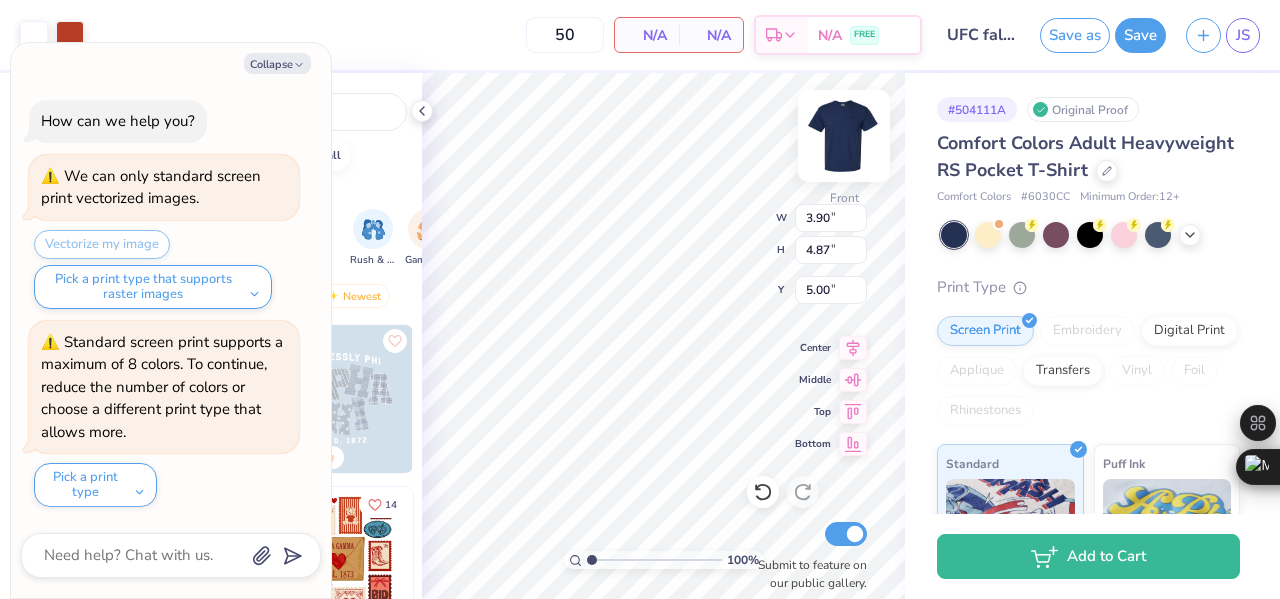 type on "x" 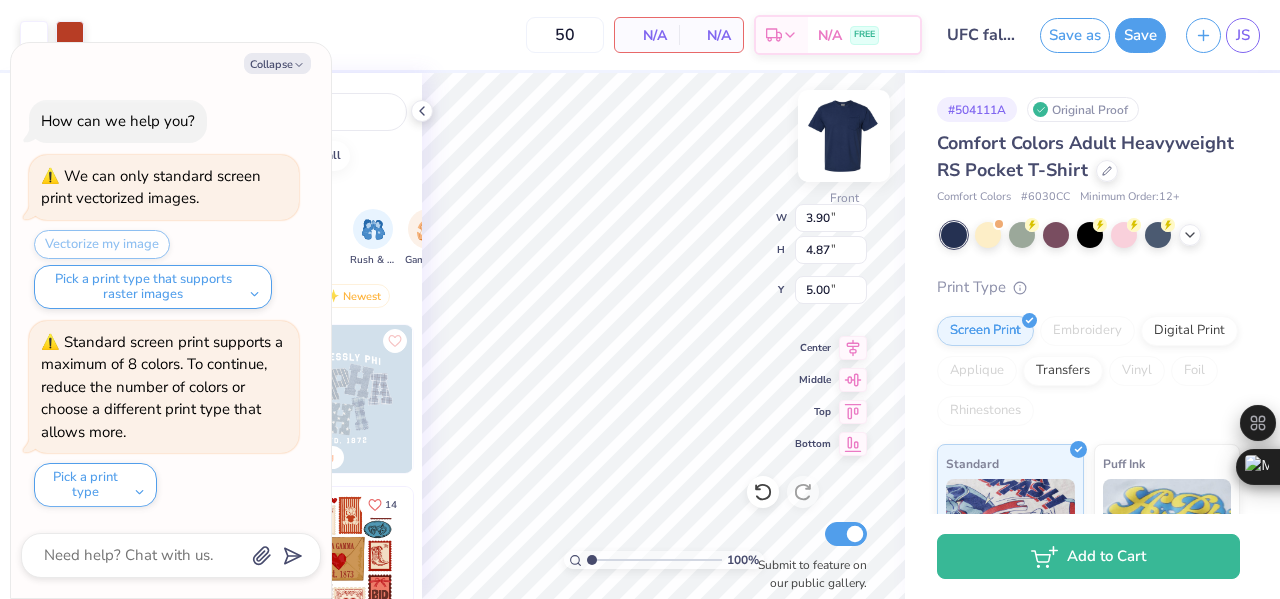 type on "2.17" 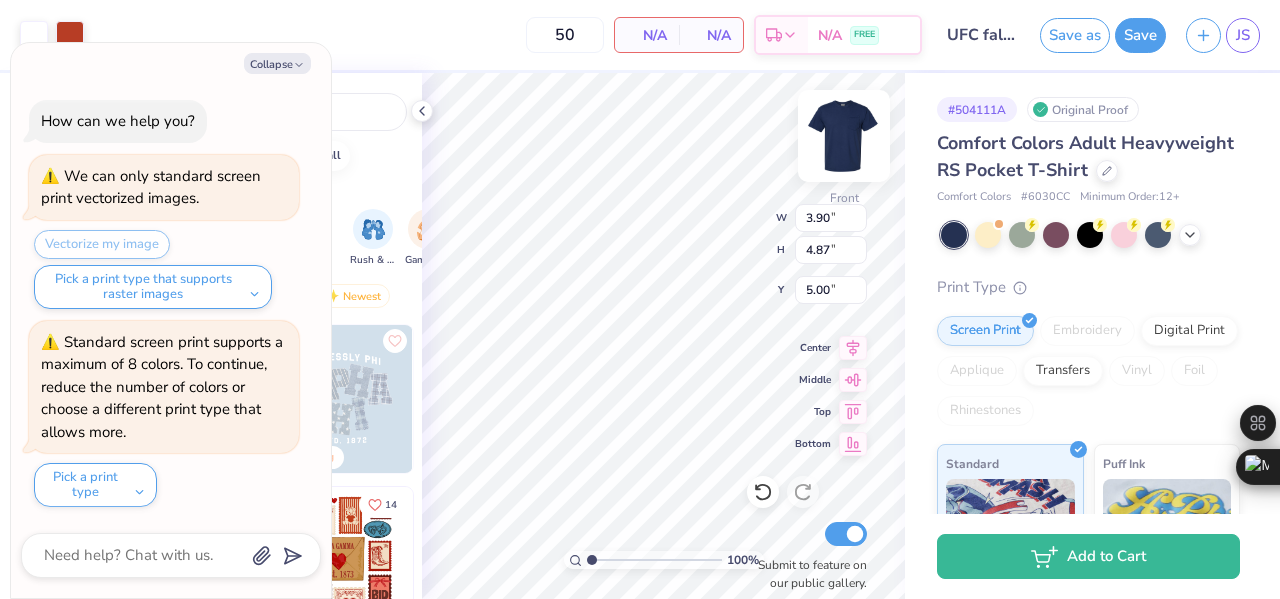 type on "2.70" 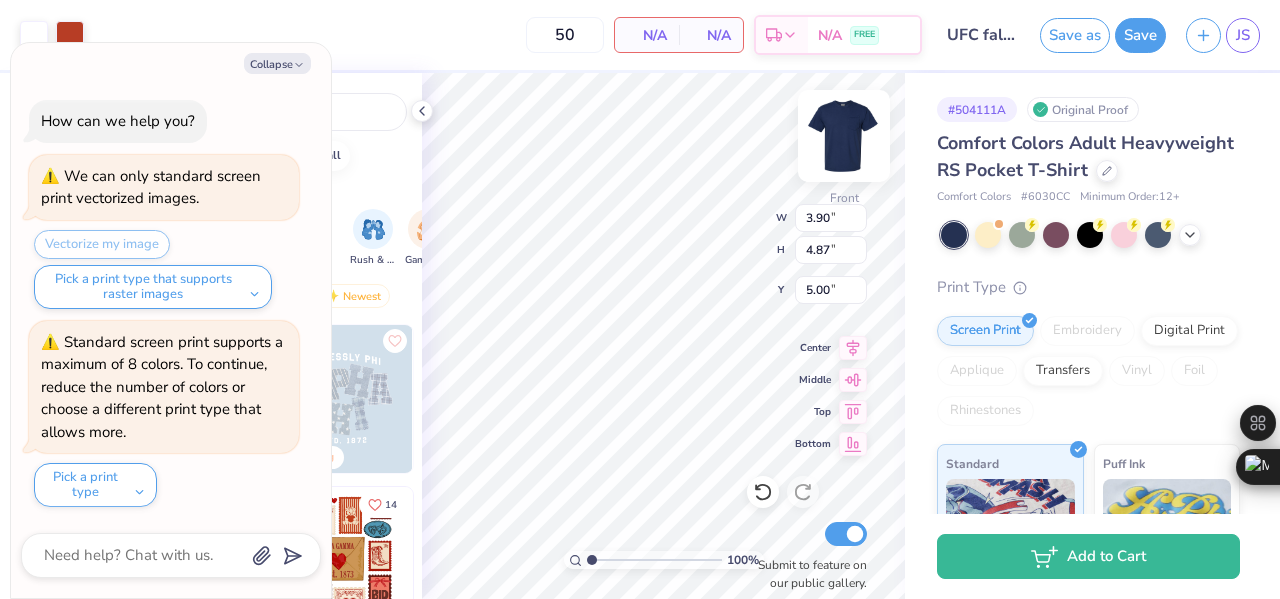 type on "5.61" 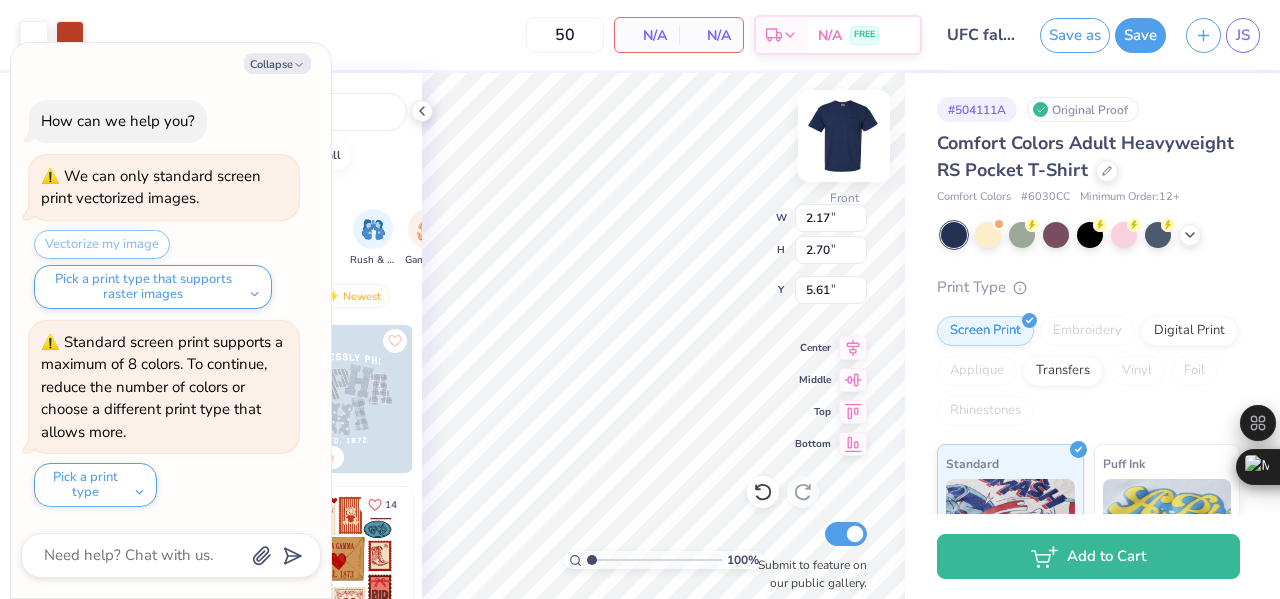 type on "x" 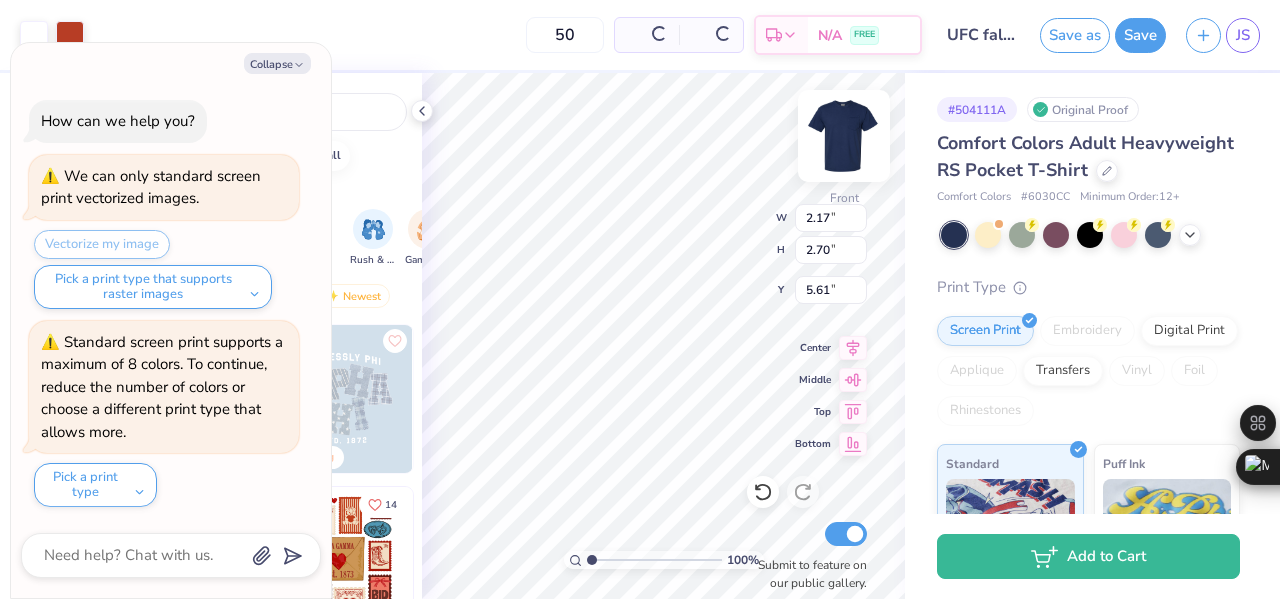 type on "6.56" 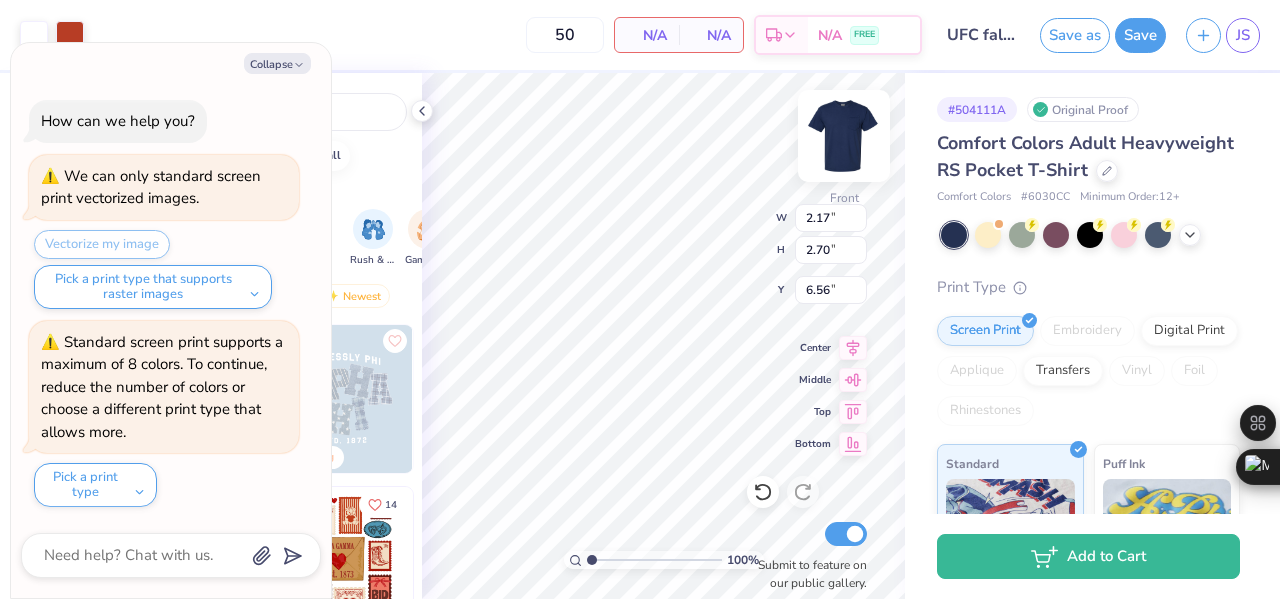 type on "x" 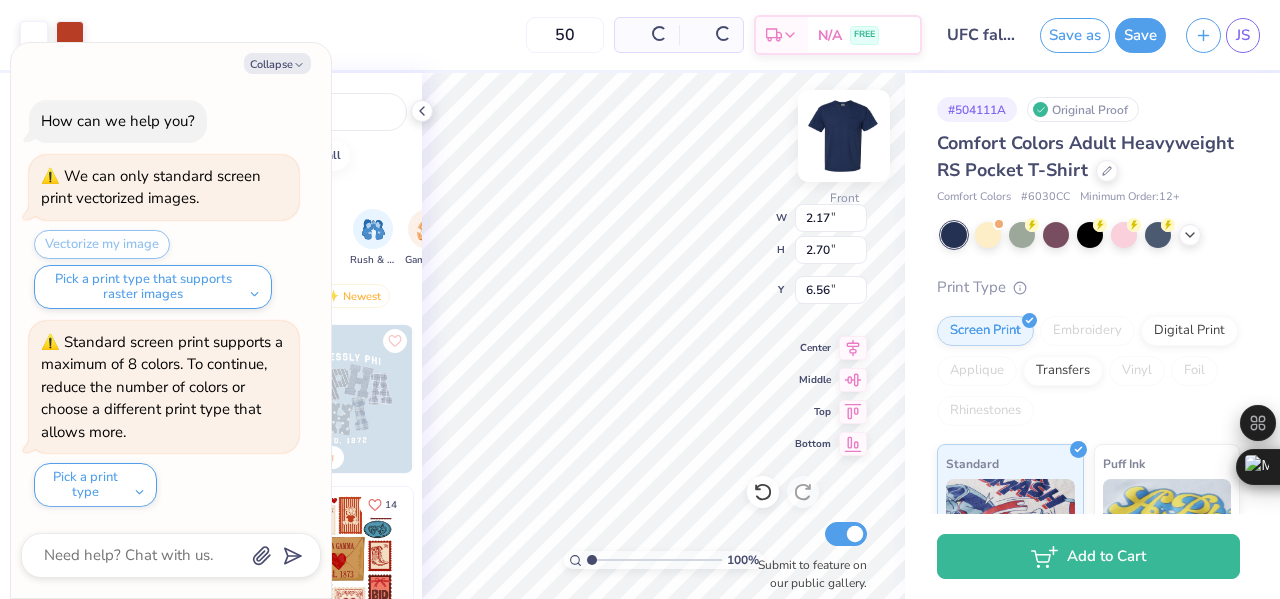 type on "1.64" 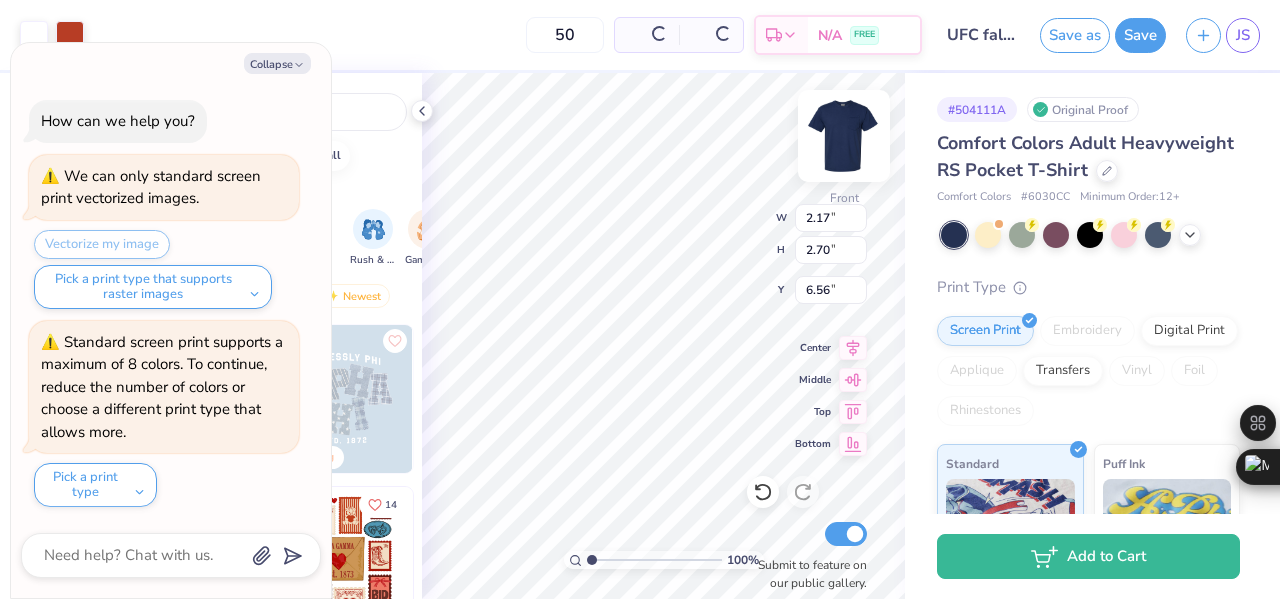 type on "2.39" 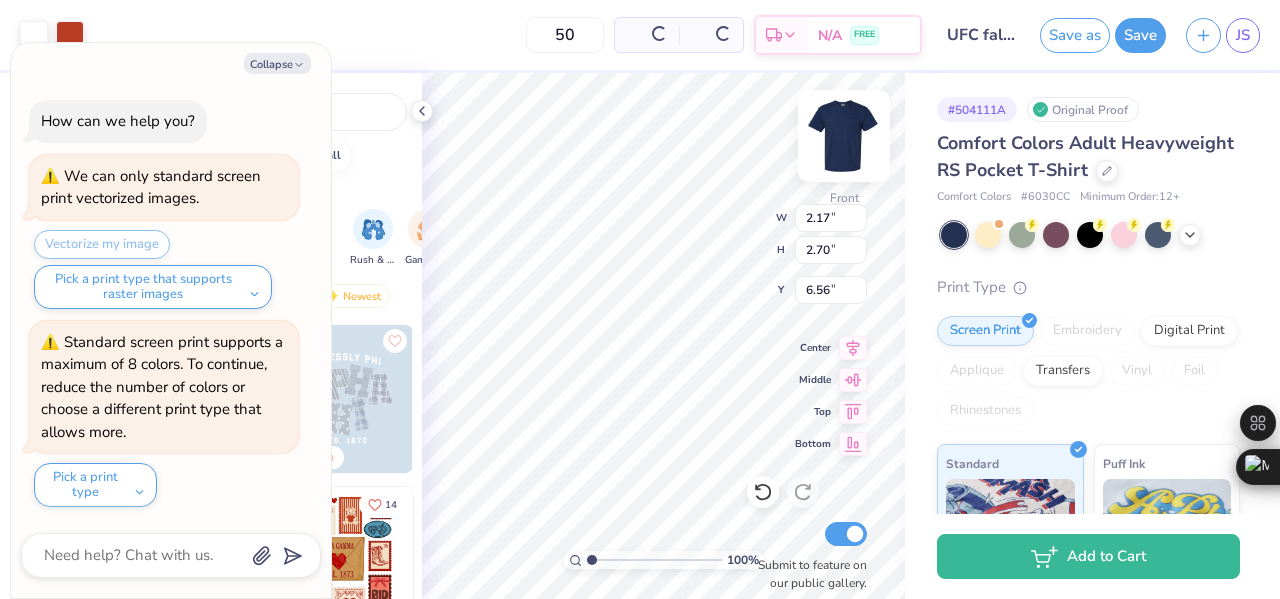 type on "6.80" 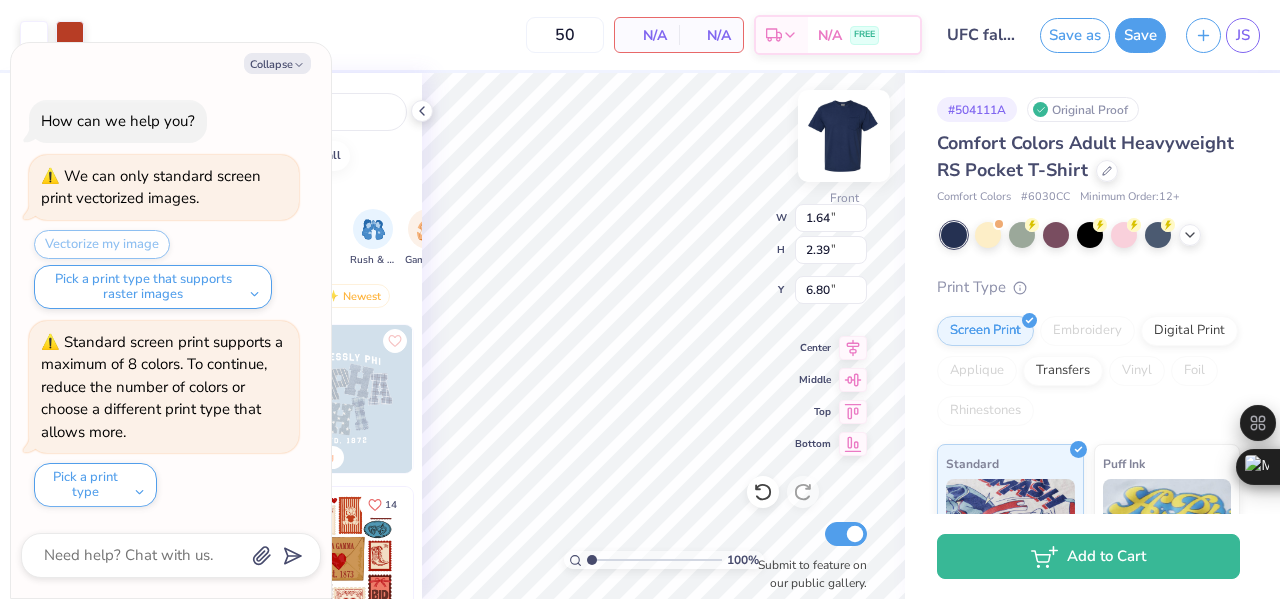 type on "x" 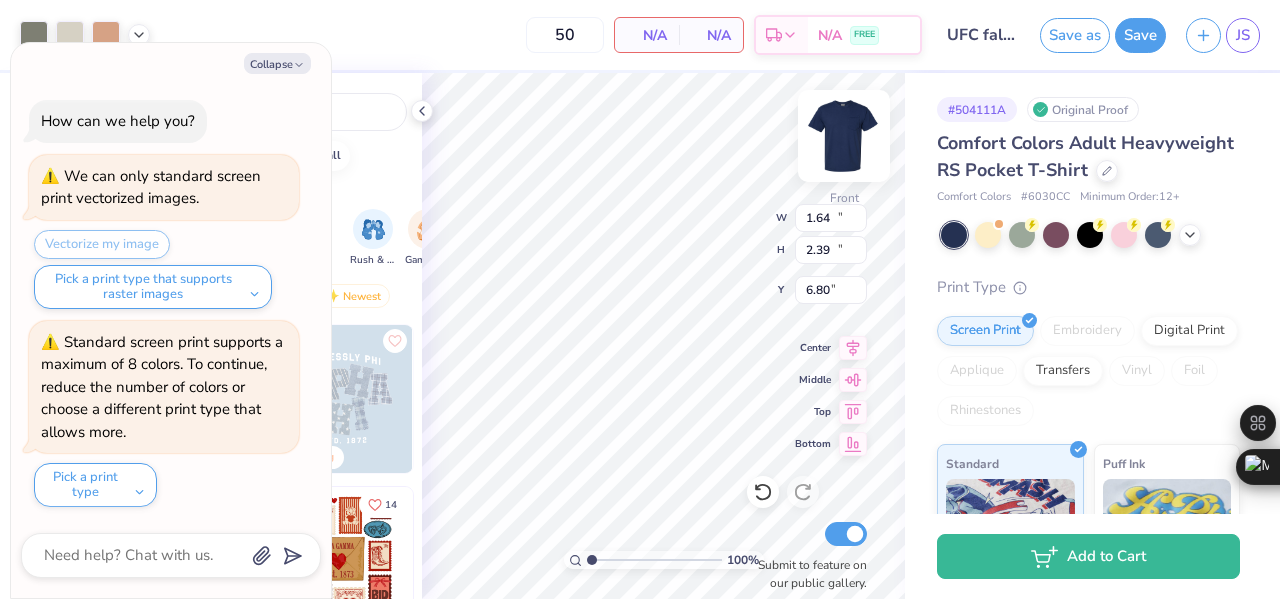 type on "11.97" 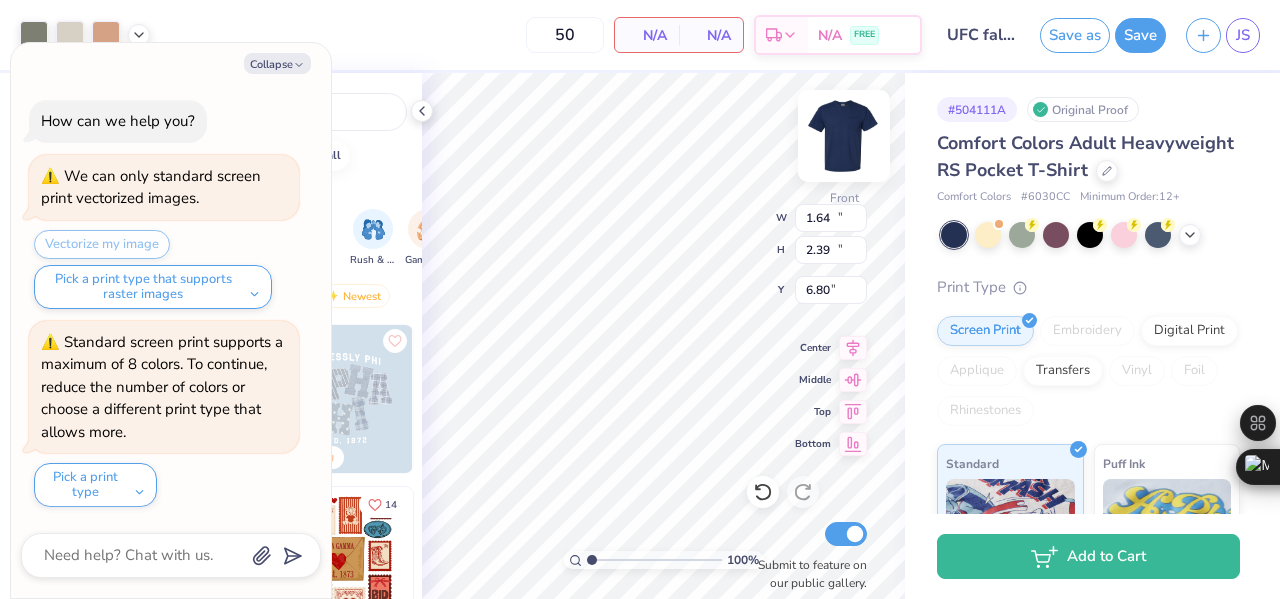 type on "16.00" 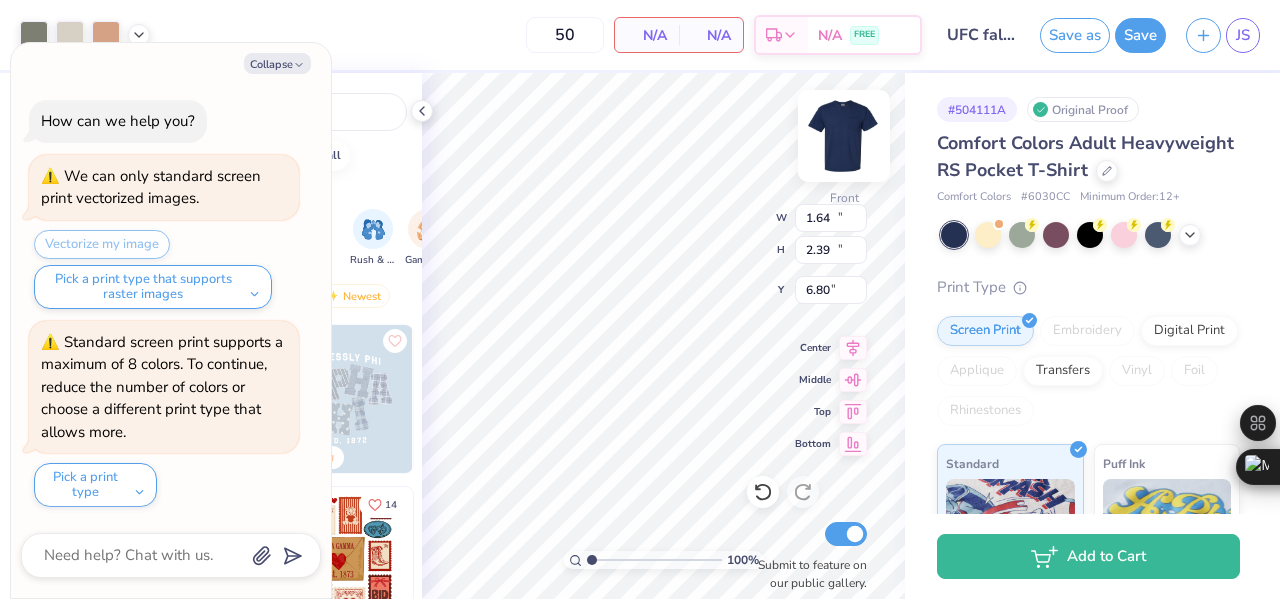 type on "5.61" 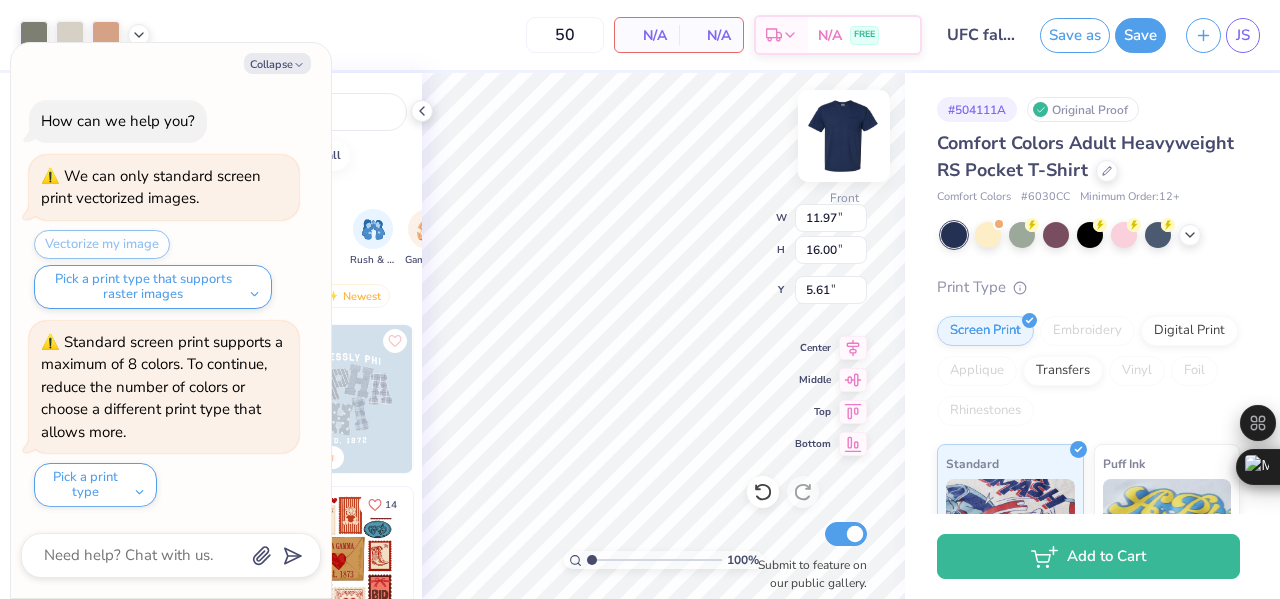 type on "x" 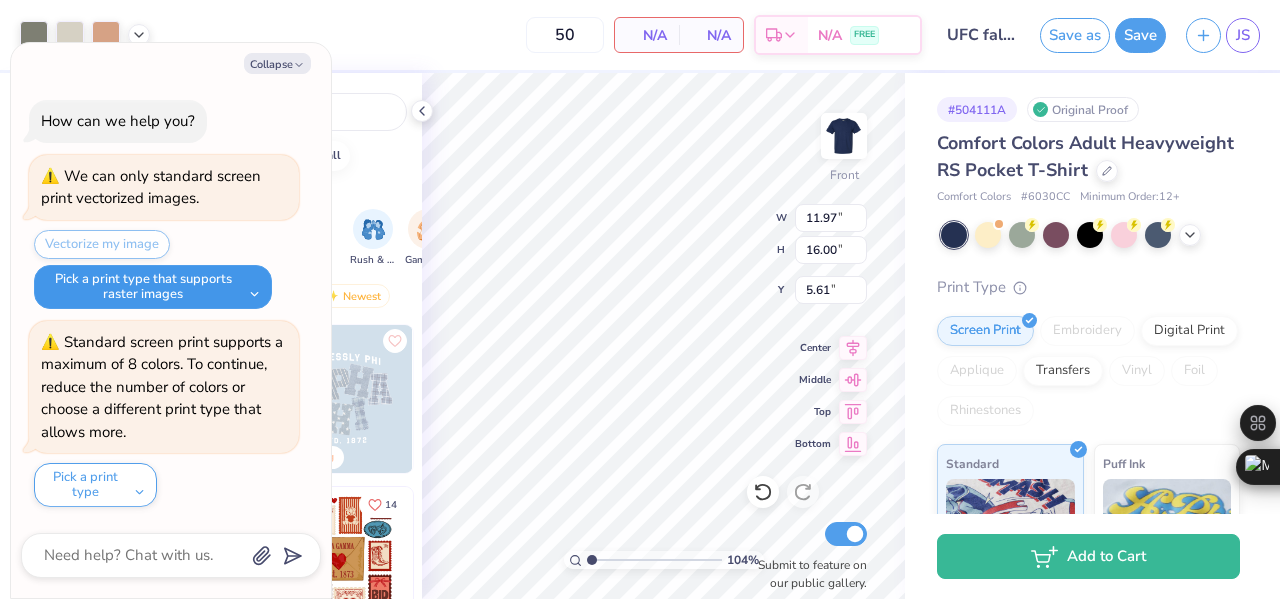 click on "Pick a print type that supports raster images" at bounding box center [153, 287] 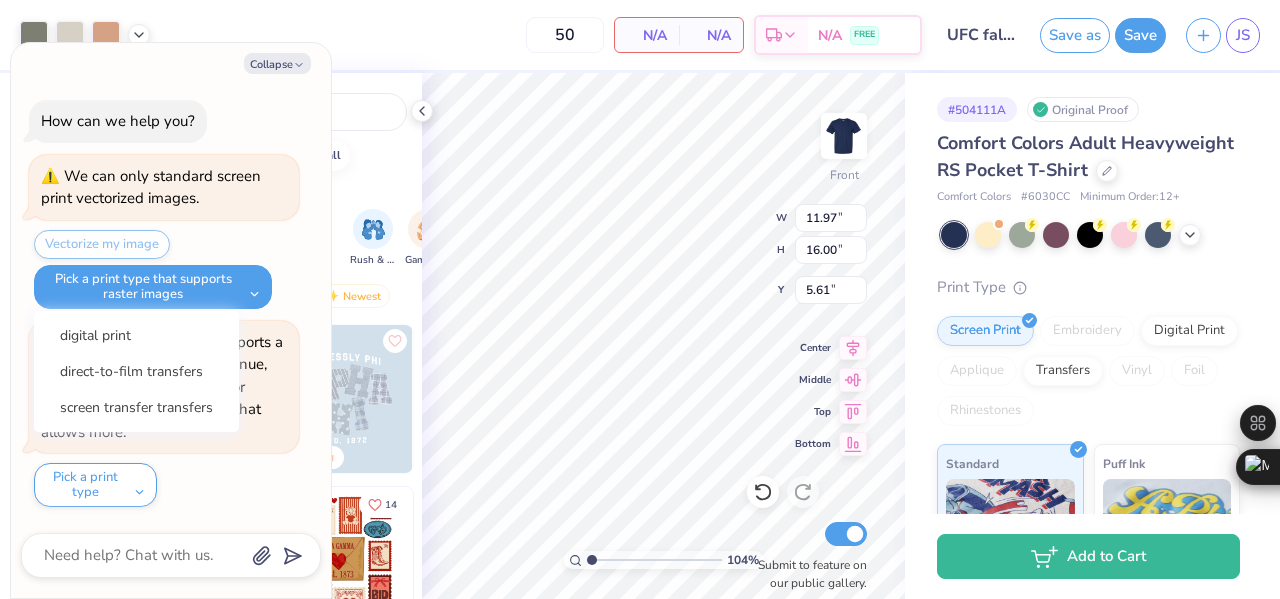 click on "Standard screen print supports a maximum of 8 colors. To continue, reduce the number of colors or choose a different print type that allows more. Pick a print type" at bounding box center [164, 414] 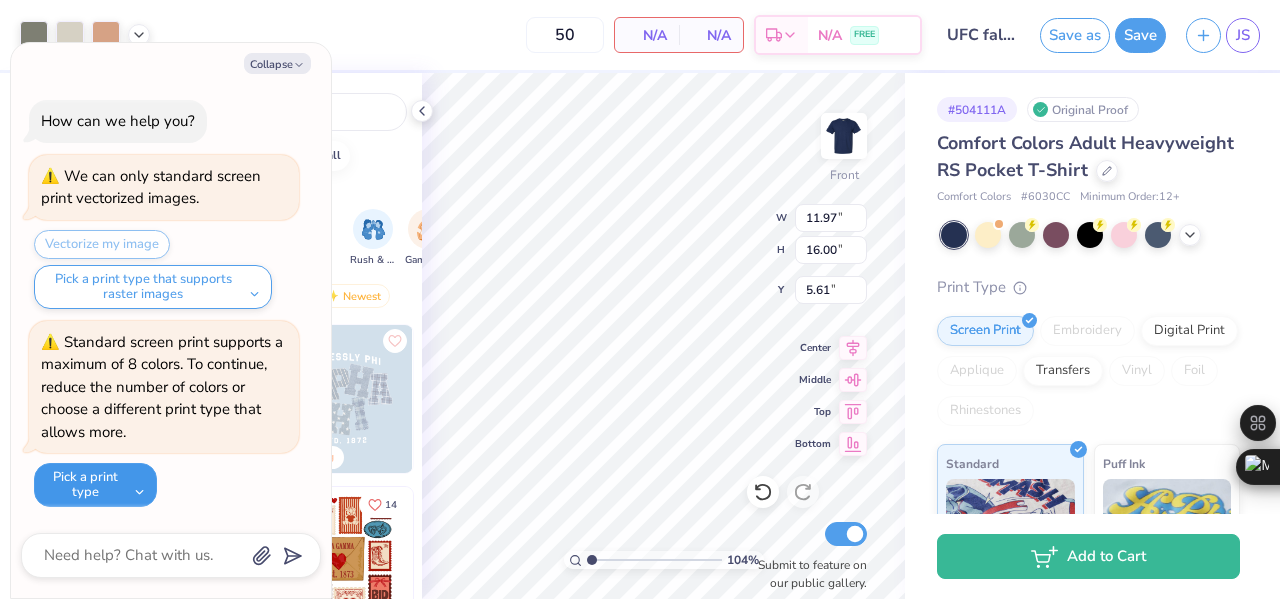 click on "Pick a print type" at bounding box center (95, 485) 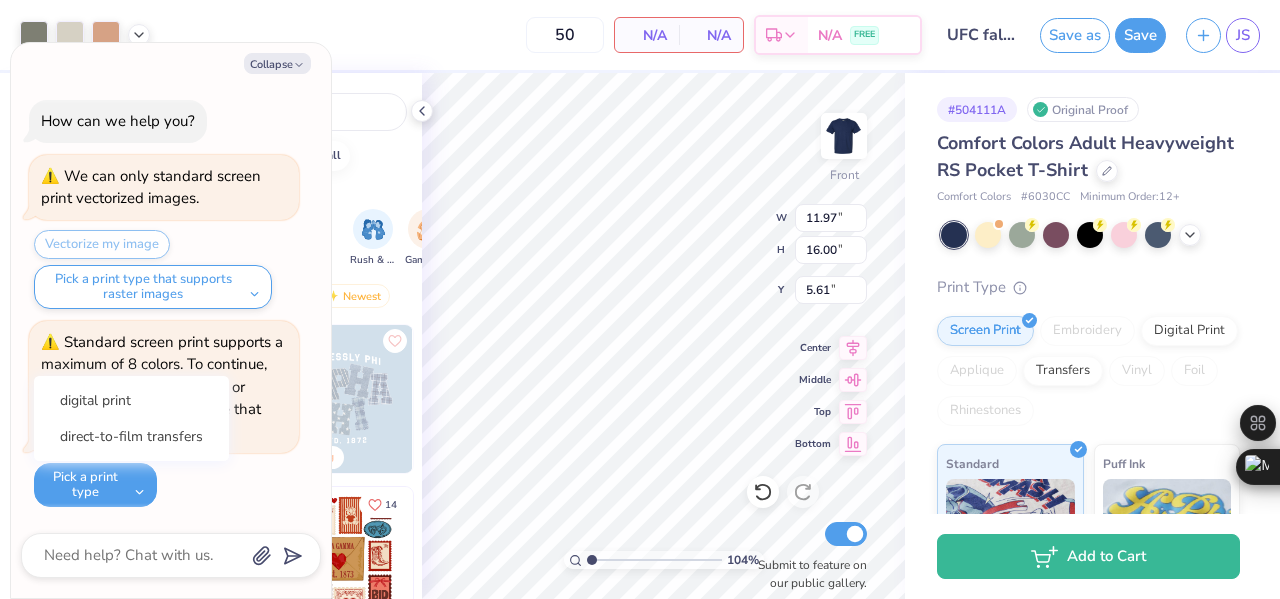 click on "Standard screen print supports a maximum of 8 colors. To continue, reduce the number of colors or choose a different print type that allows more. Pick a print type digital print direct-to-film transfers" at bounding box center (164, 414) 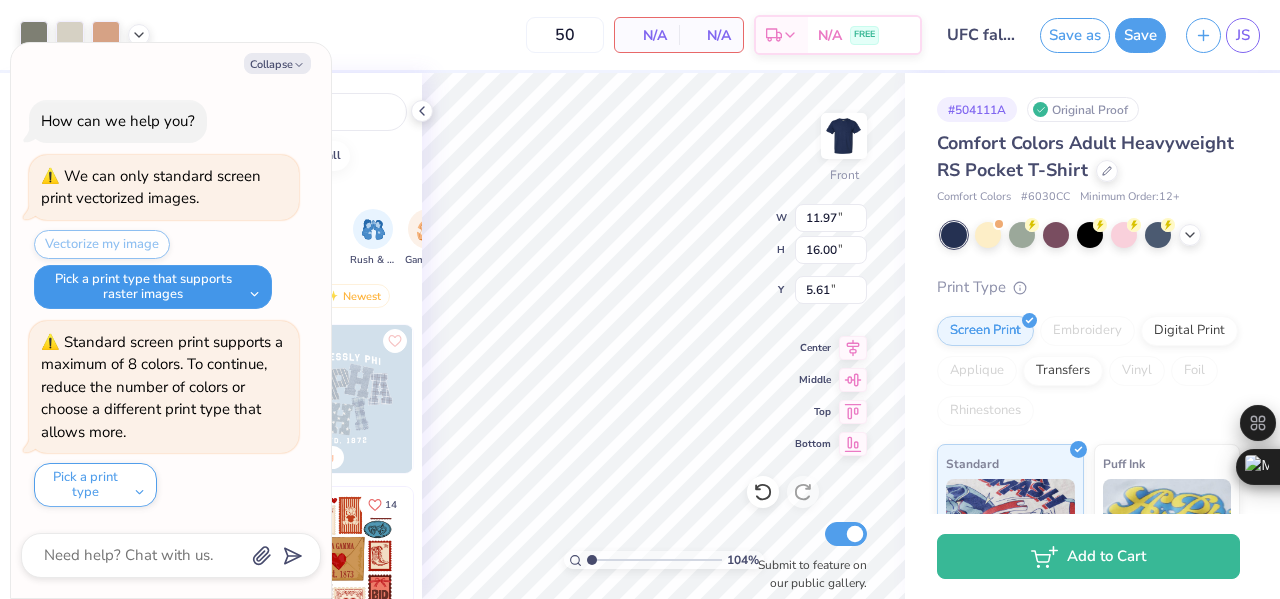 click on "Pick a print type that supports raster images" at bounding box center (153, 287) 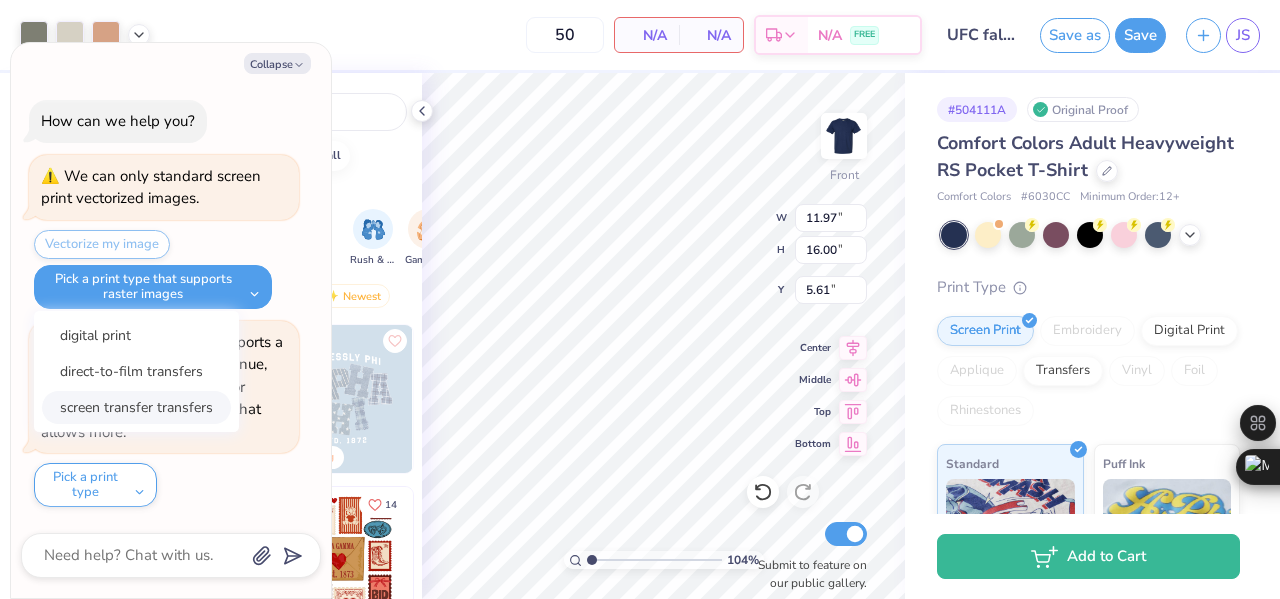 click on "screen transfer transfers" at bounding box center (136, 407) 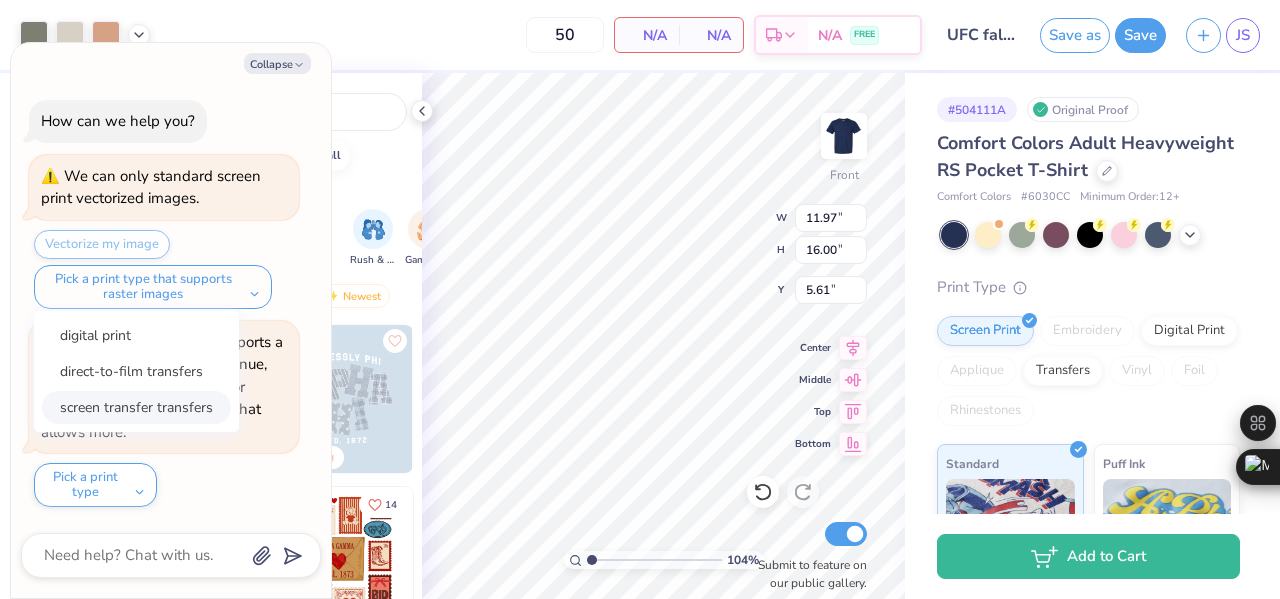 type on "1.03537843025313" 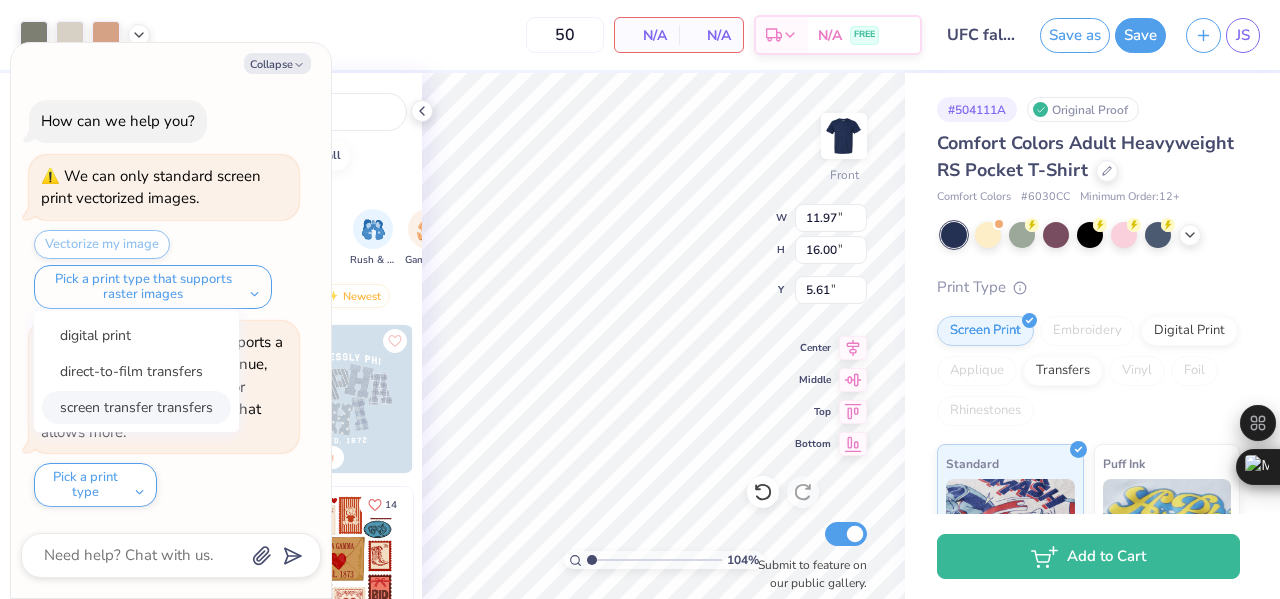 type on "x" 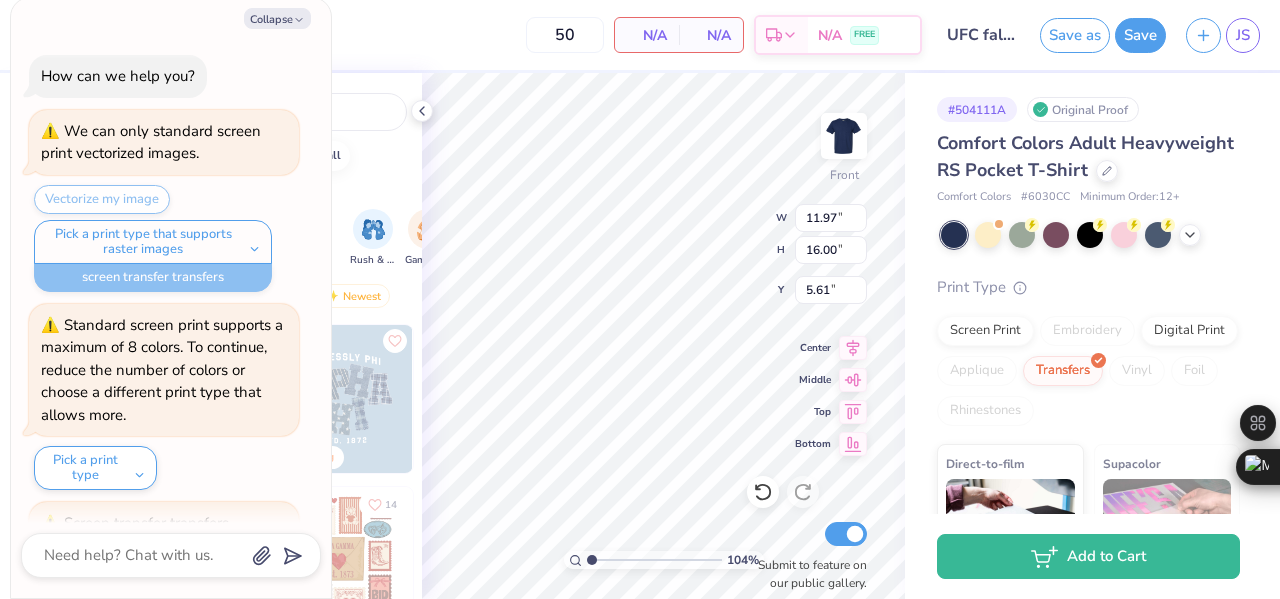 type on "1.03537843025313" 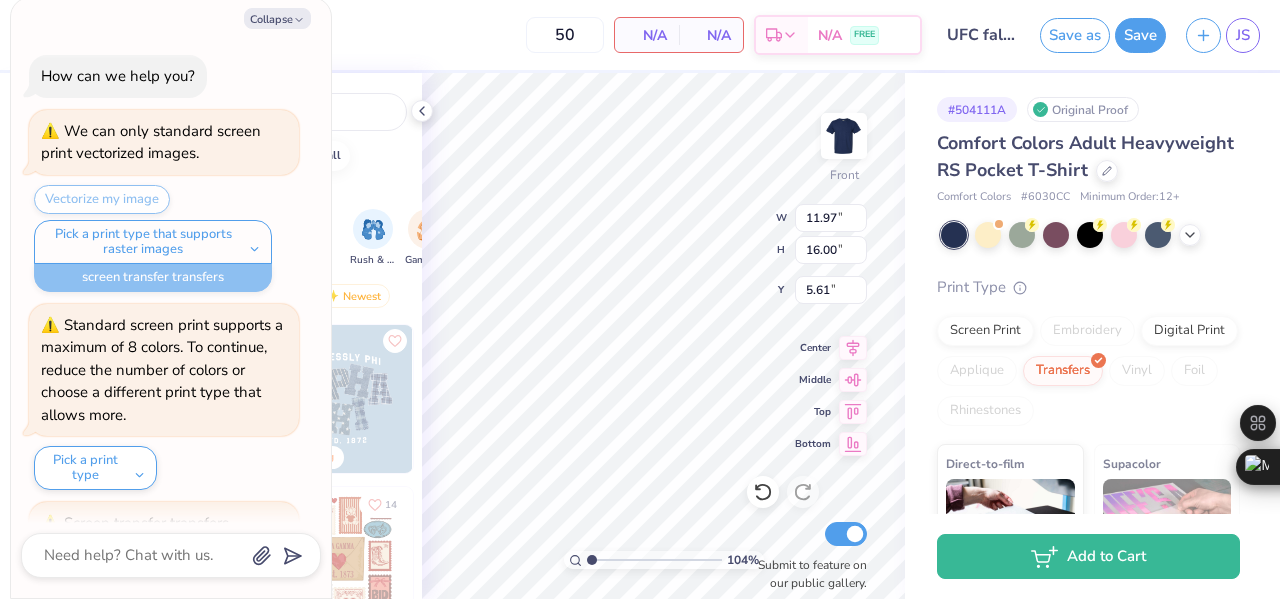 type on "x" 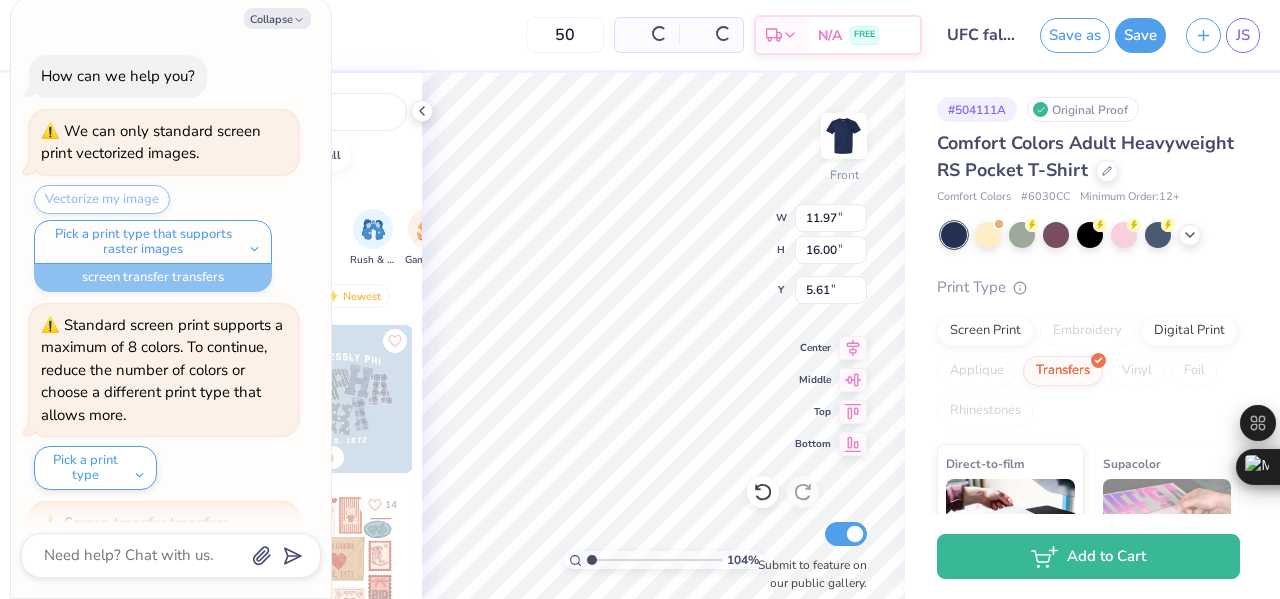 type on "1.03537843025313" 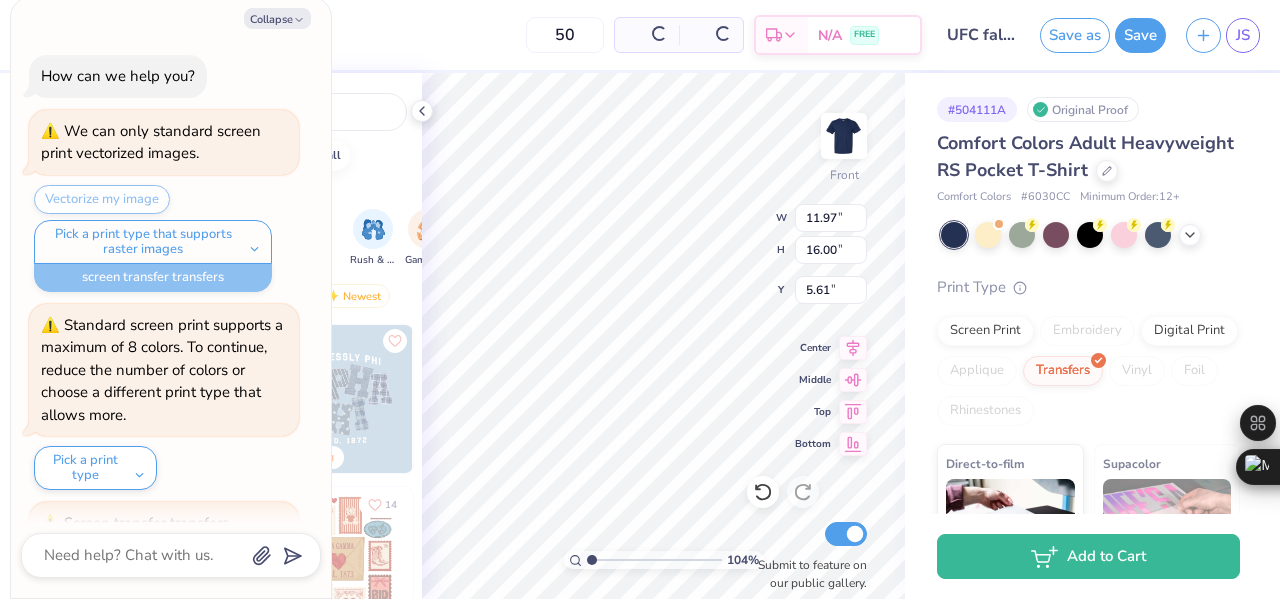type on "x" 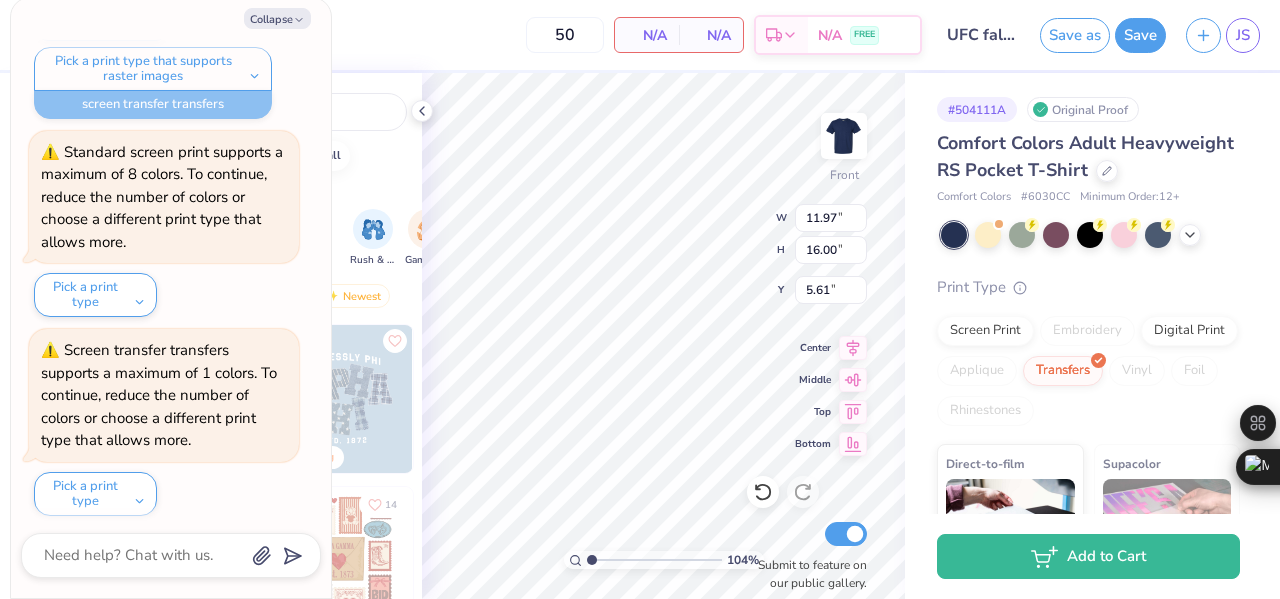 scroll, scrollTop: 181, scrollLeft: 0, axis: vertical 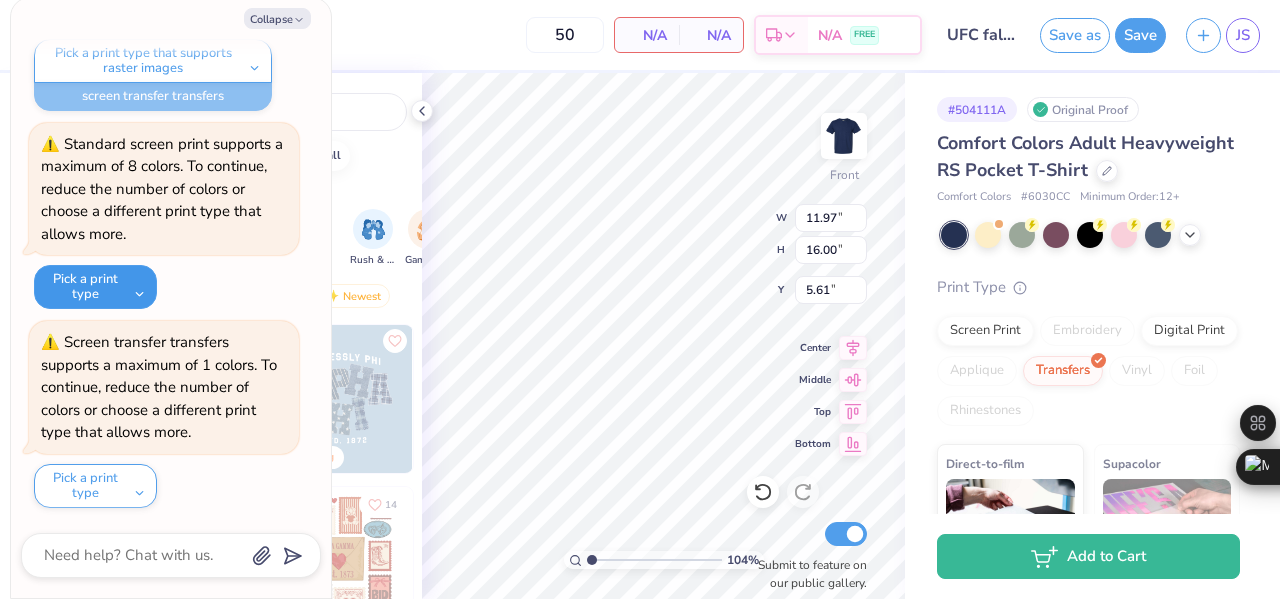 click on "Pick a print type" at bounding box center (95, 287) 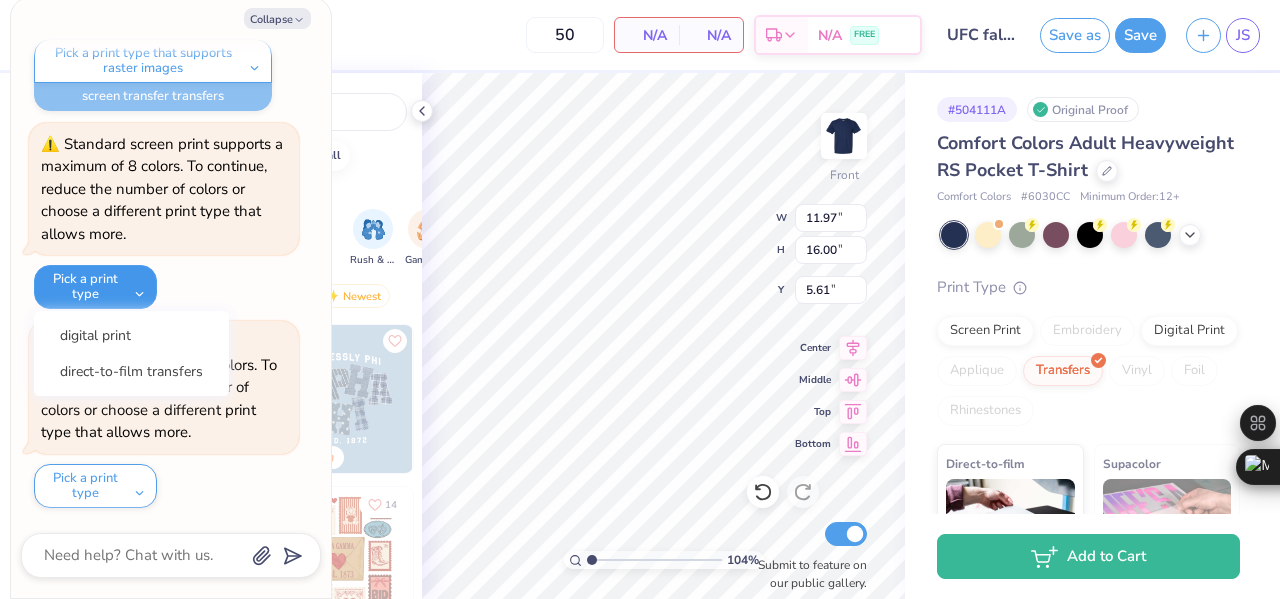 click on "Pick a print type" at bounding box center [95, 287] 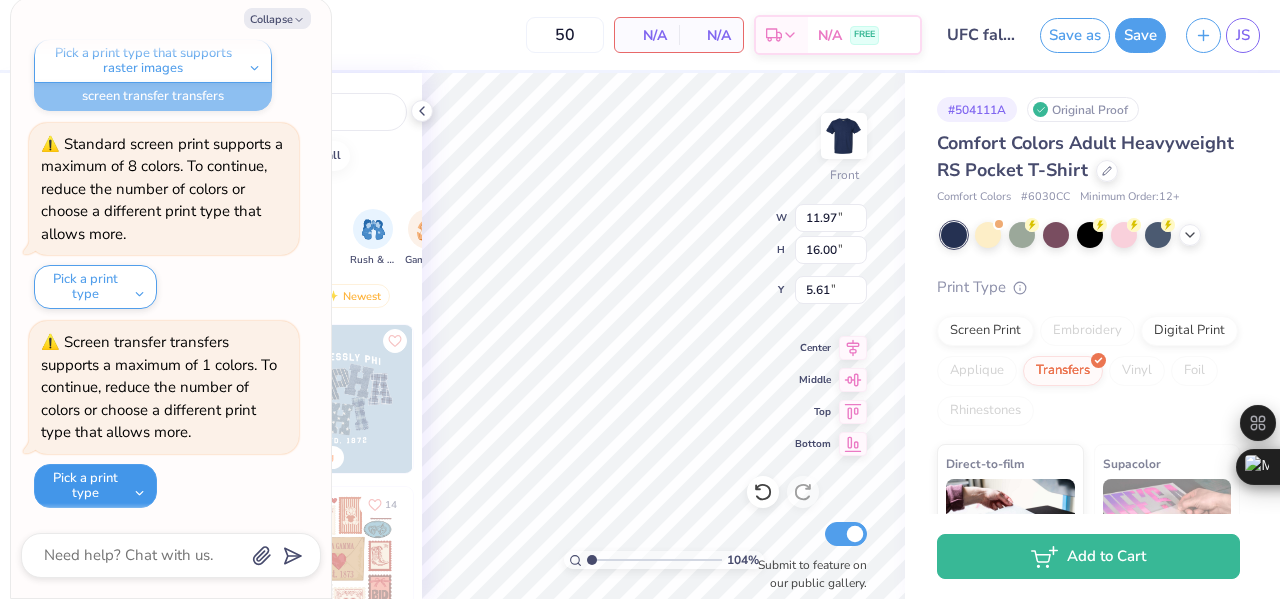 click on "Pick a print type" at bounding box center (95, 486) 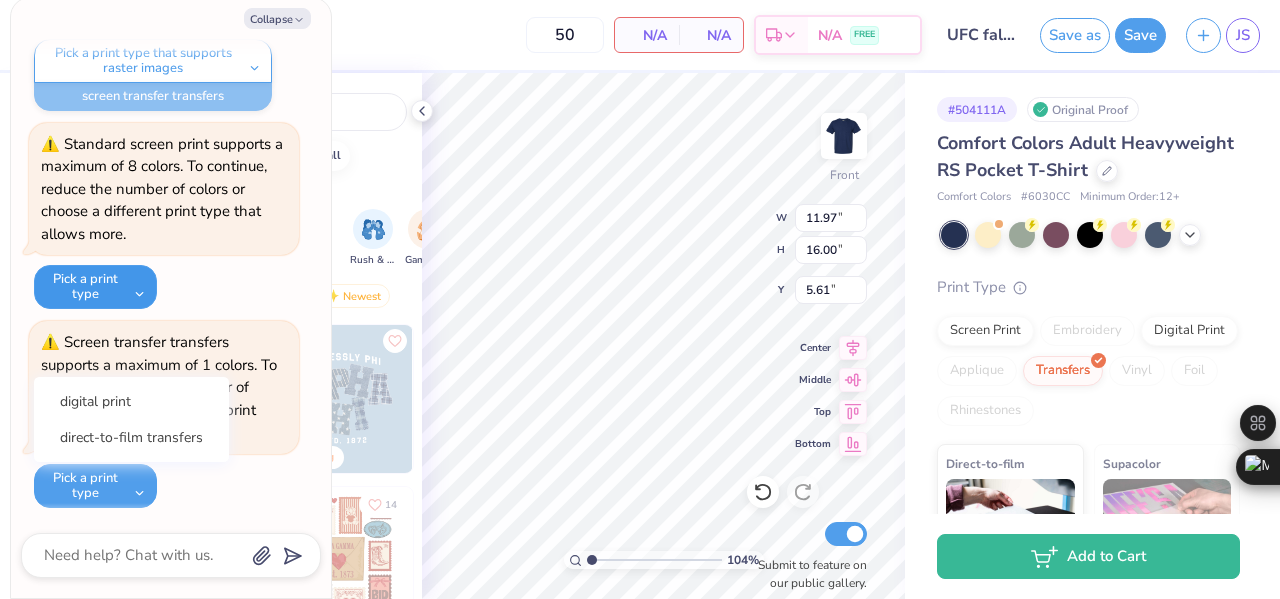 click on "Pick a print type" at bounding box center (95, 287) 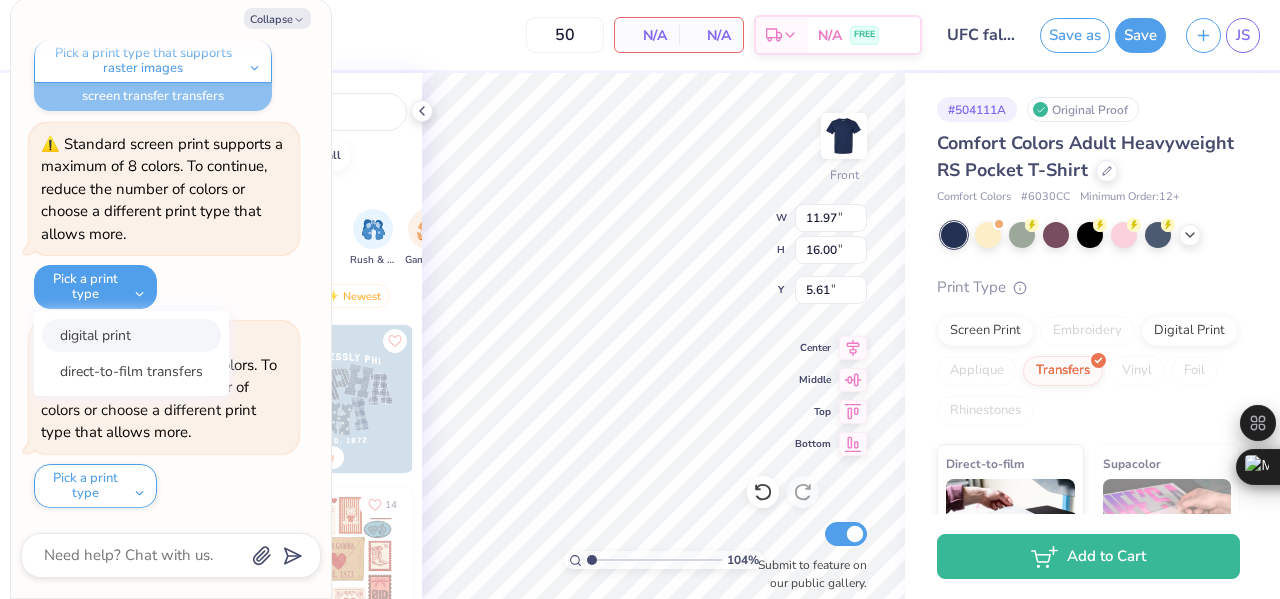 click on "digital print" at bounding box center [131, 335] 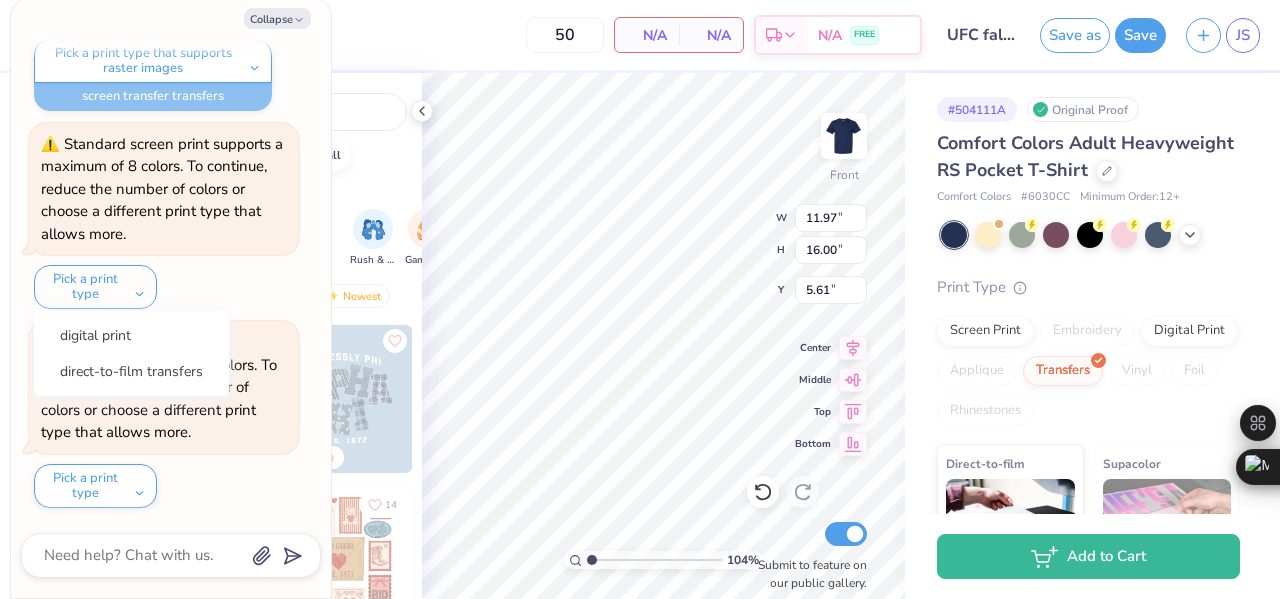 type on "1.03537843025313" 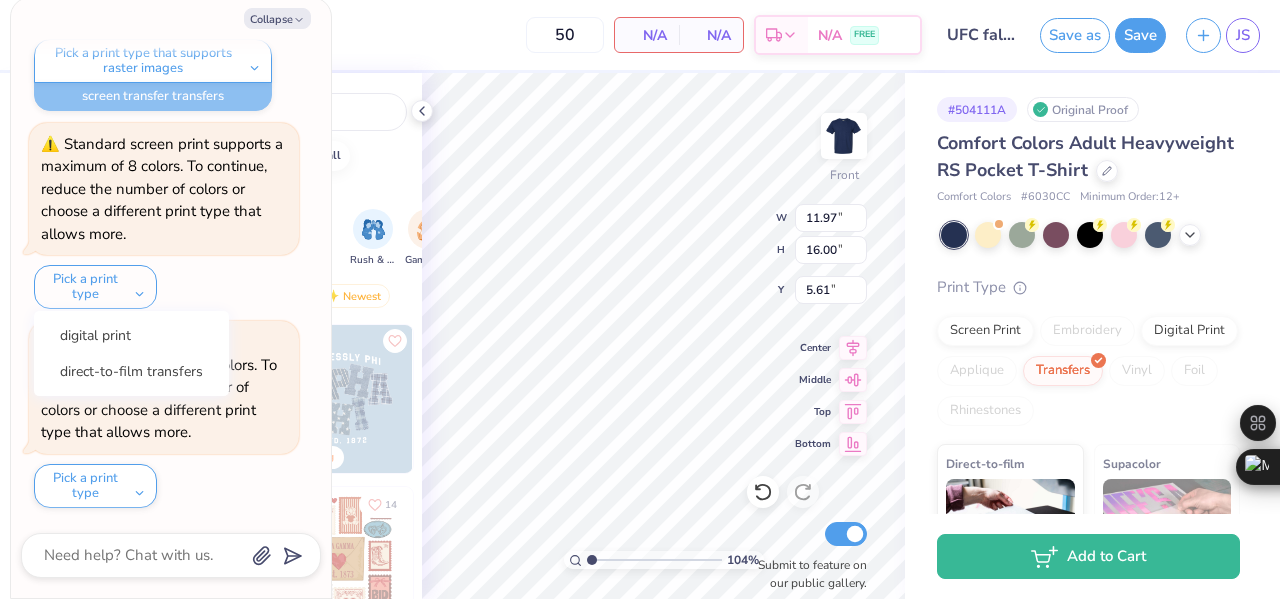 type on "x" 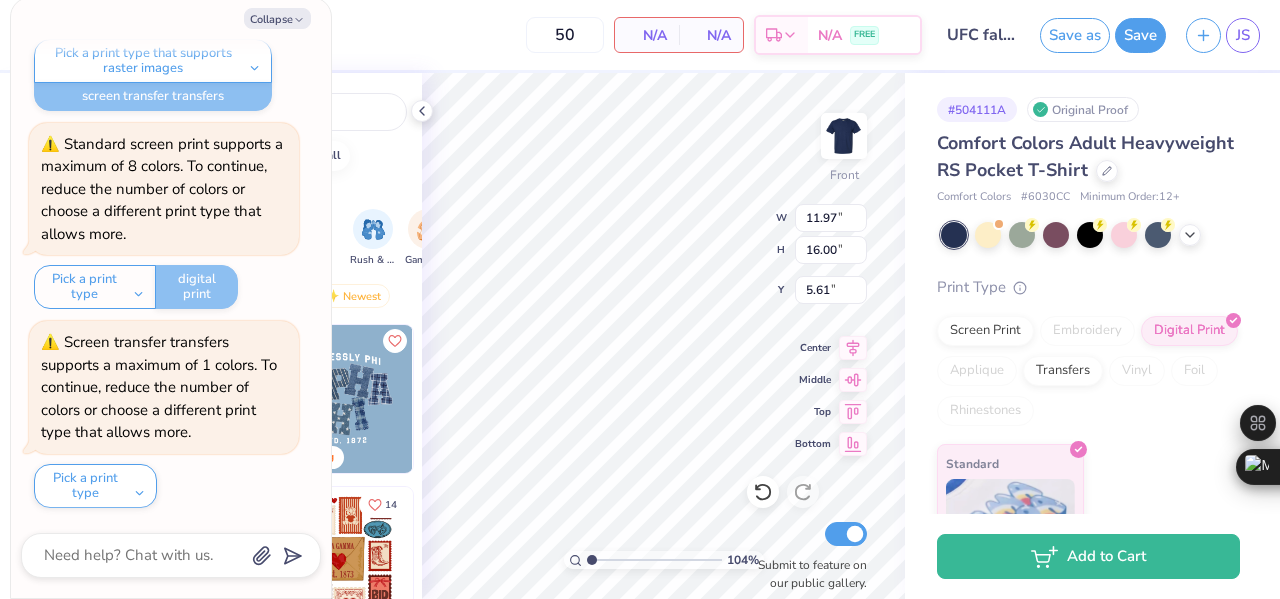 type on "1.03537843025313" 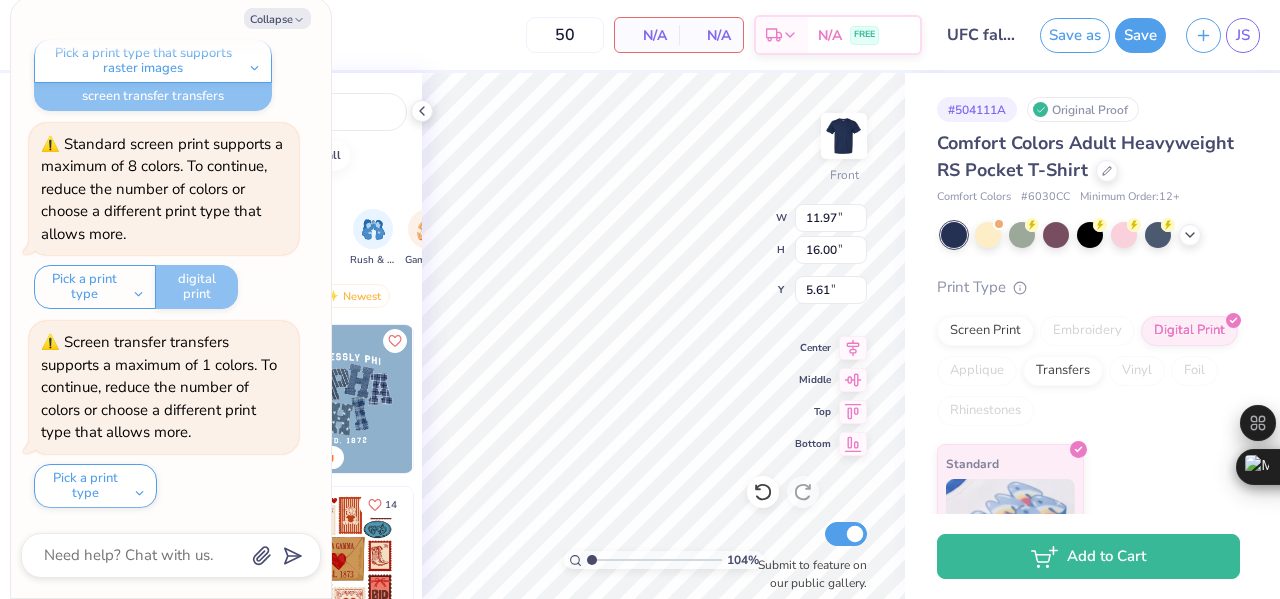 type on "x" 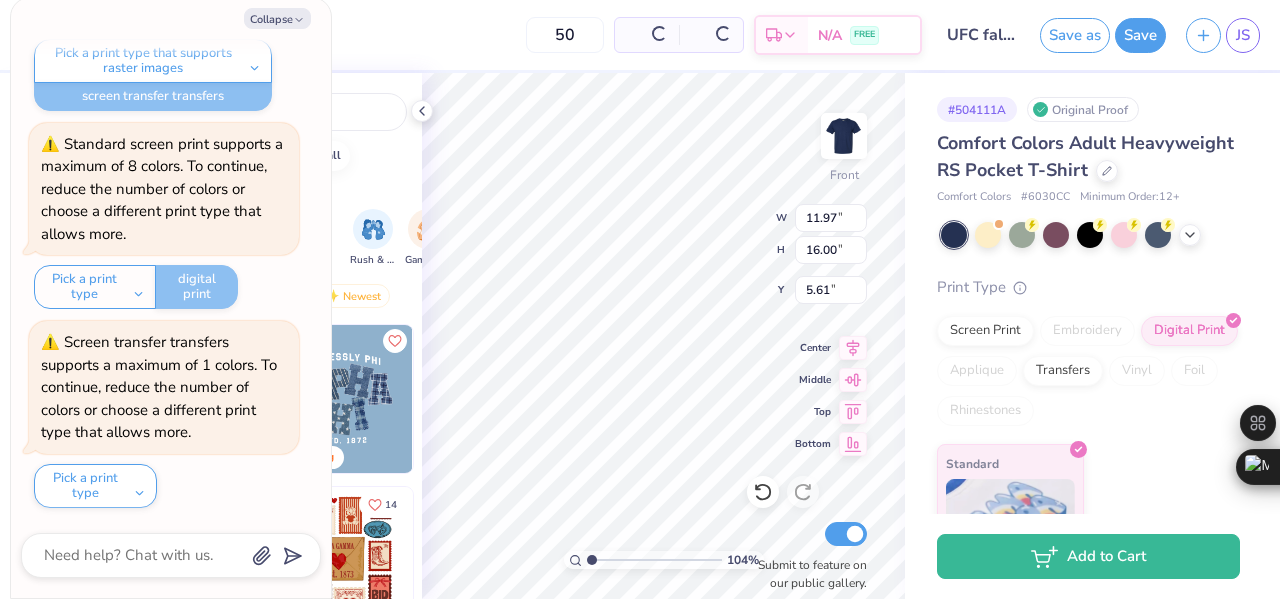 type on "1.03537843025313" 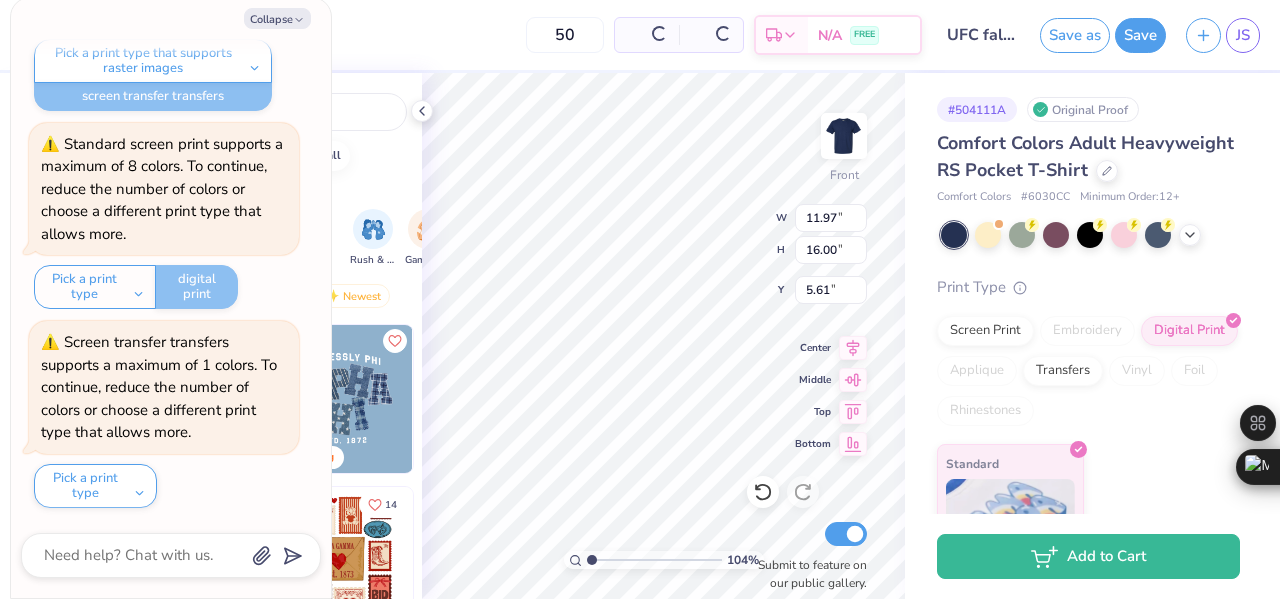 type on "x" 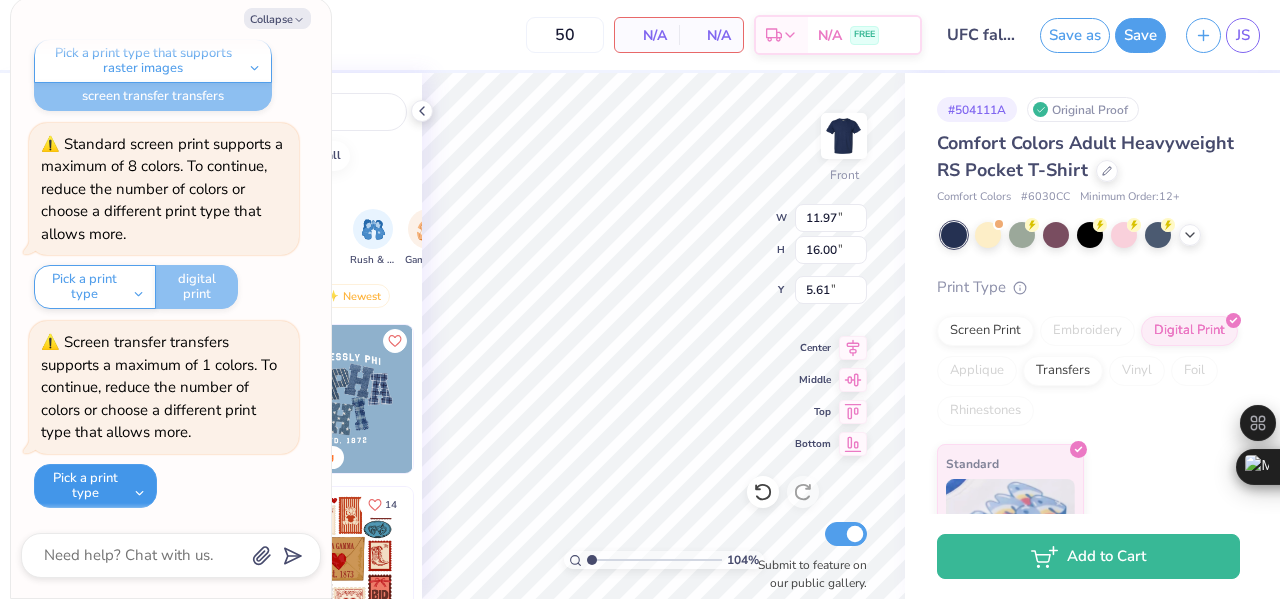 click on "Pick a print type" at bounding box center [95, 486] 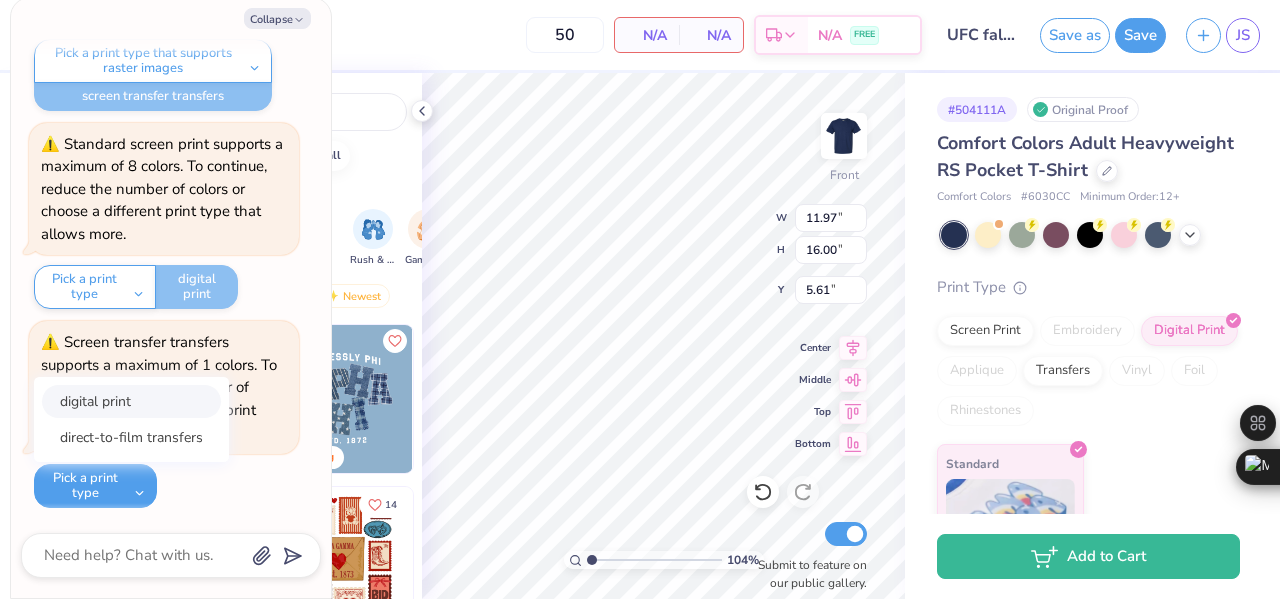 click on "digital print" at bounding box center (131, 401) 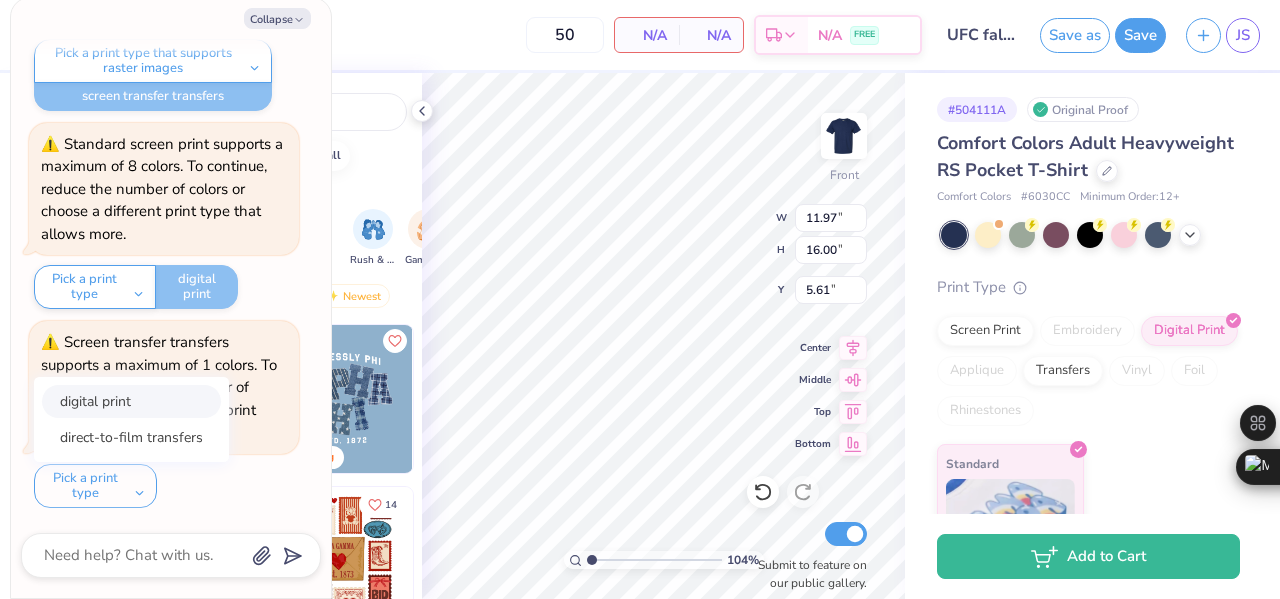 type on "1.03537843025313" 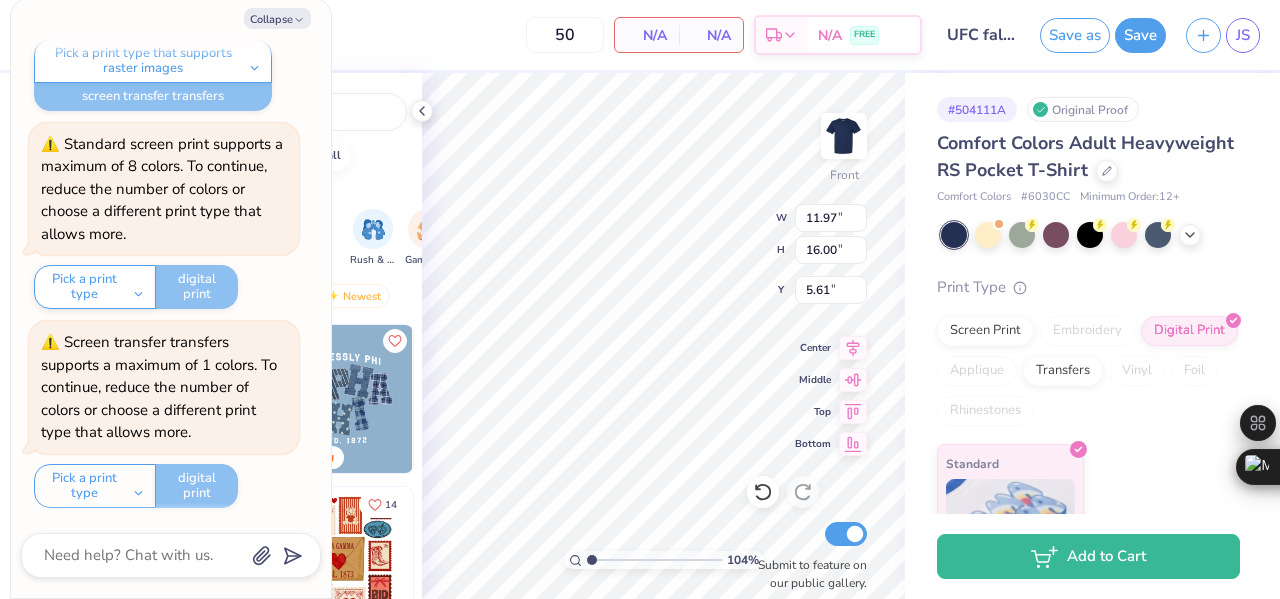 scroll, scrollTop: 0, scrollLeft: 0, axis: both 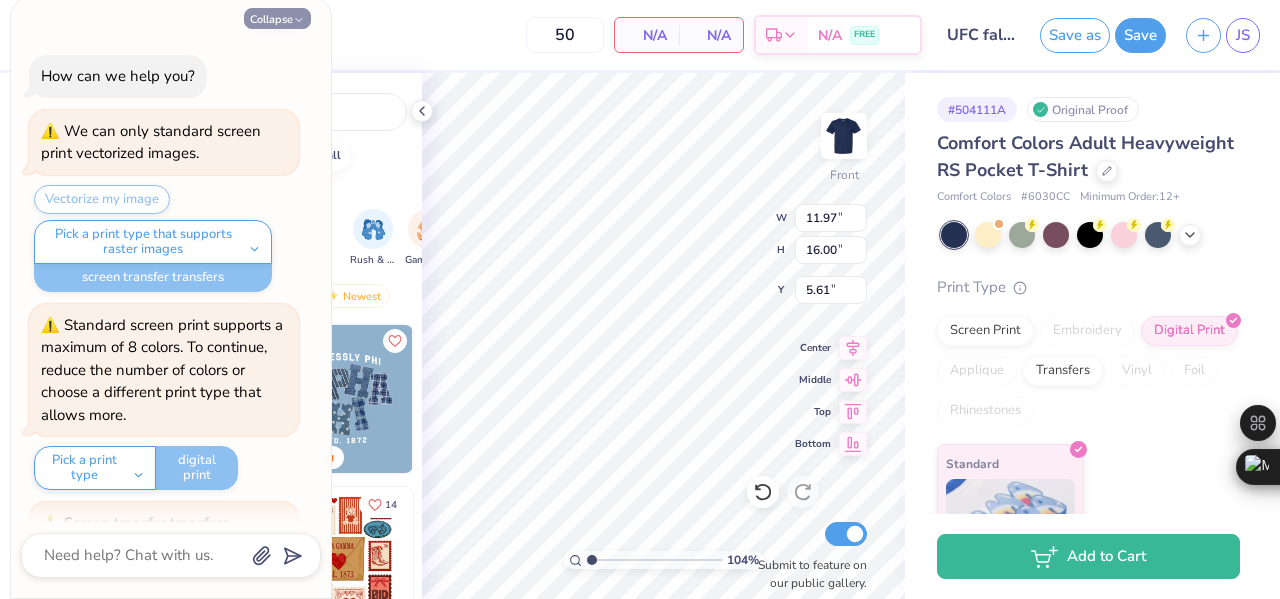 click 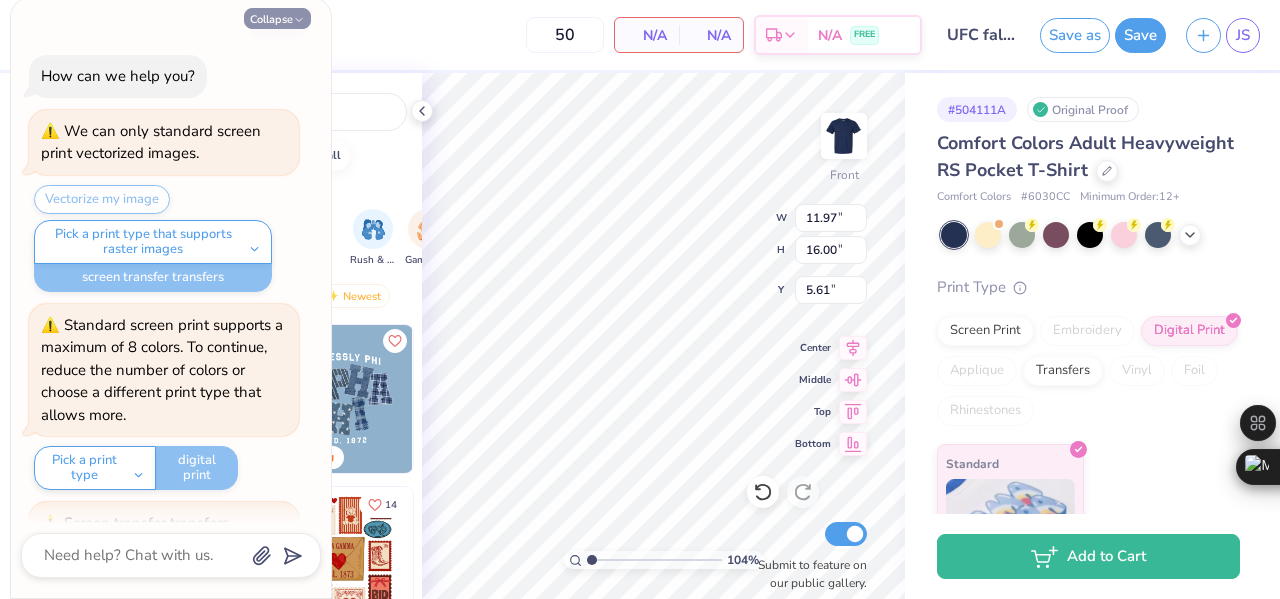type on "x" 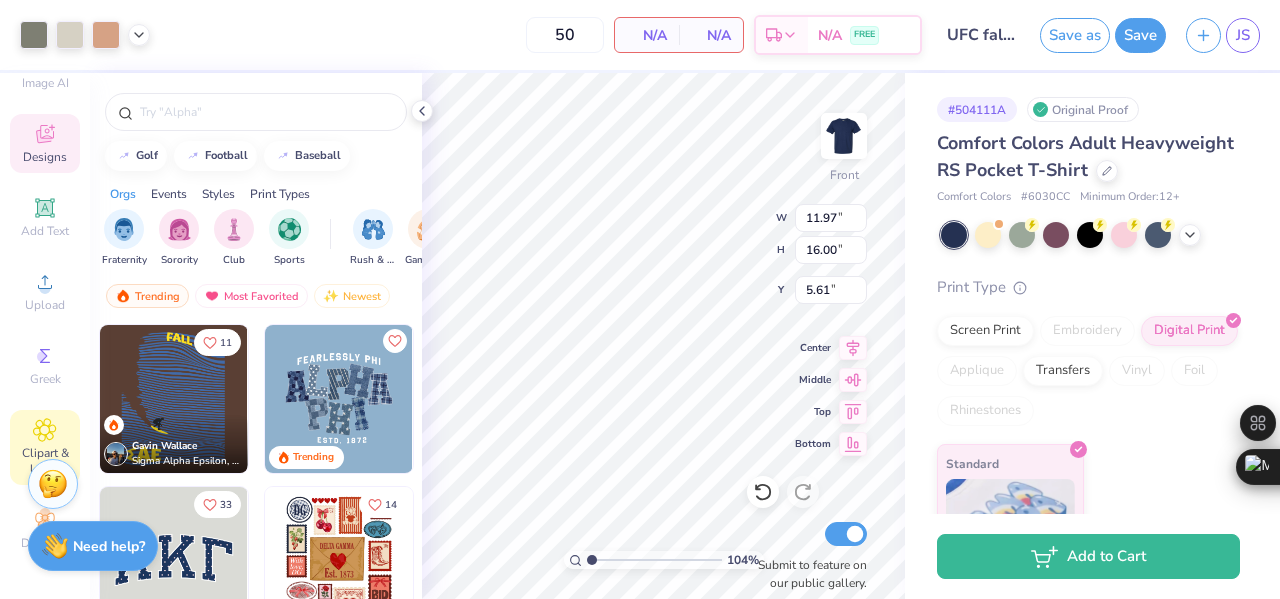 scroll, scrollTop: 67, scrollLeft: 0, axis: vertical 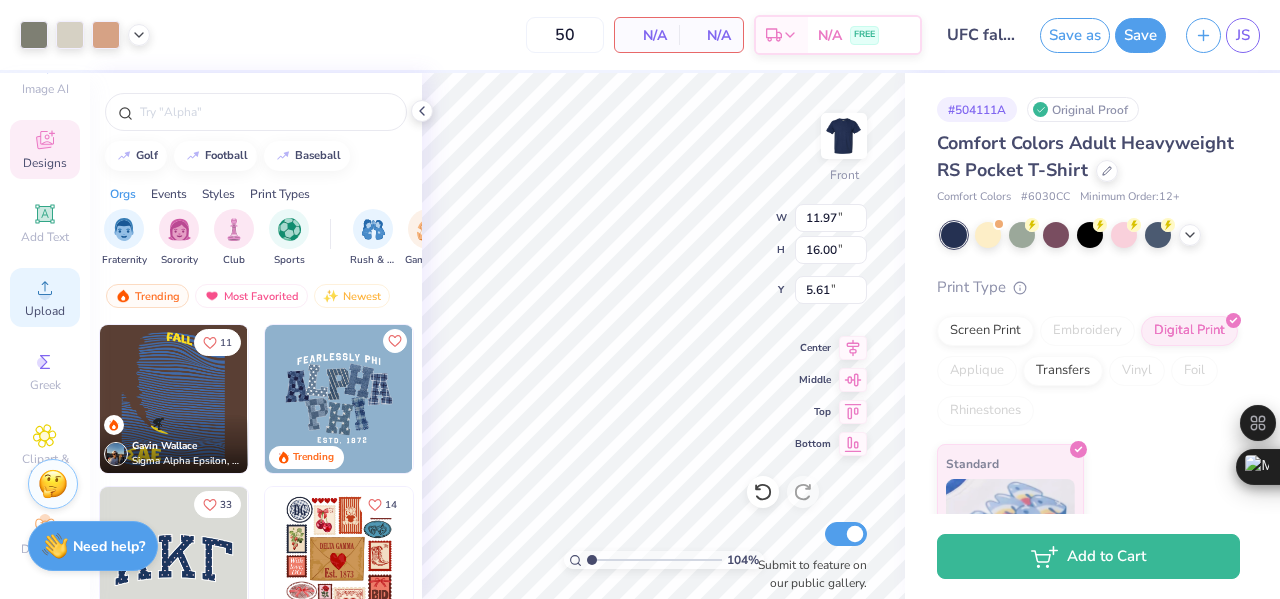 click on "Upload" at bounding box center [45, 311] 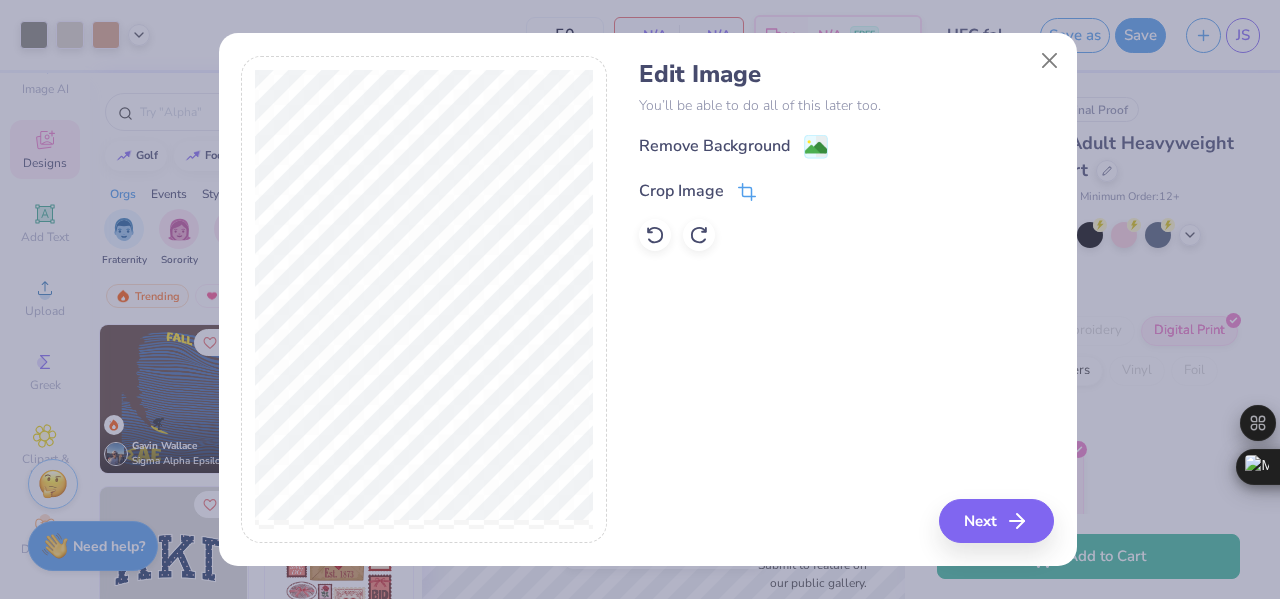 click on "Crop Image" at bounding box center [681, 191] 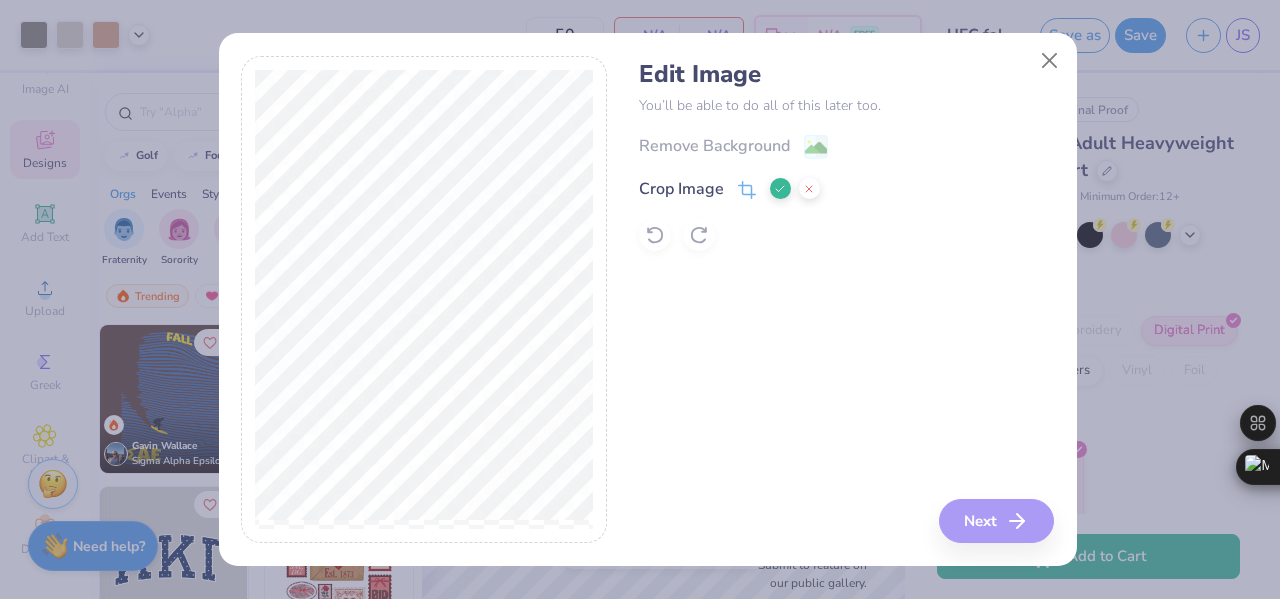 click 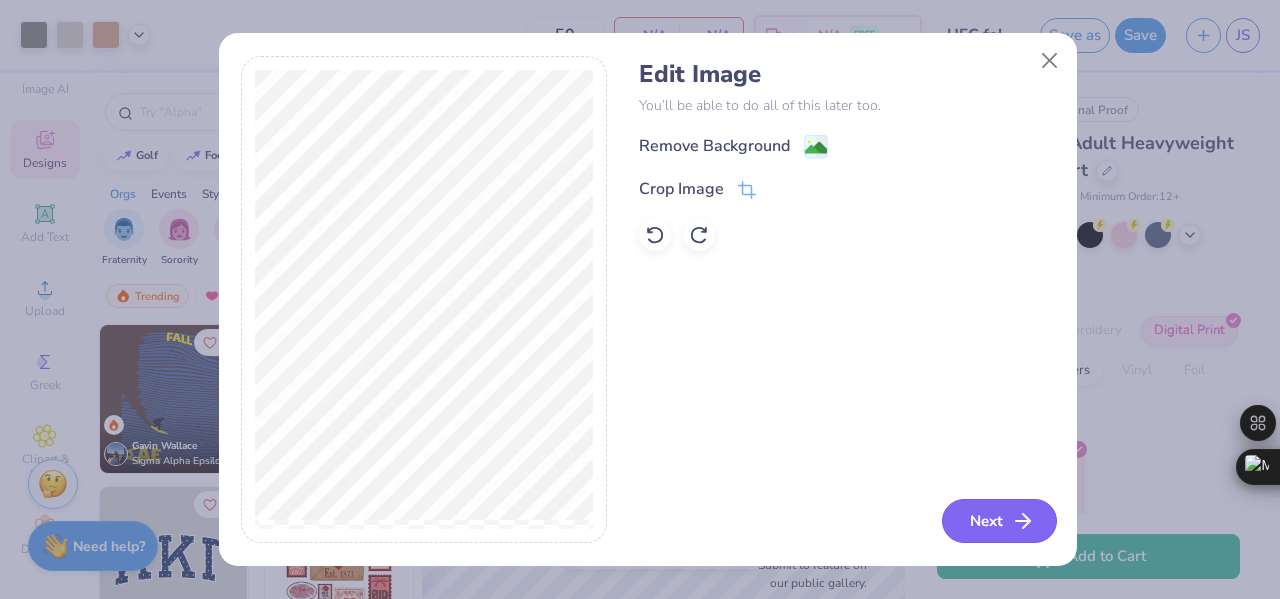 click on "Next" at bounding box center [999, 521] 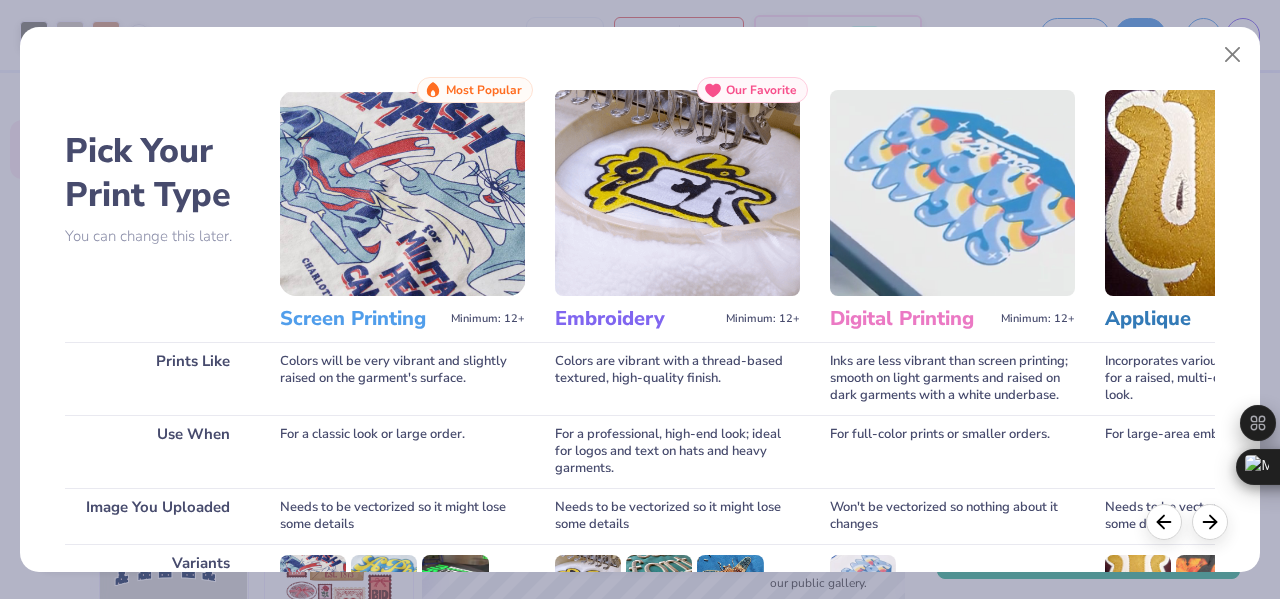 scroll, scrollTop: 298, scrollLeft: 0, axis: vertical 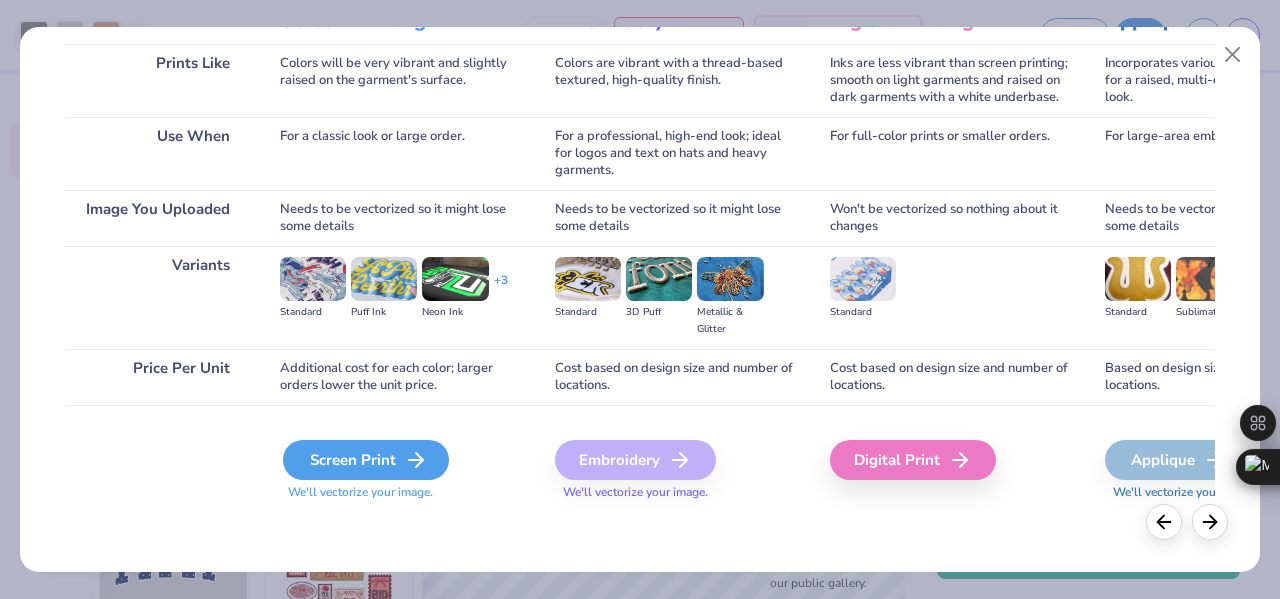 click on "Screen Print" at bounding box center [366, 460] 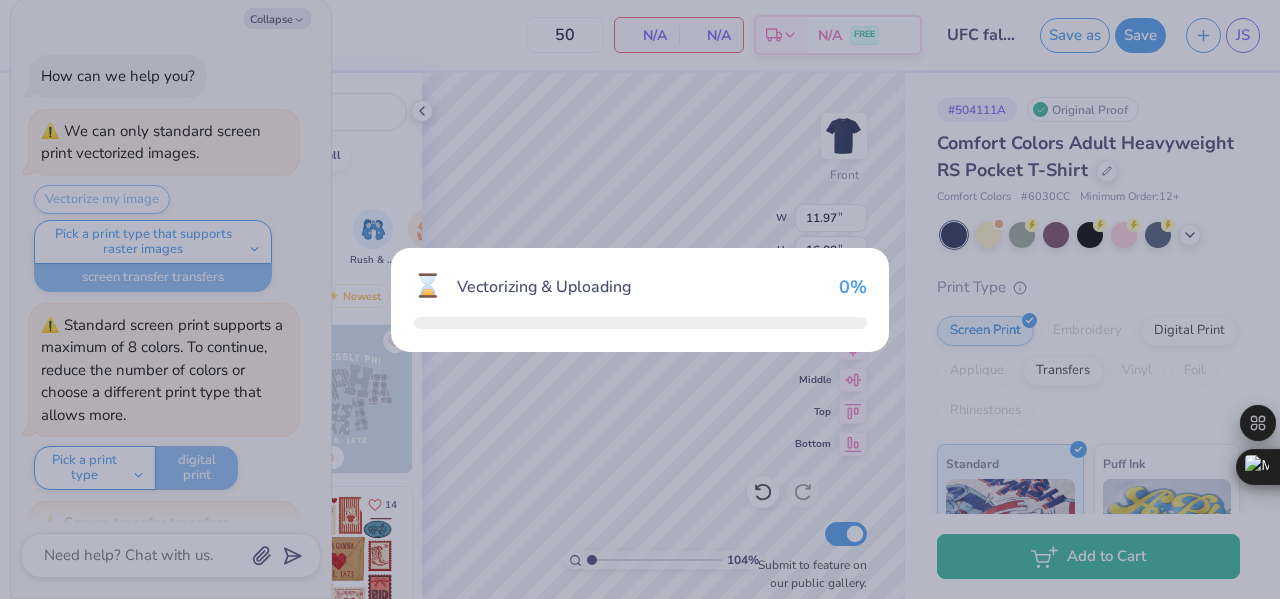 type on "1.03537843025313" 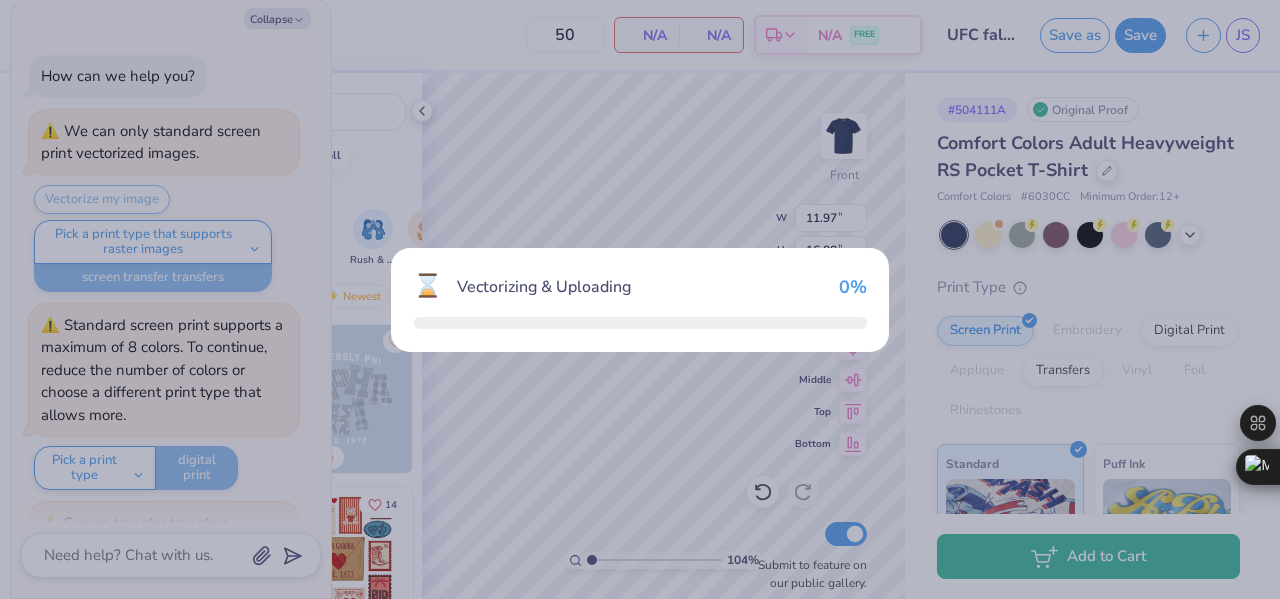type on "x" 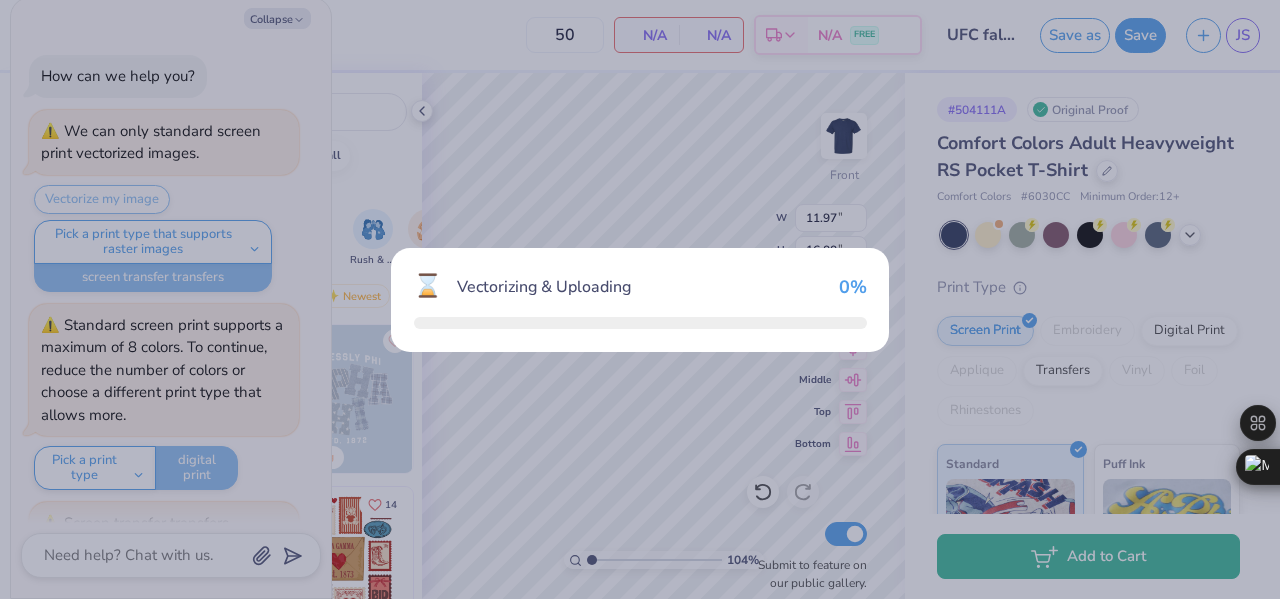type on "1.03537843025313" 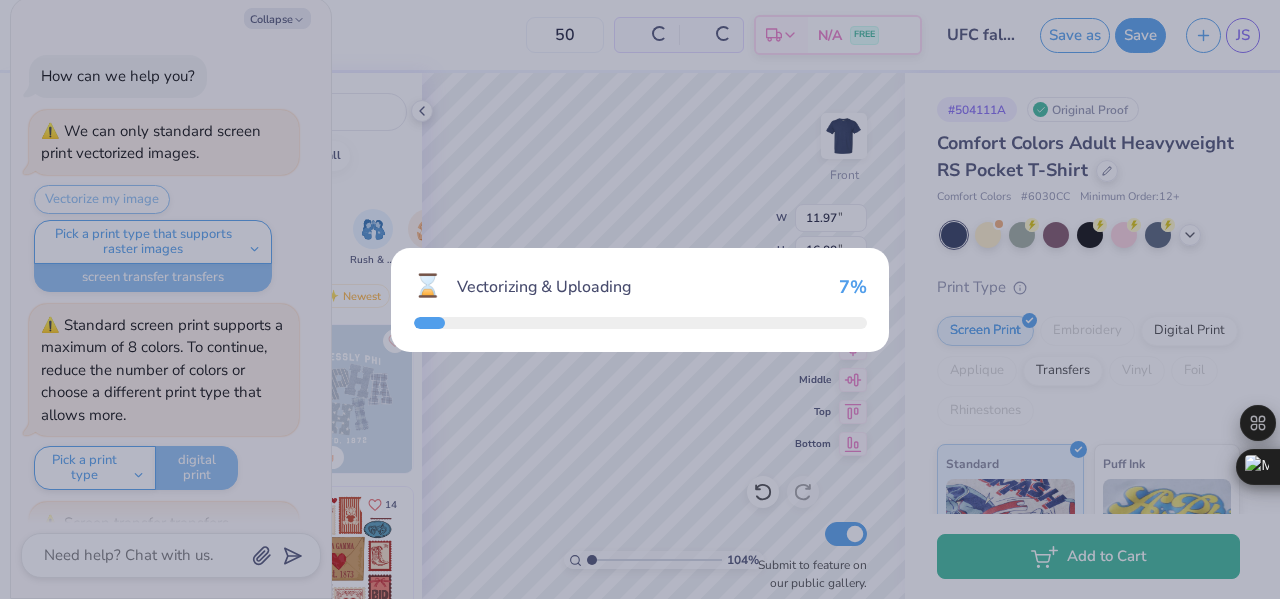 type on "x" 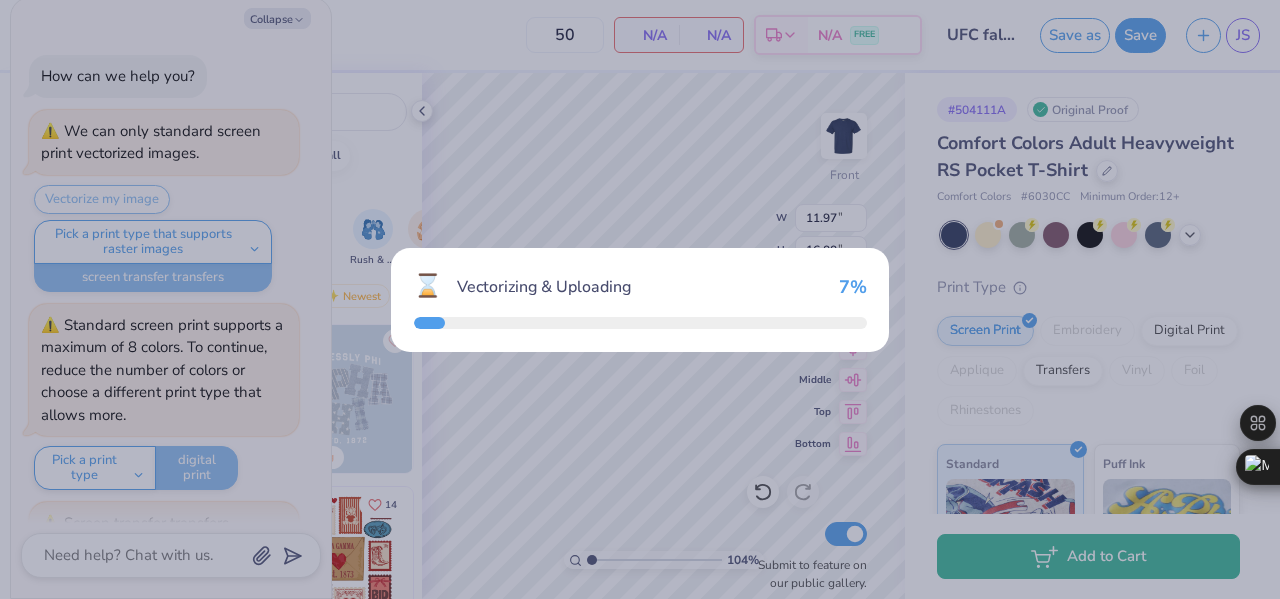 scroll, scrollTop: 380, scrollLeft: 0, axis: vertical 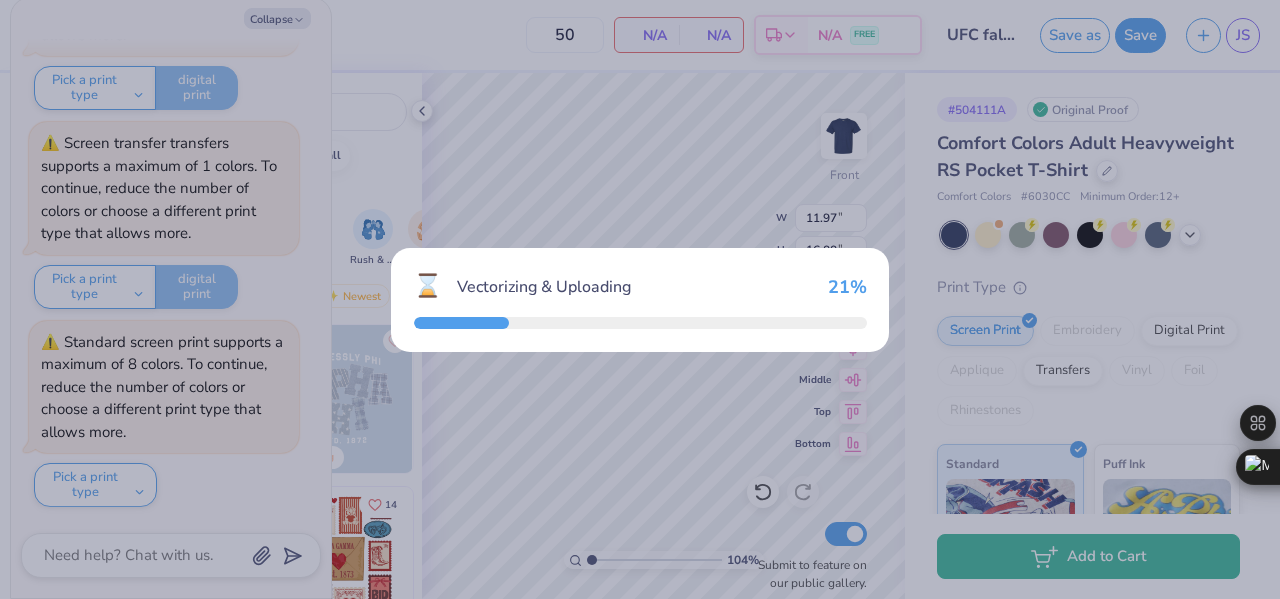 type on "1.03537843025313" 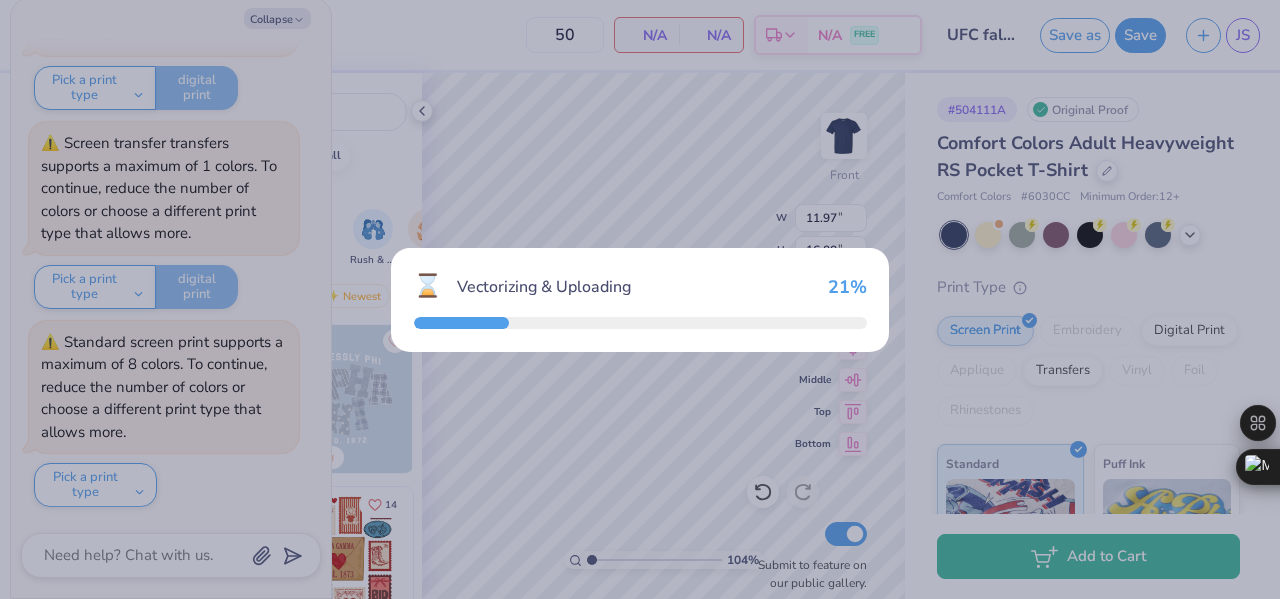 type on "x" 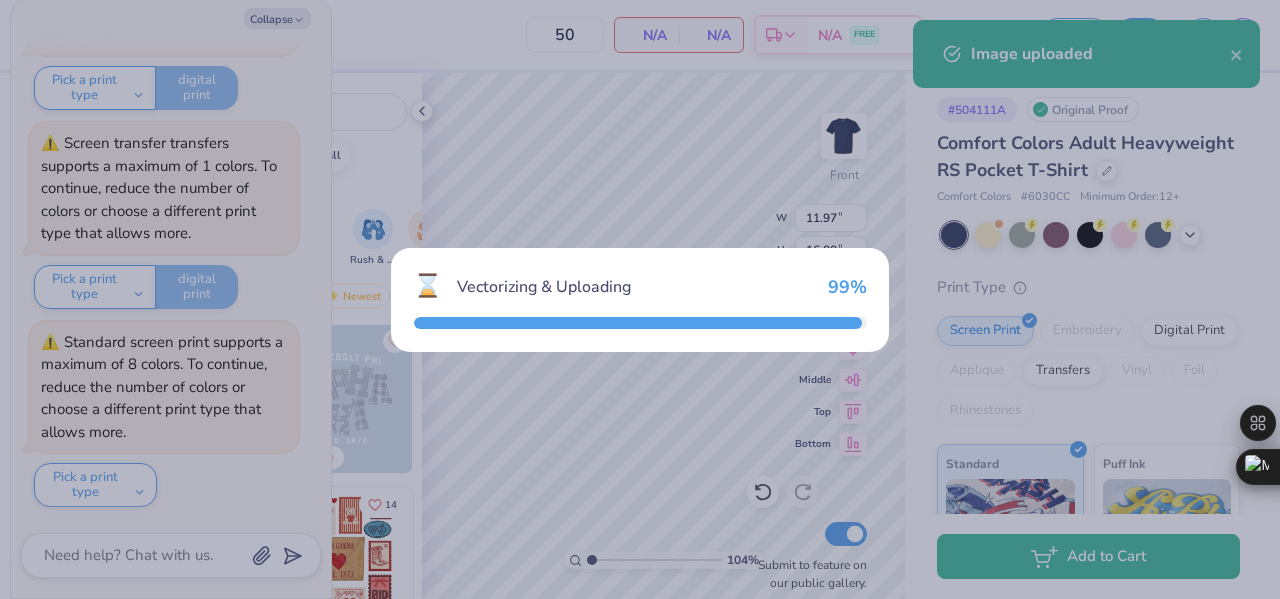 type on "1.03537843025313" 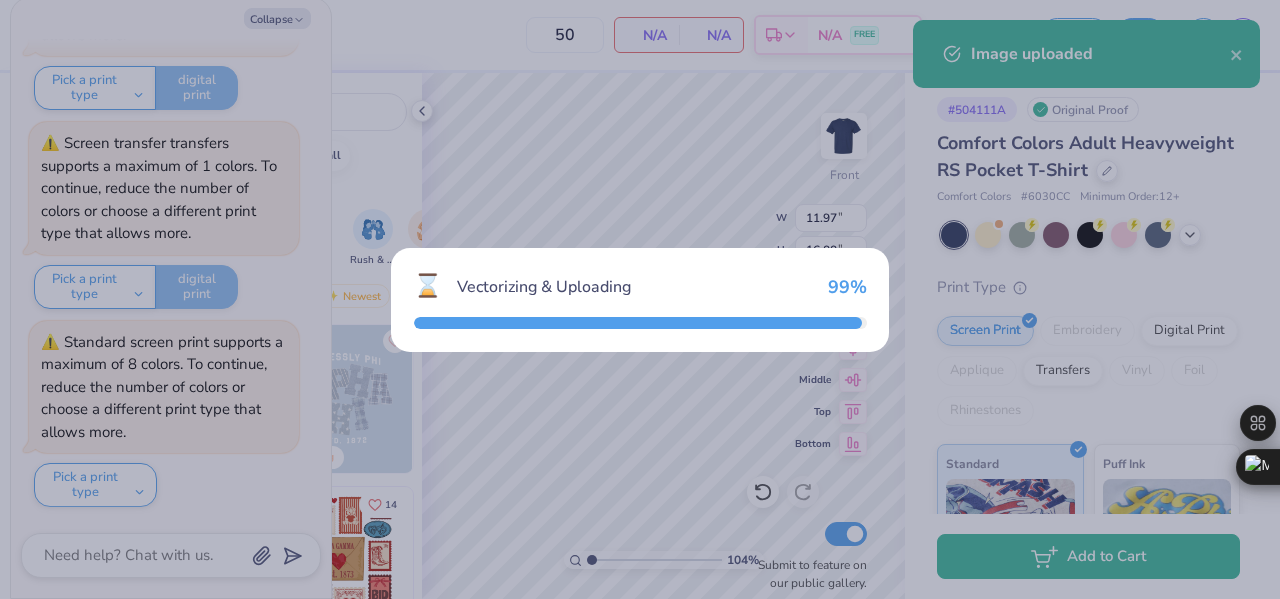 type on "x" 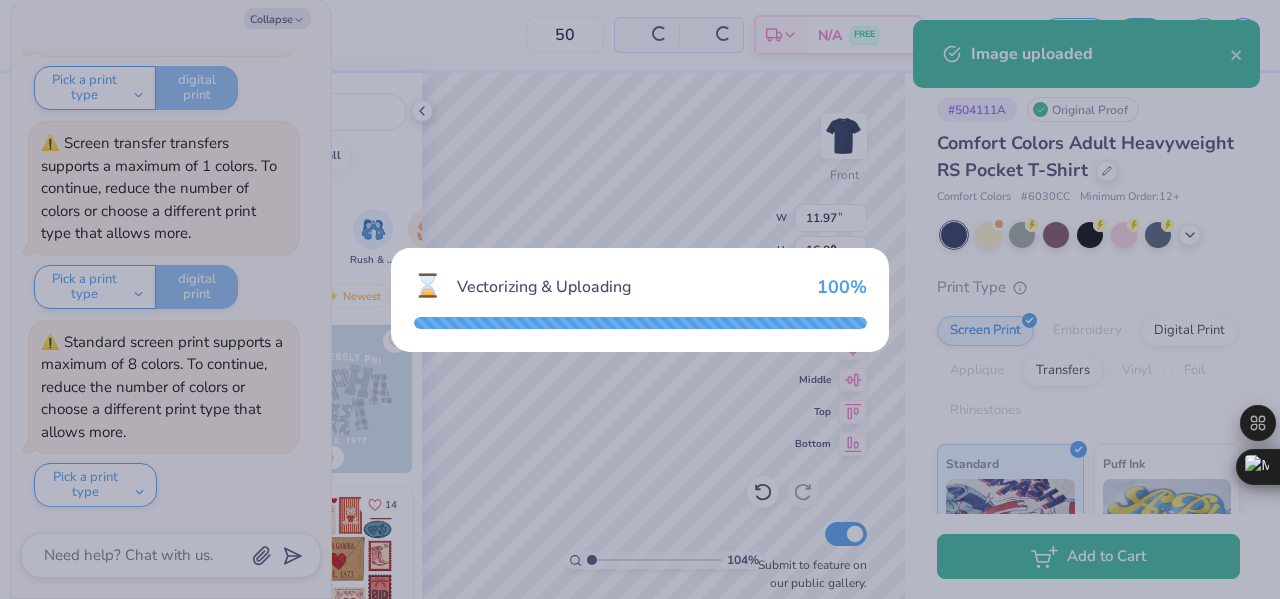 type on "1.03537843025313" 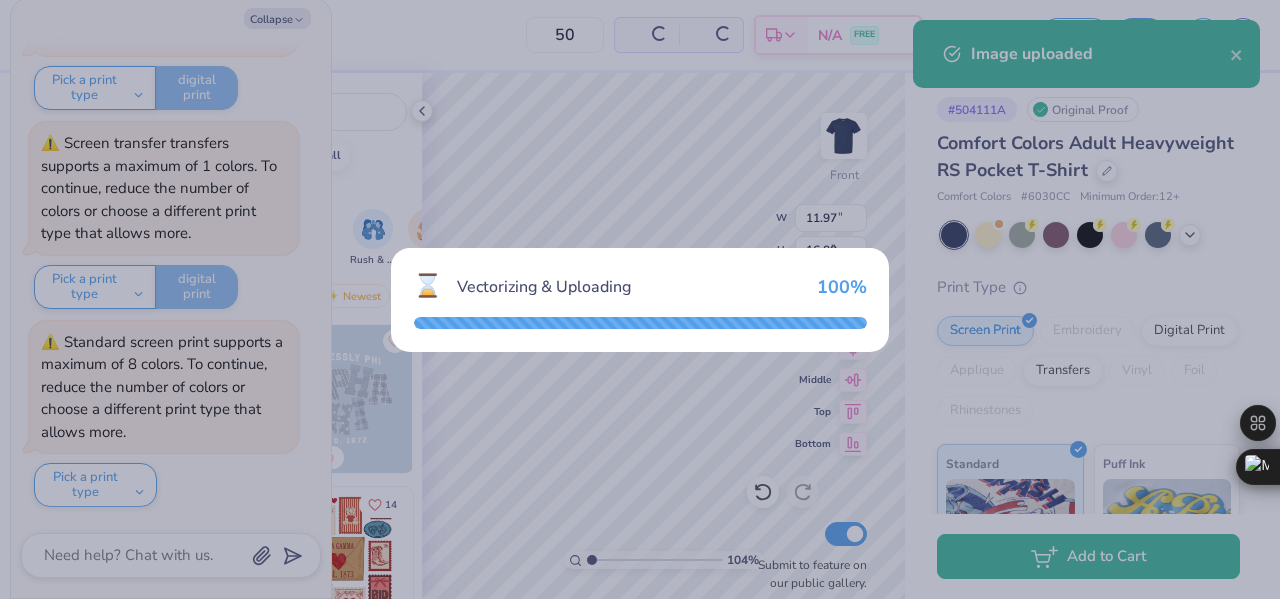 type on "14.32" 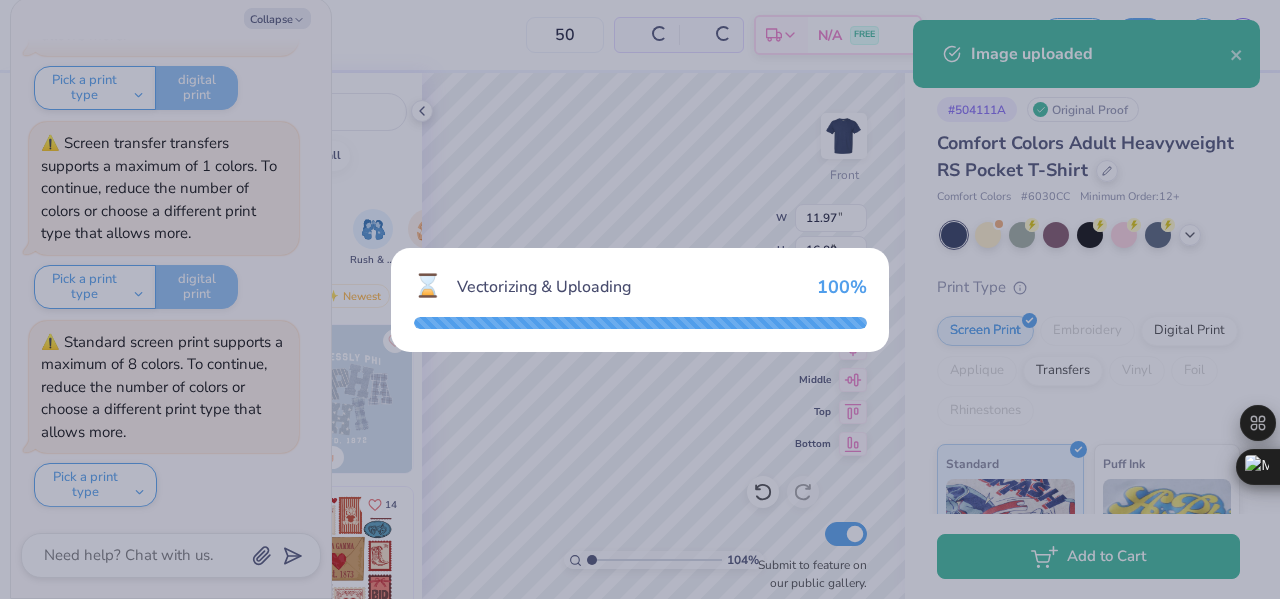 type on "1.95" 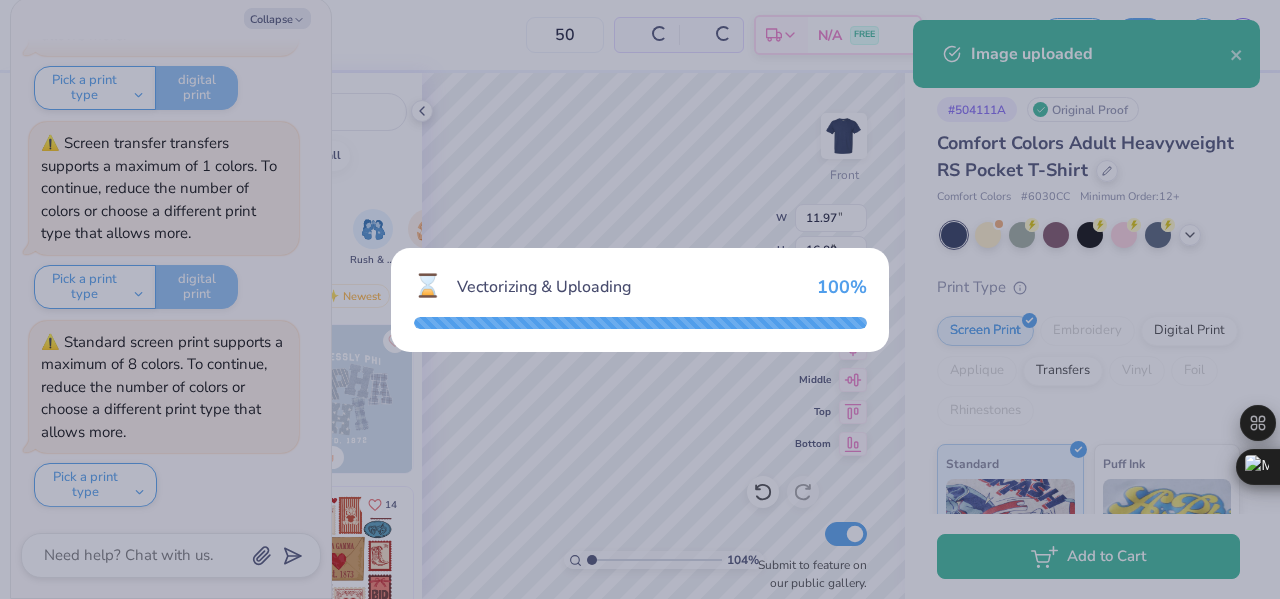 type on "13.27" 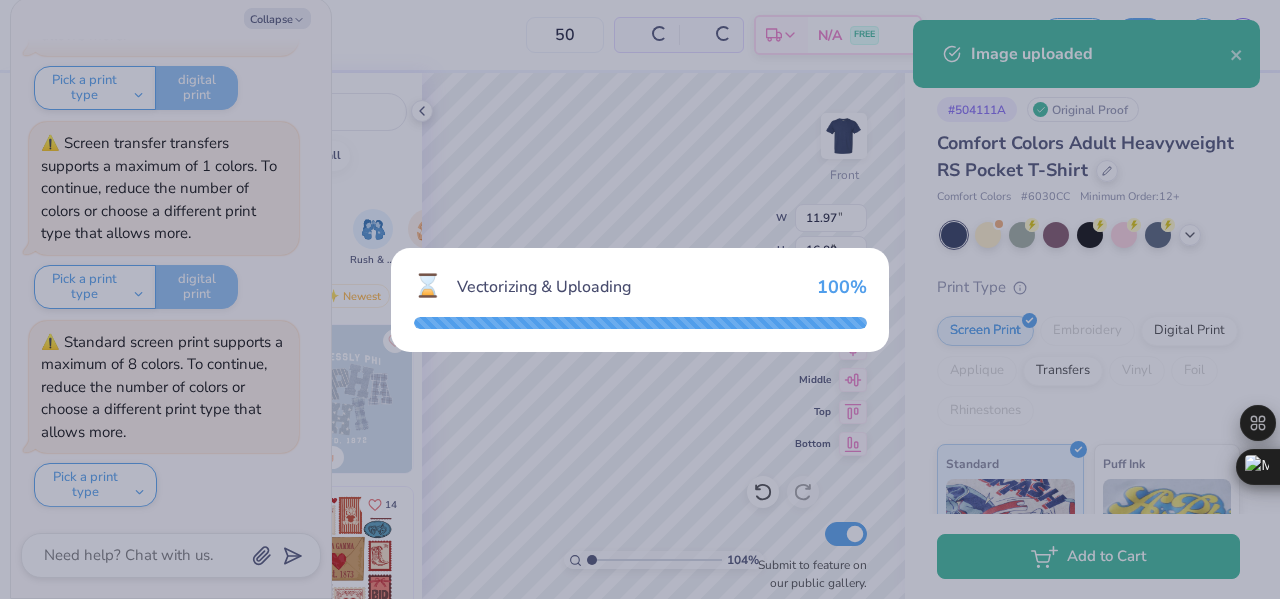 type on "x" 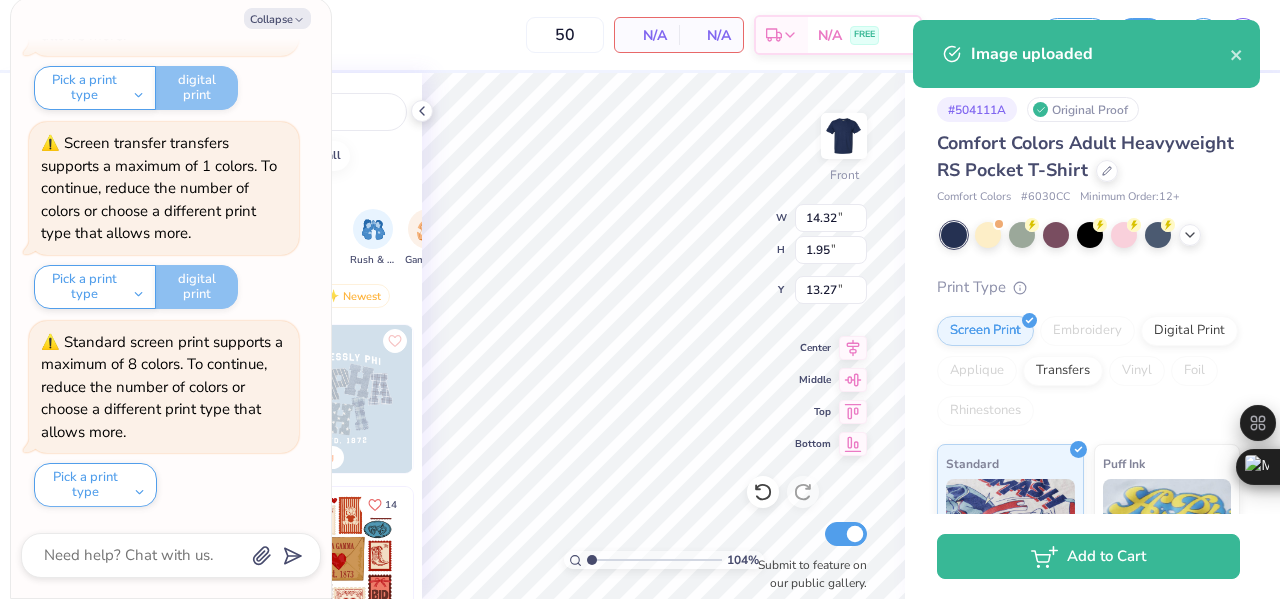 type on "1.03537843025313" 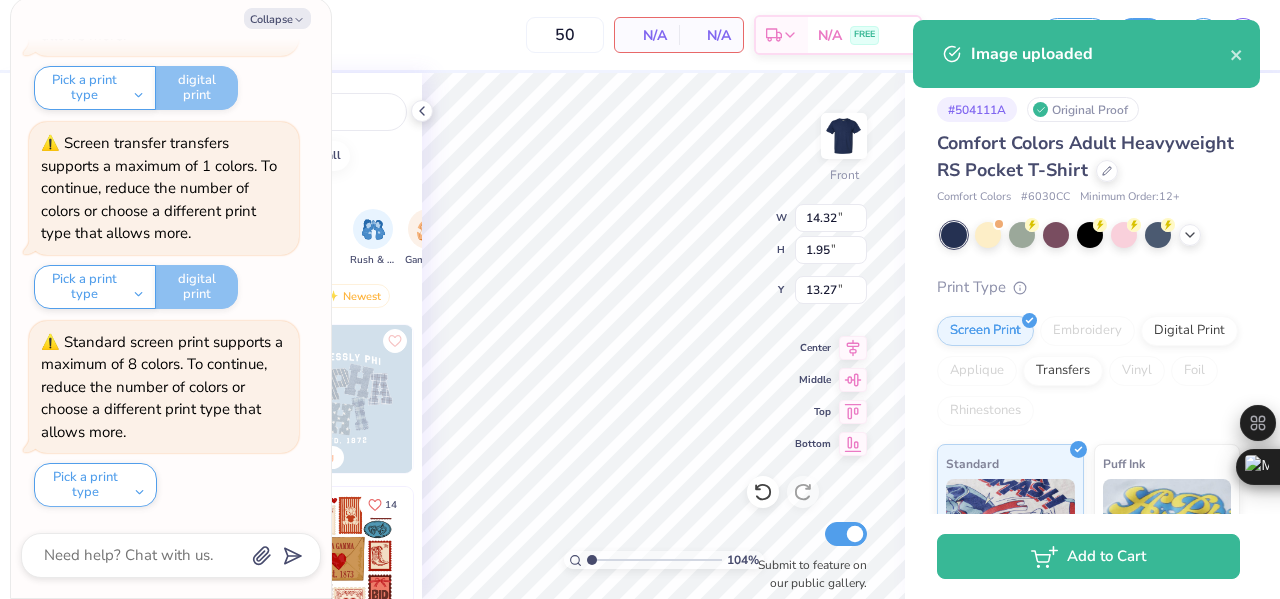 type on "x" 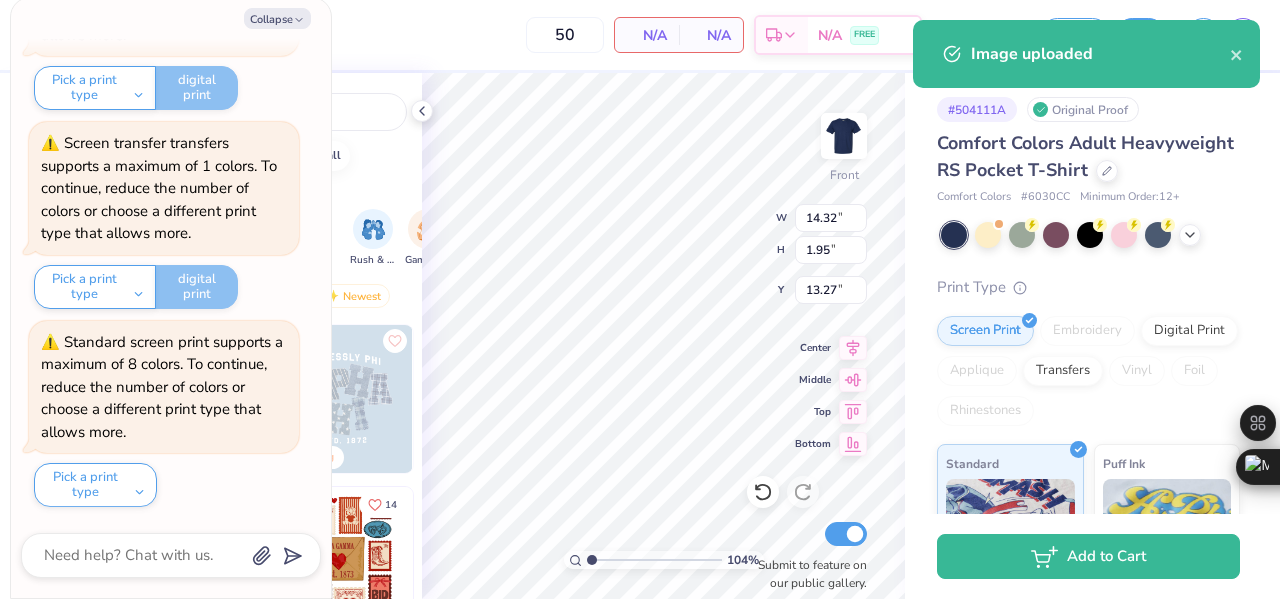 type on "1.03537843025313" 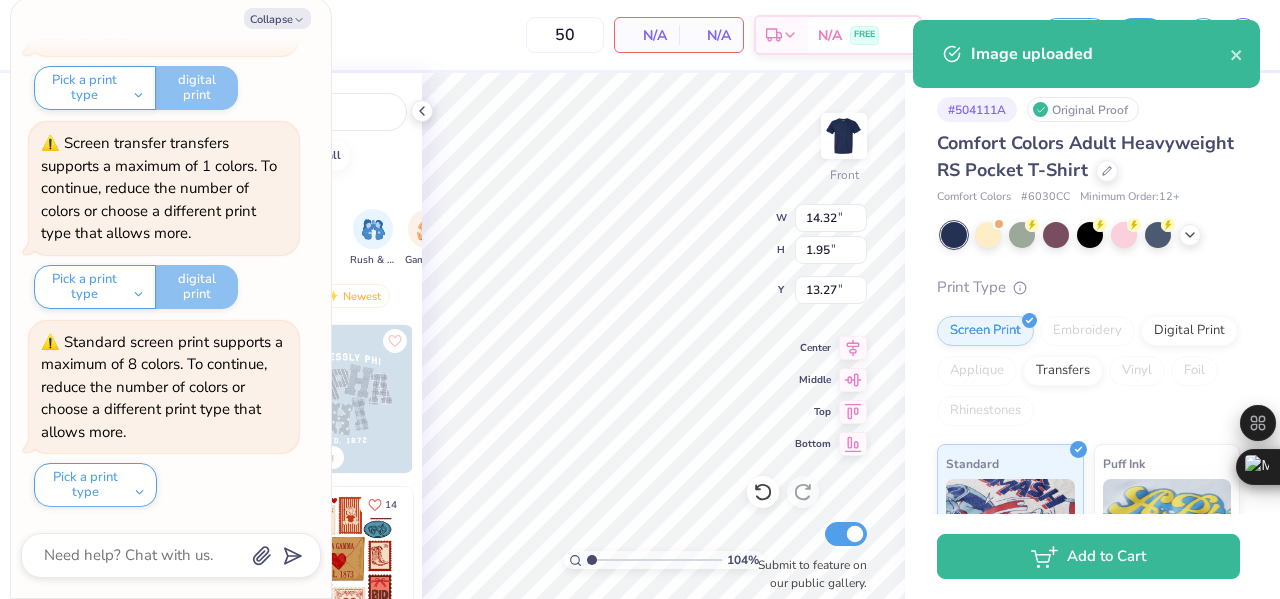 type on "x" 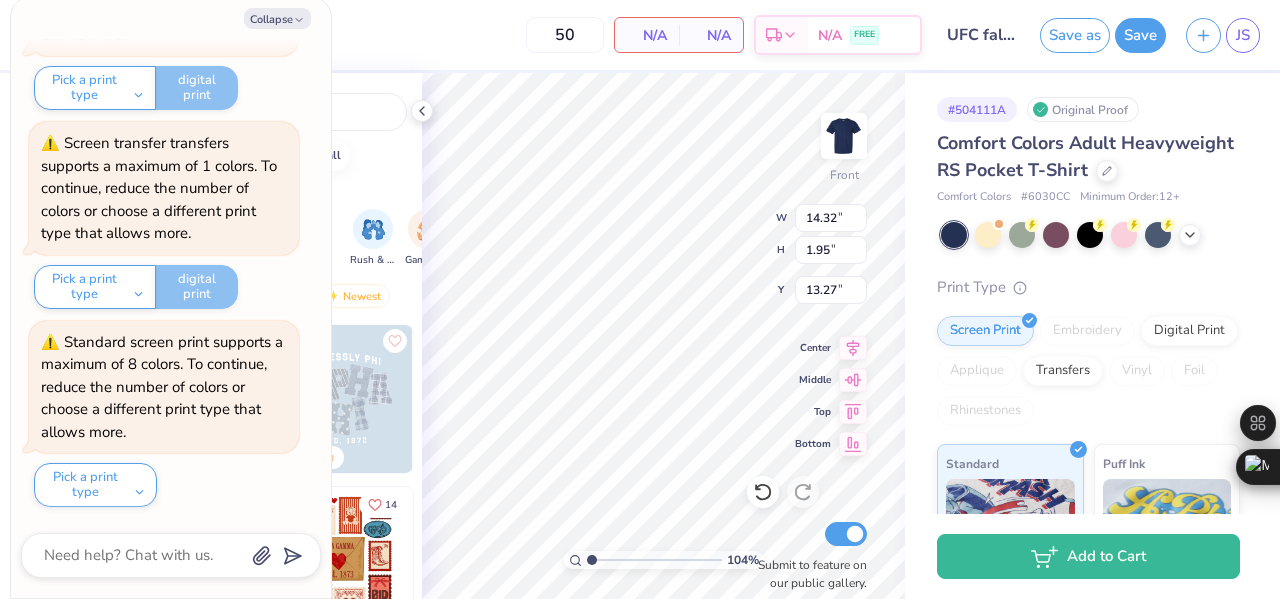 type on "1.03537843025313" 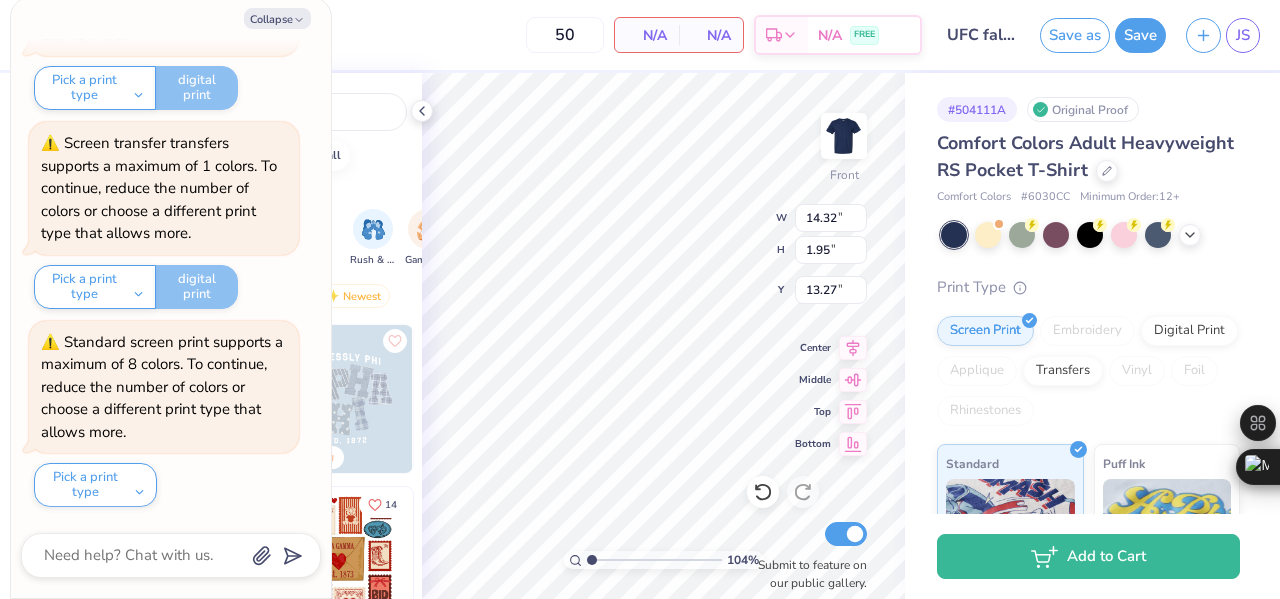 type on "x" 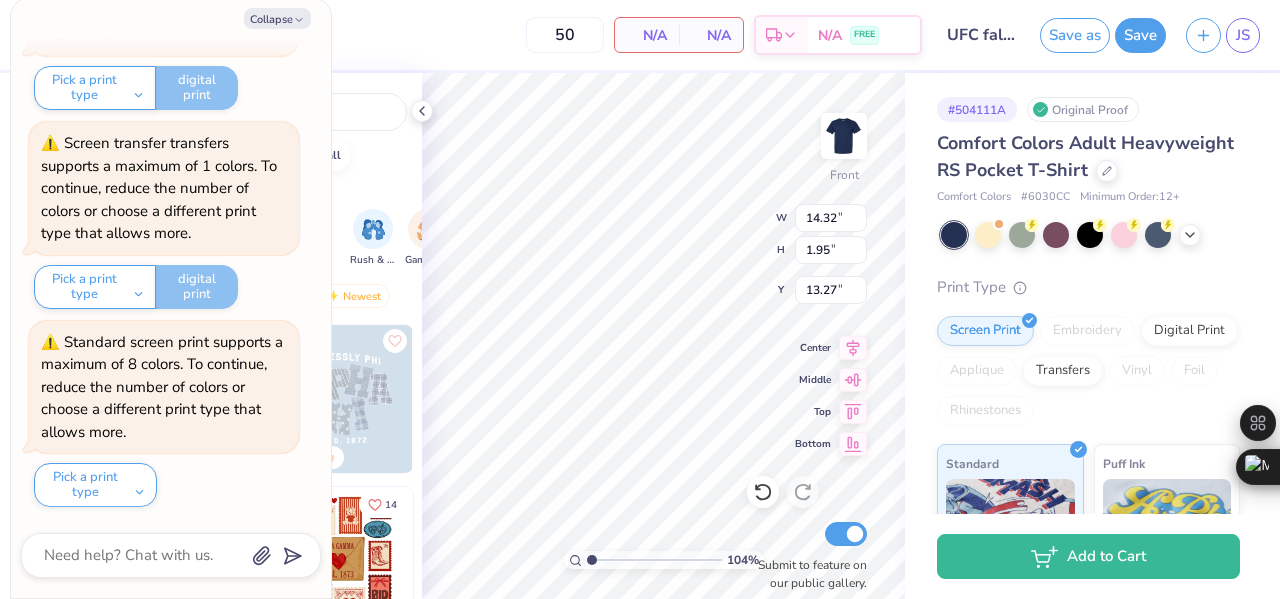 type on "1.03537843025313" 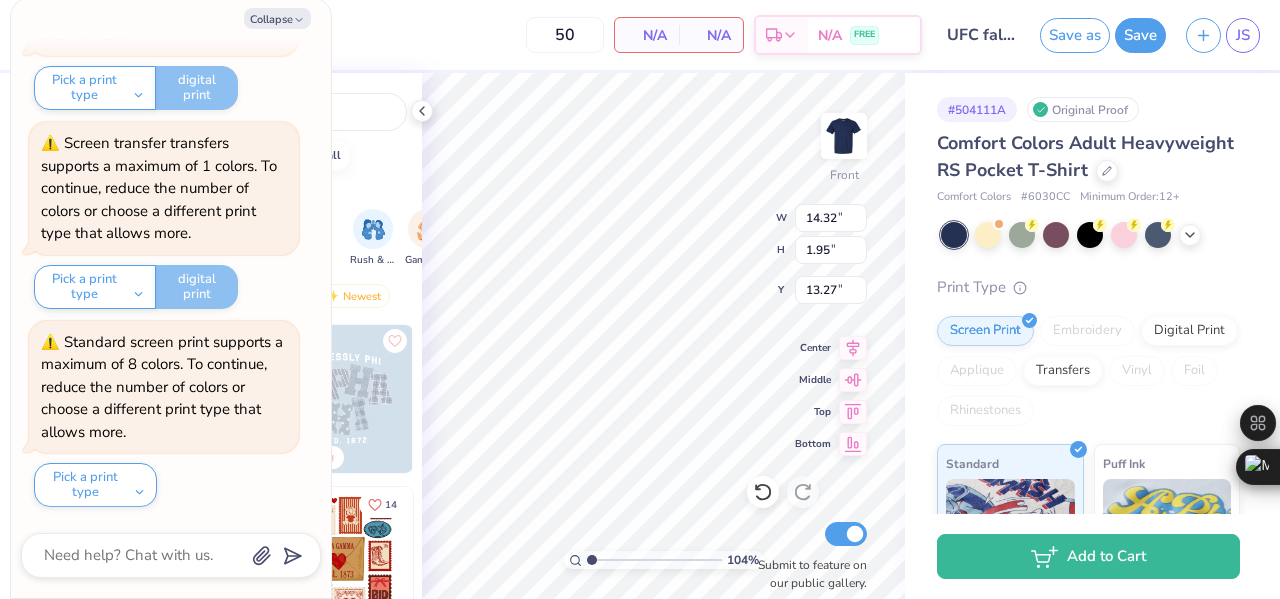 type on "6.96" 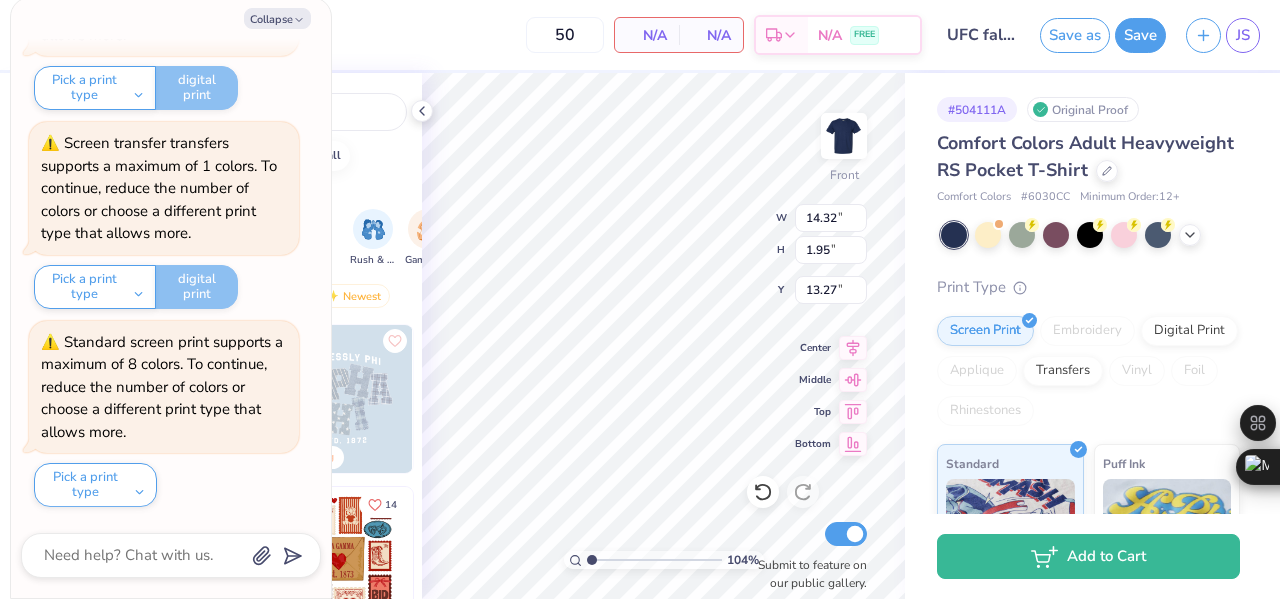 type on "14.07" 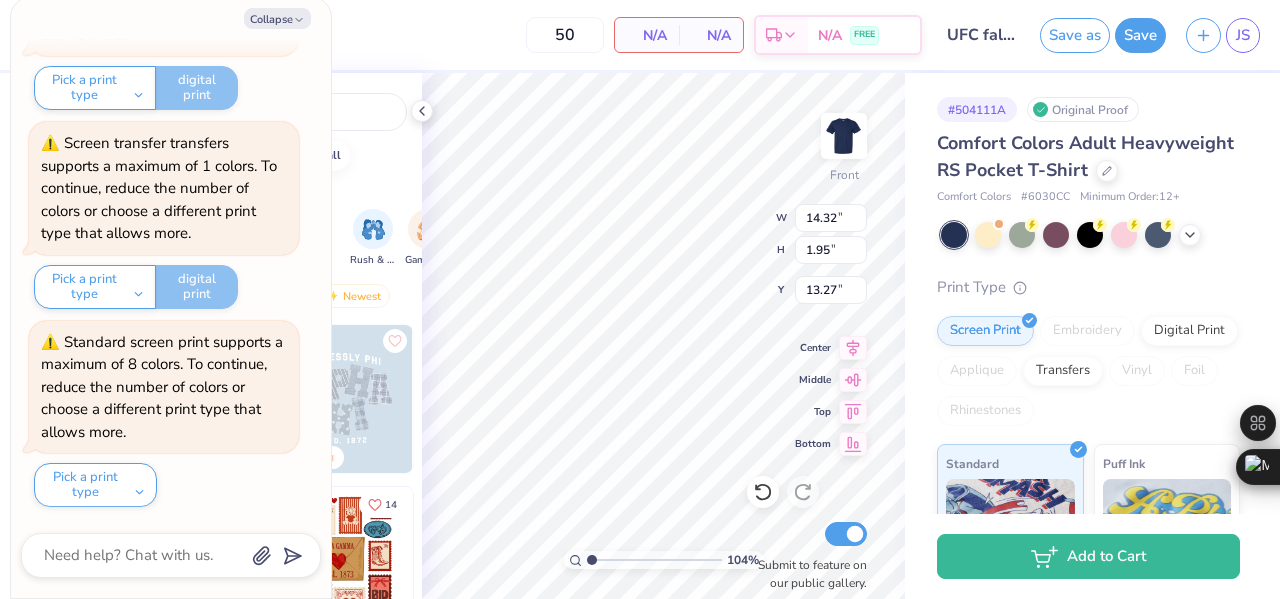 type on "7.21" 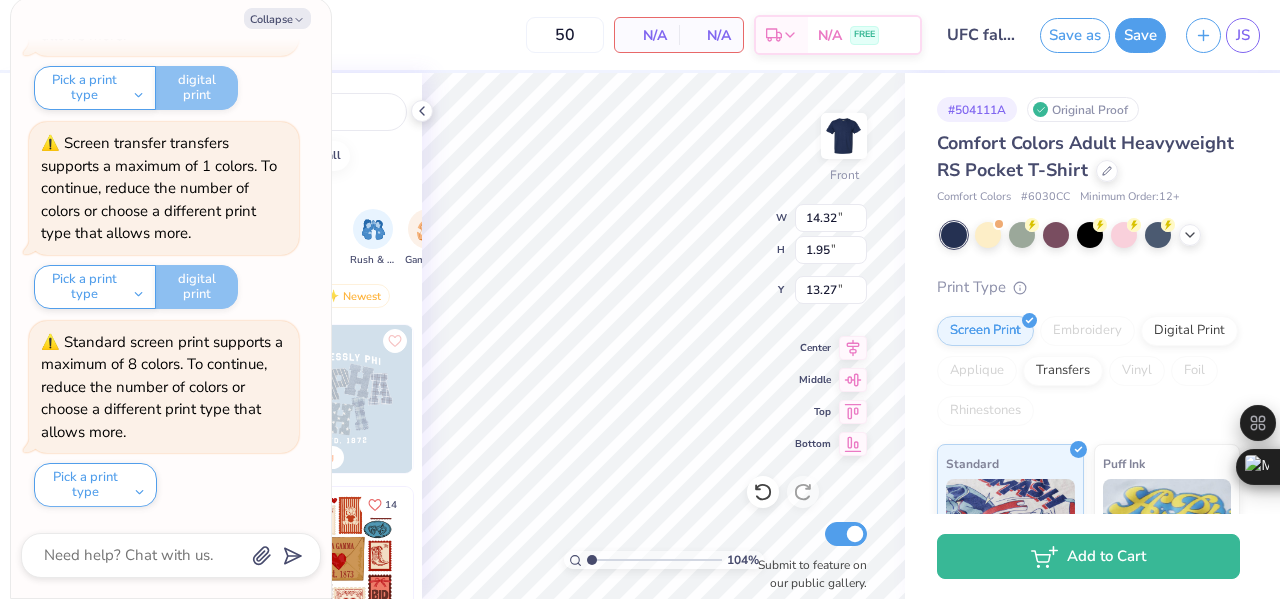 type on "x" 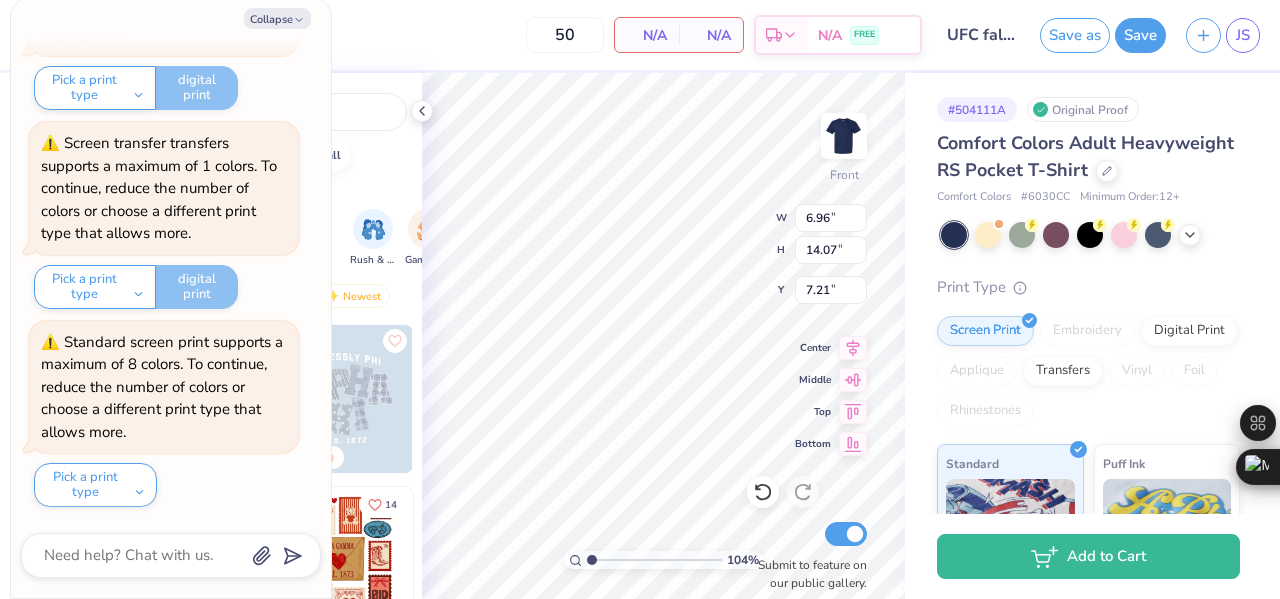 type on "1.03537843025313" 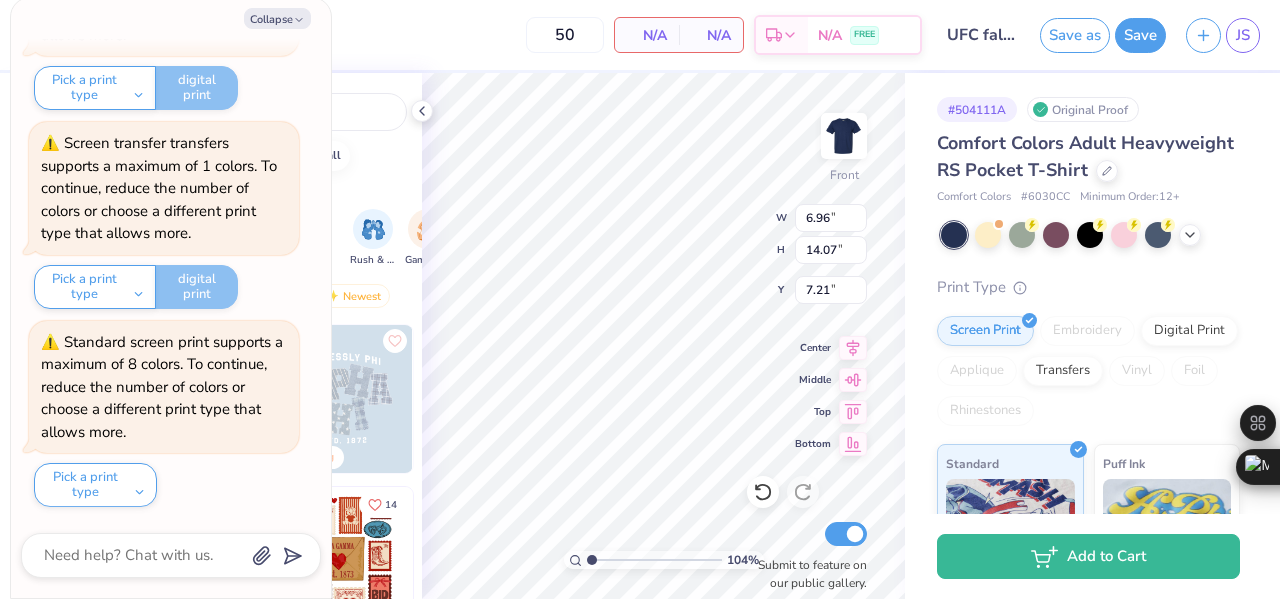 type on "x" 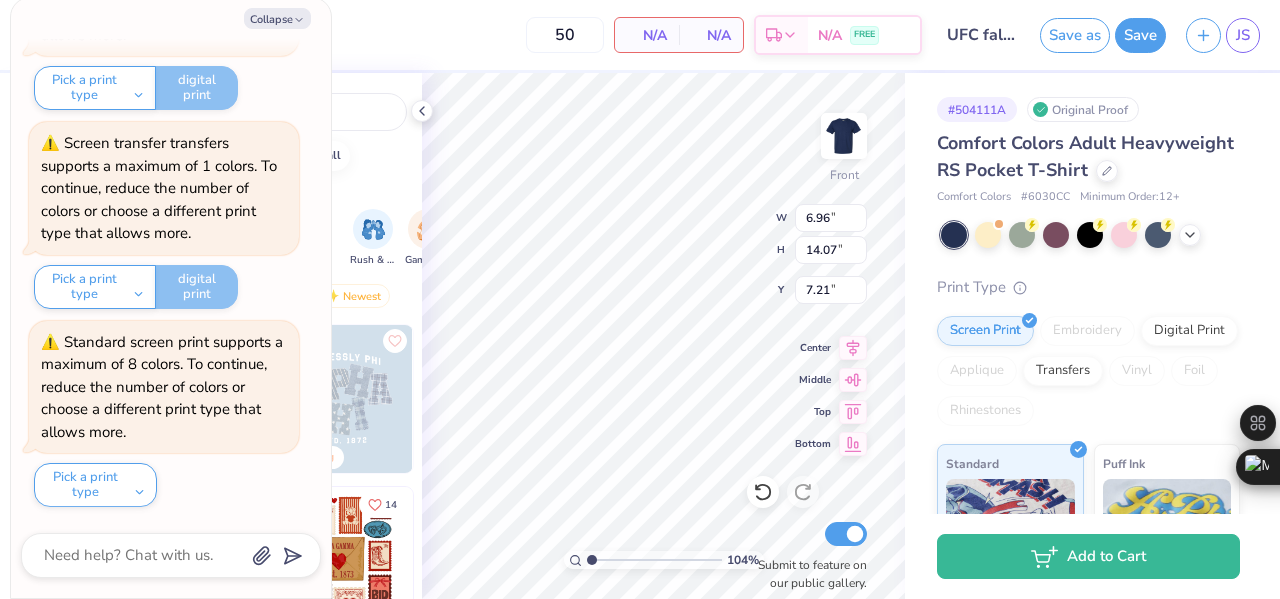 type on "1.03537843025313" 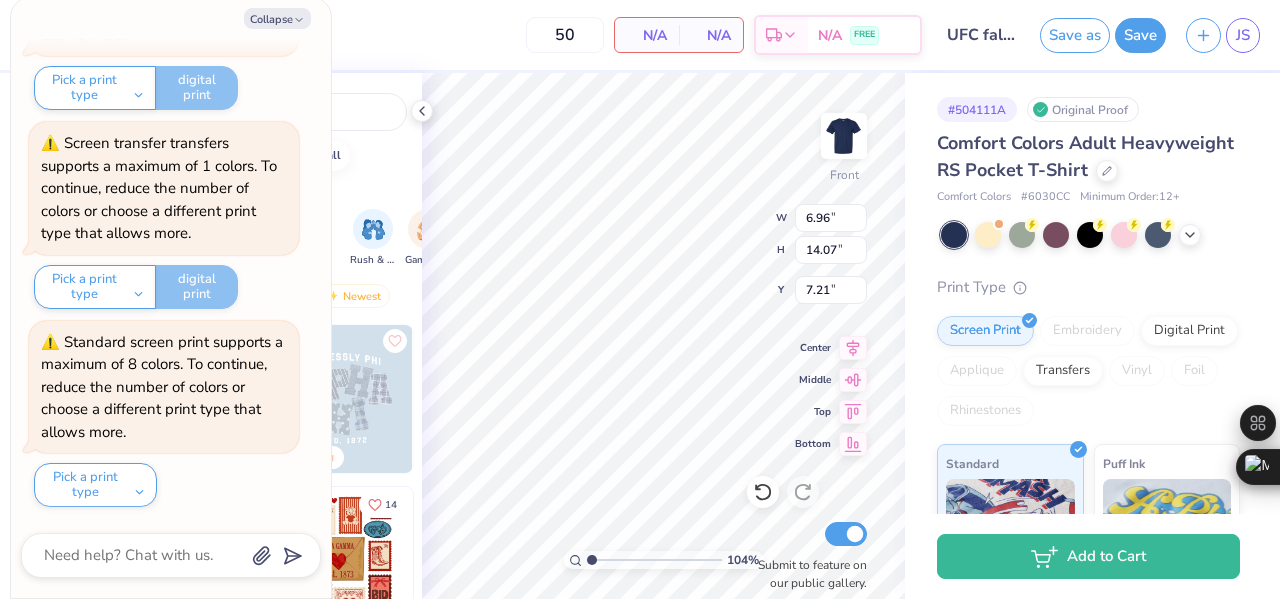 type on "x" 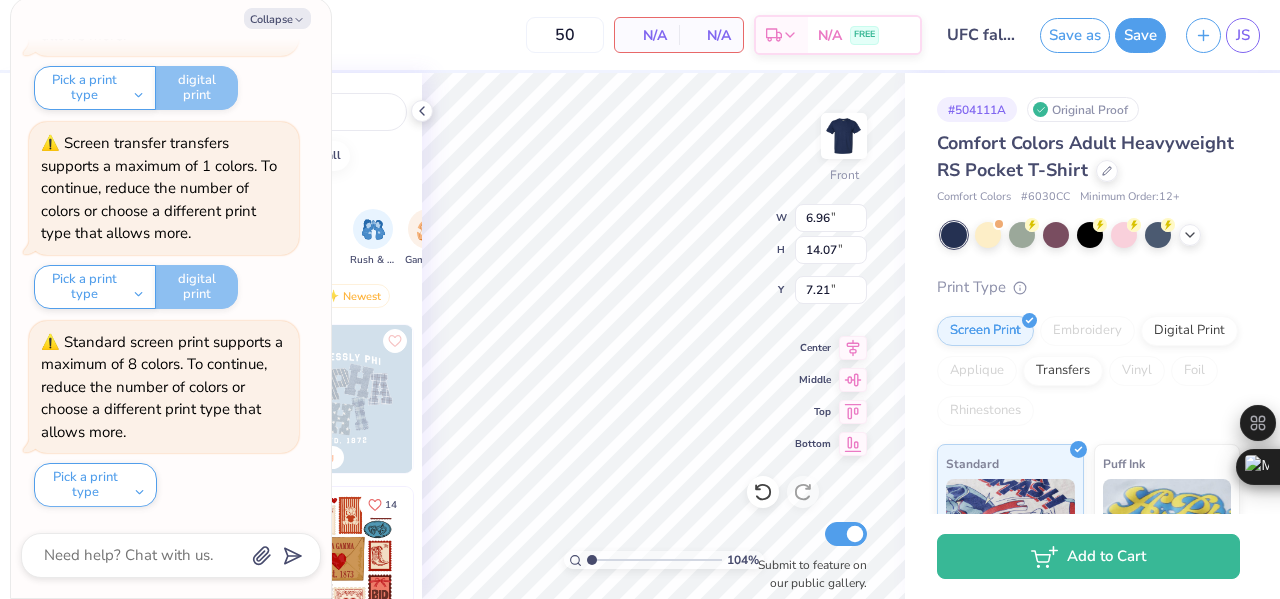 type on "1.03537843025313" 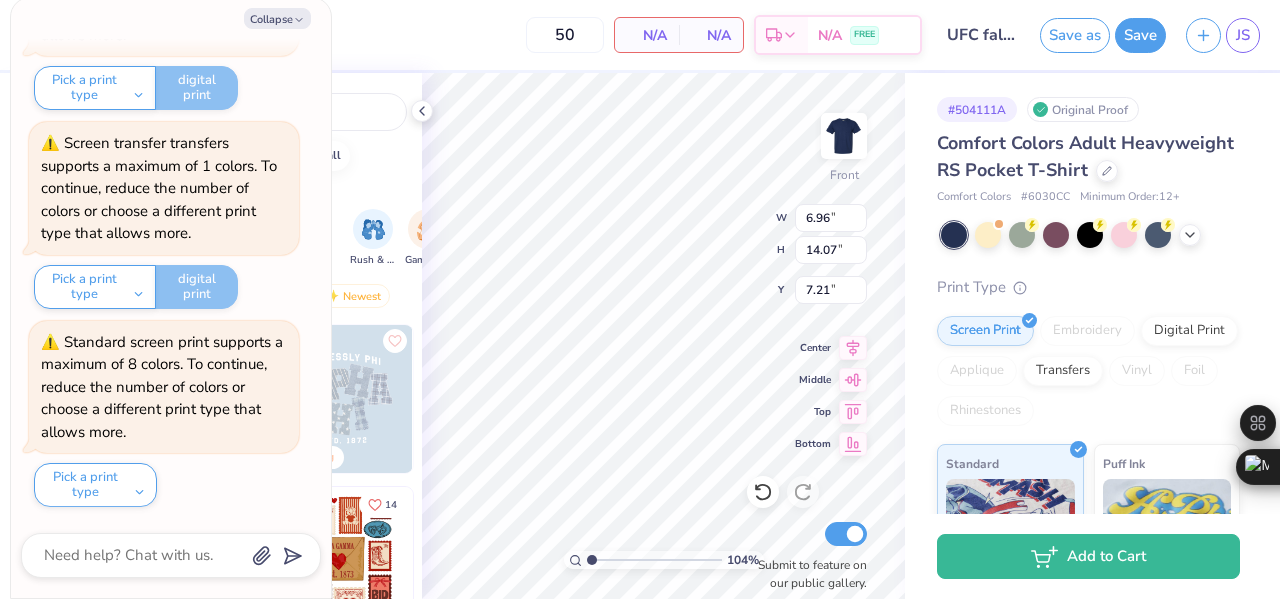 type on "x" 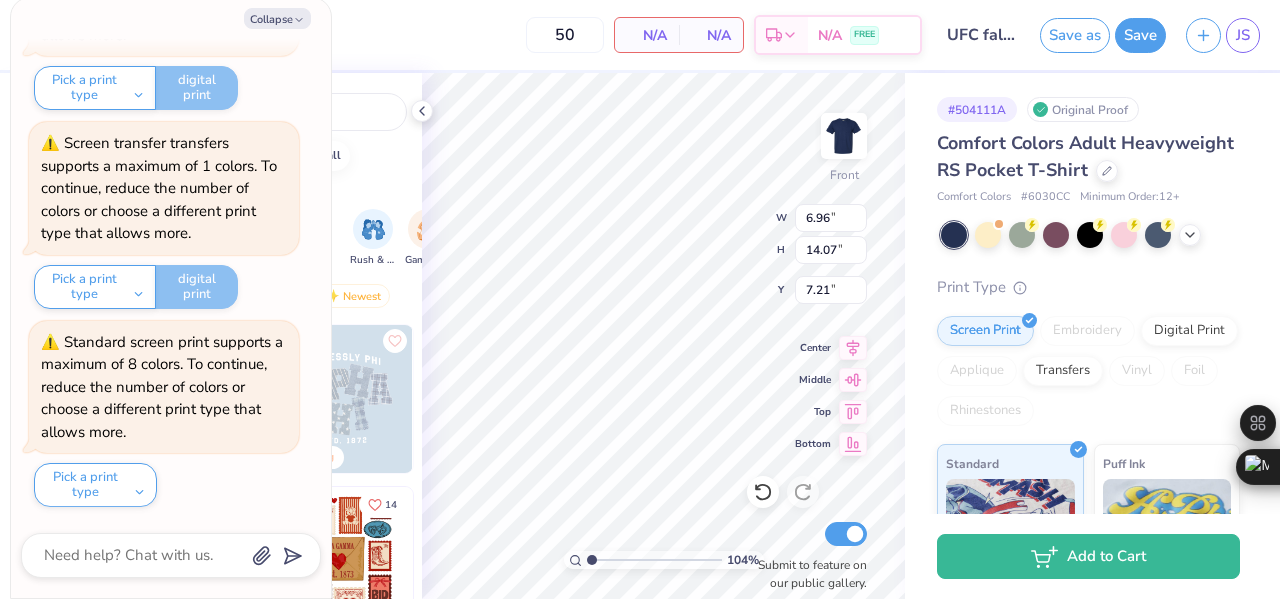 type on "1.03537843025313" 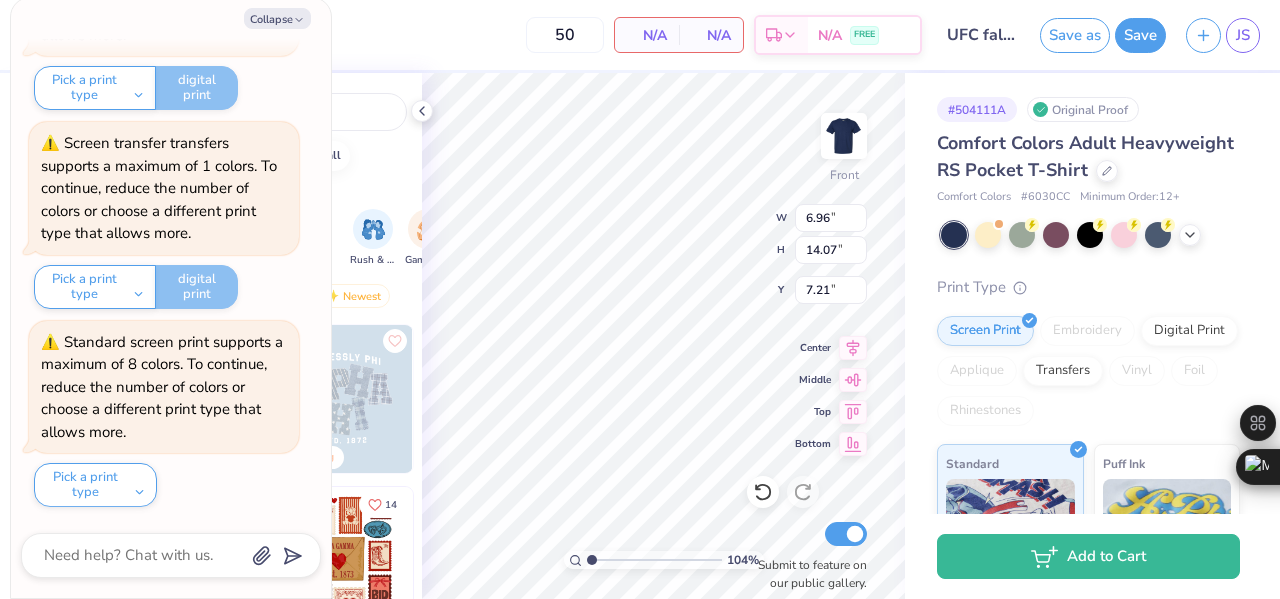 type on "3.21" 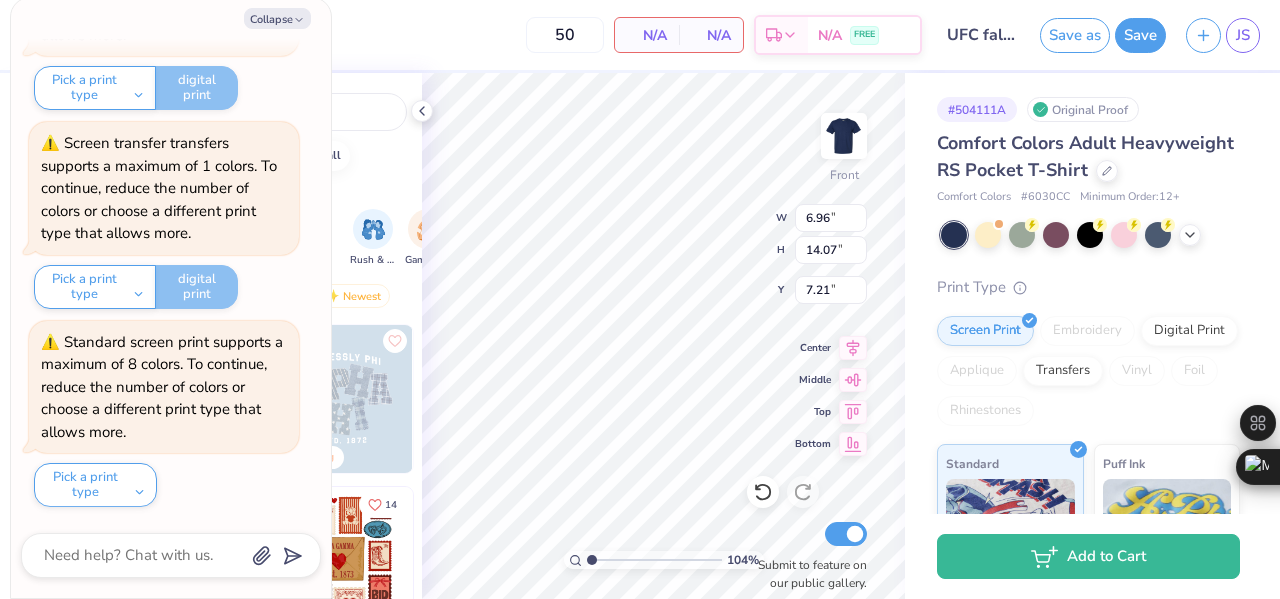 type on "6.49" 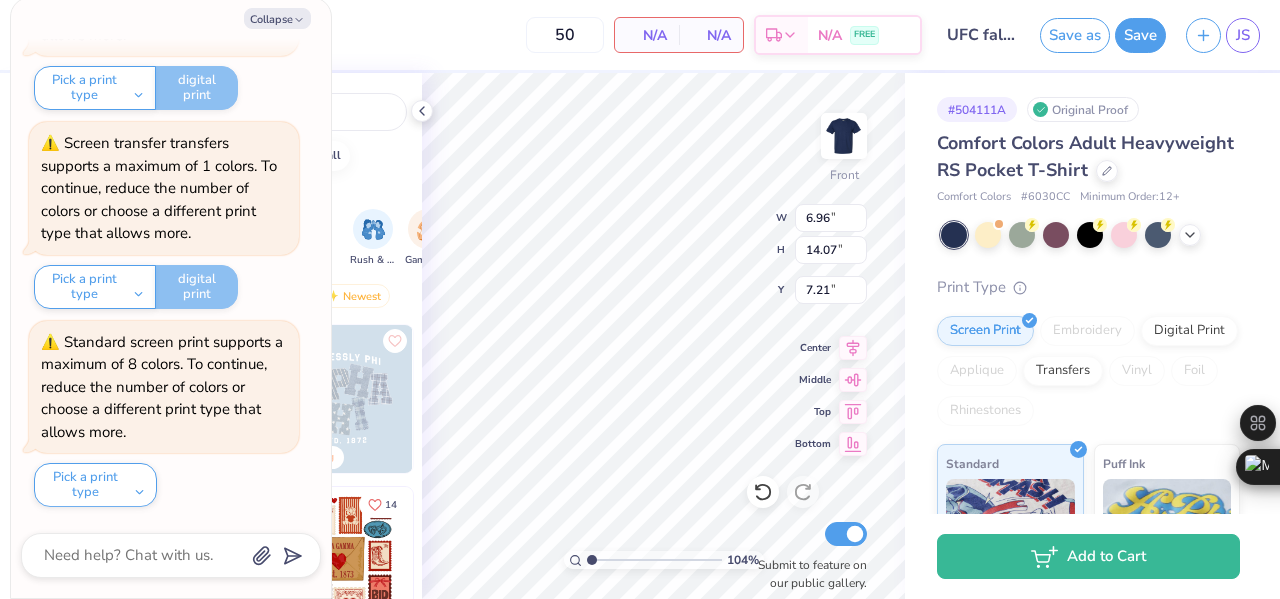 type on "14.79" 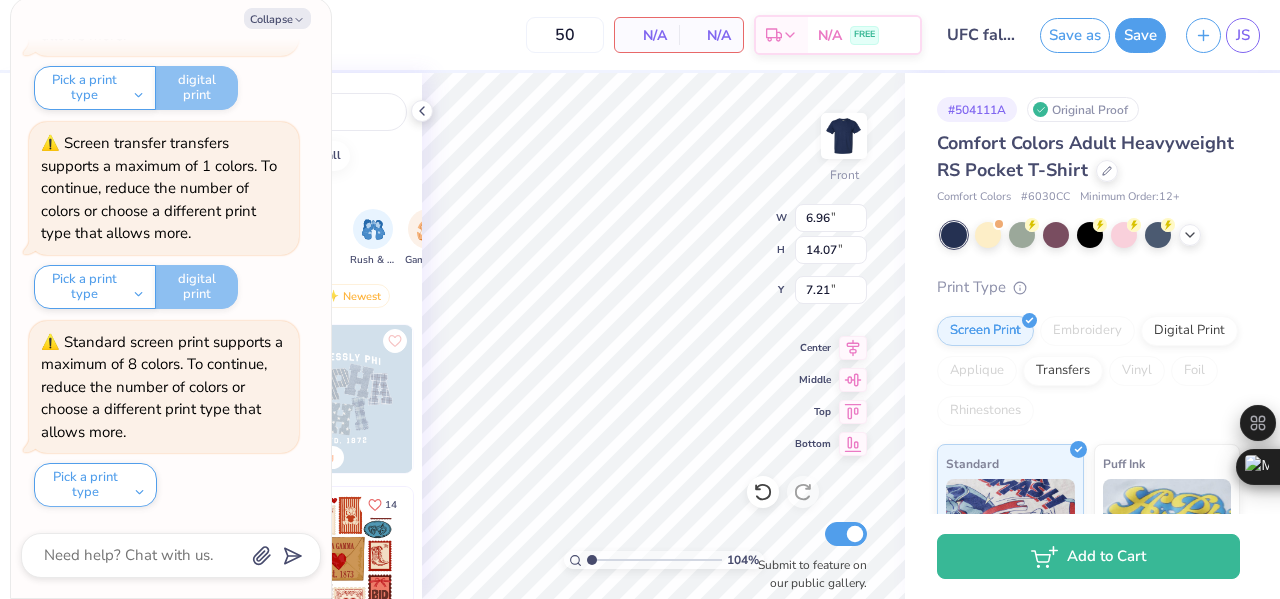 type on "x" 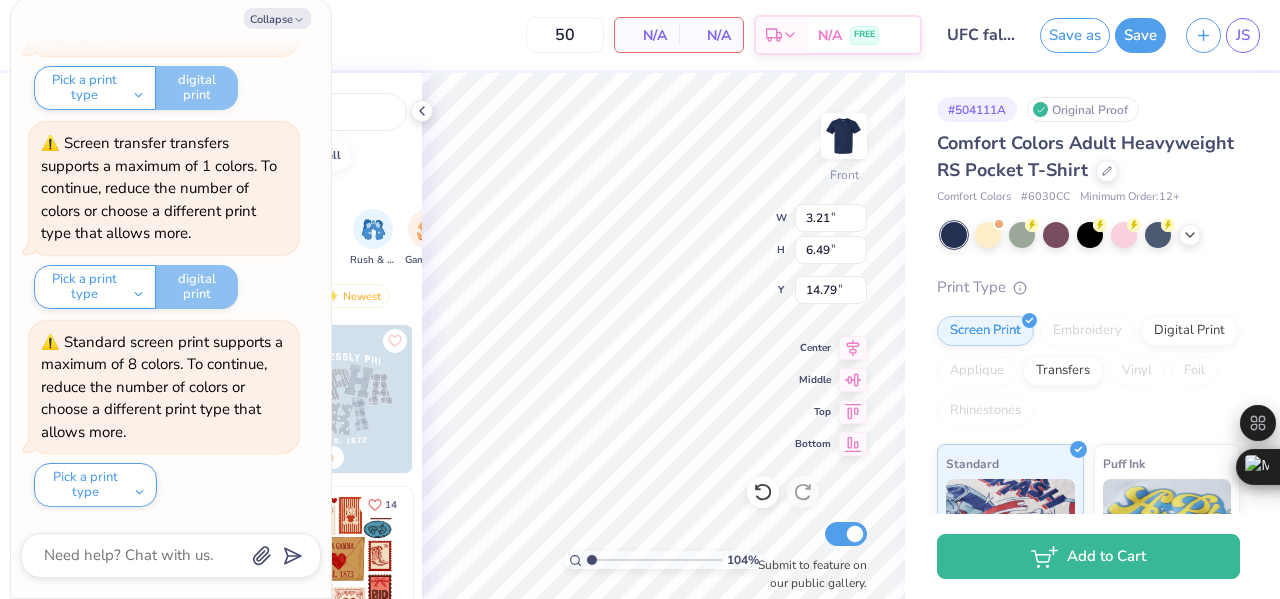 type on "1.03537843025313" 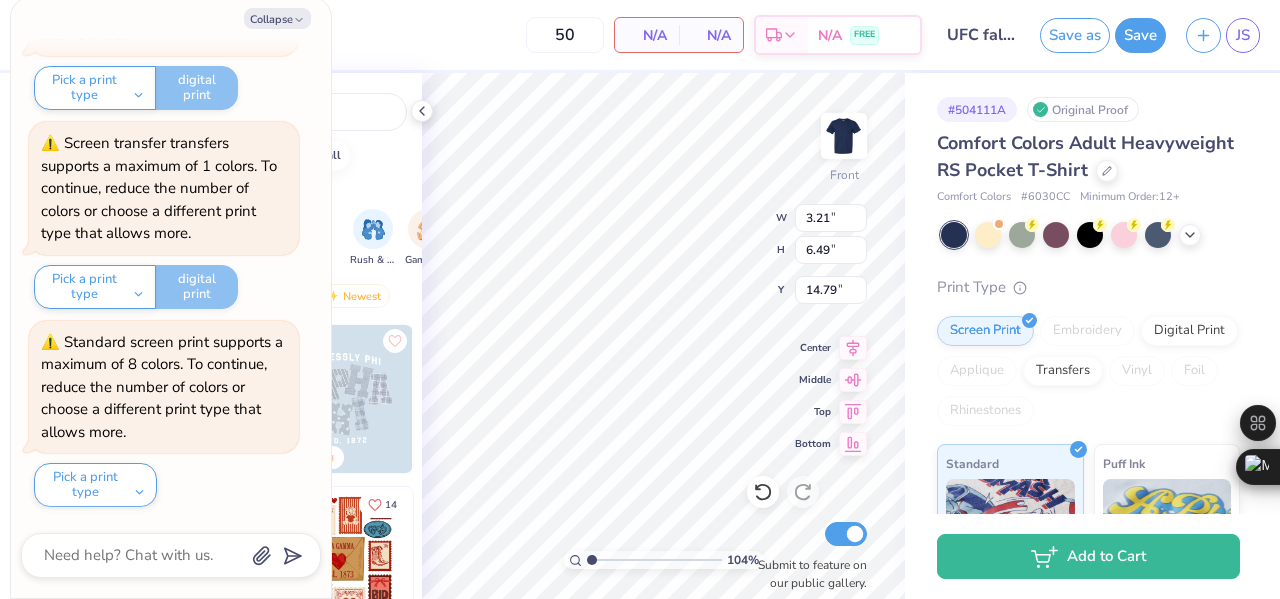type on "x" 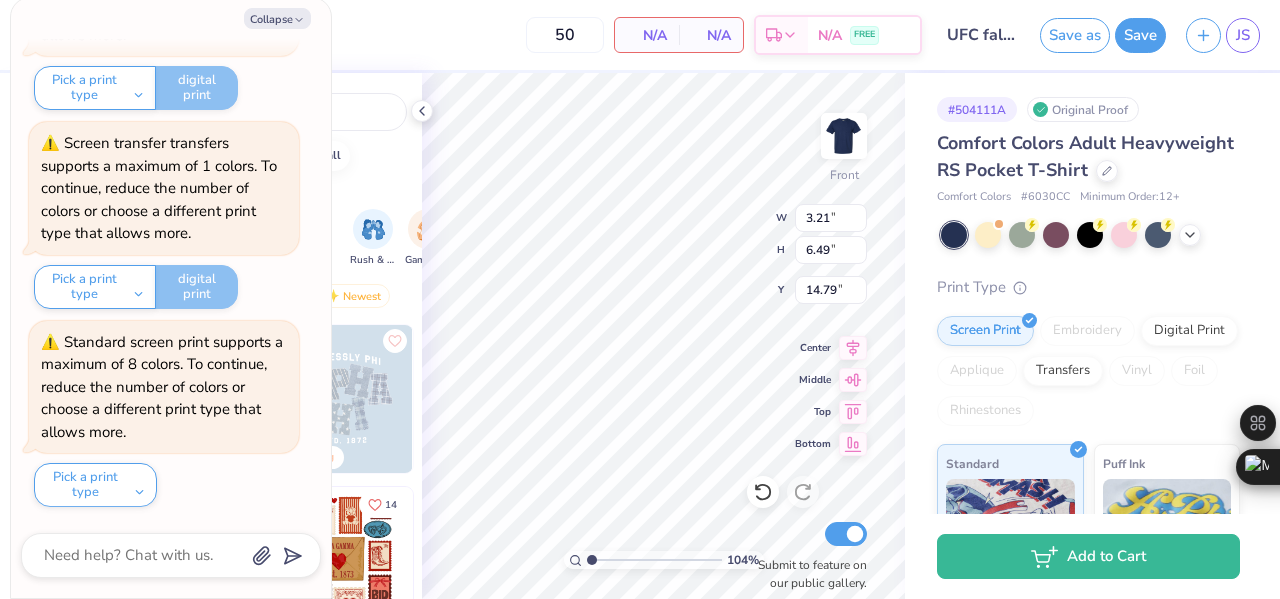type on "1.03537843025313" 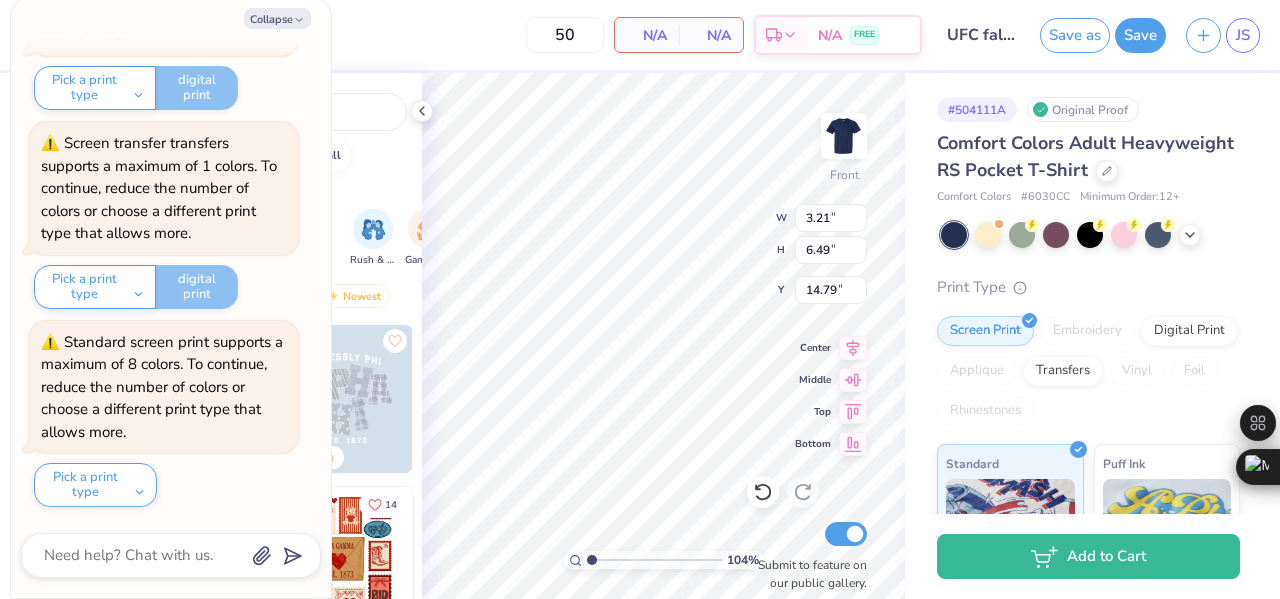 type on "x" 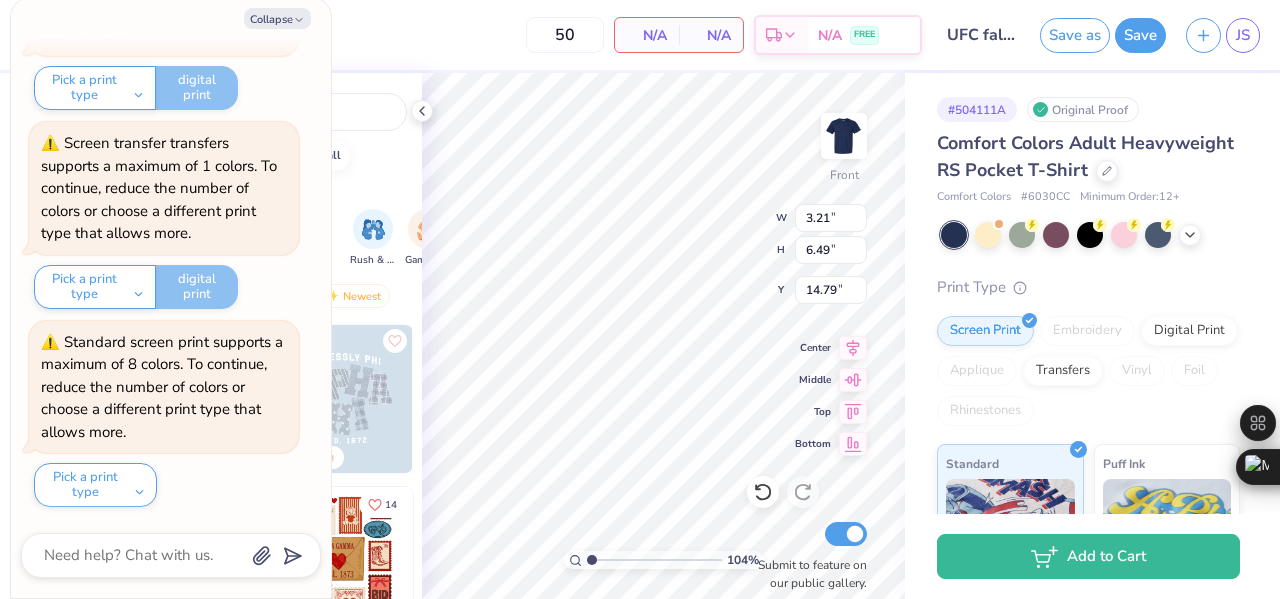 type on "1.03537843025313" 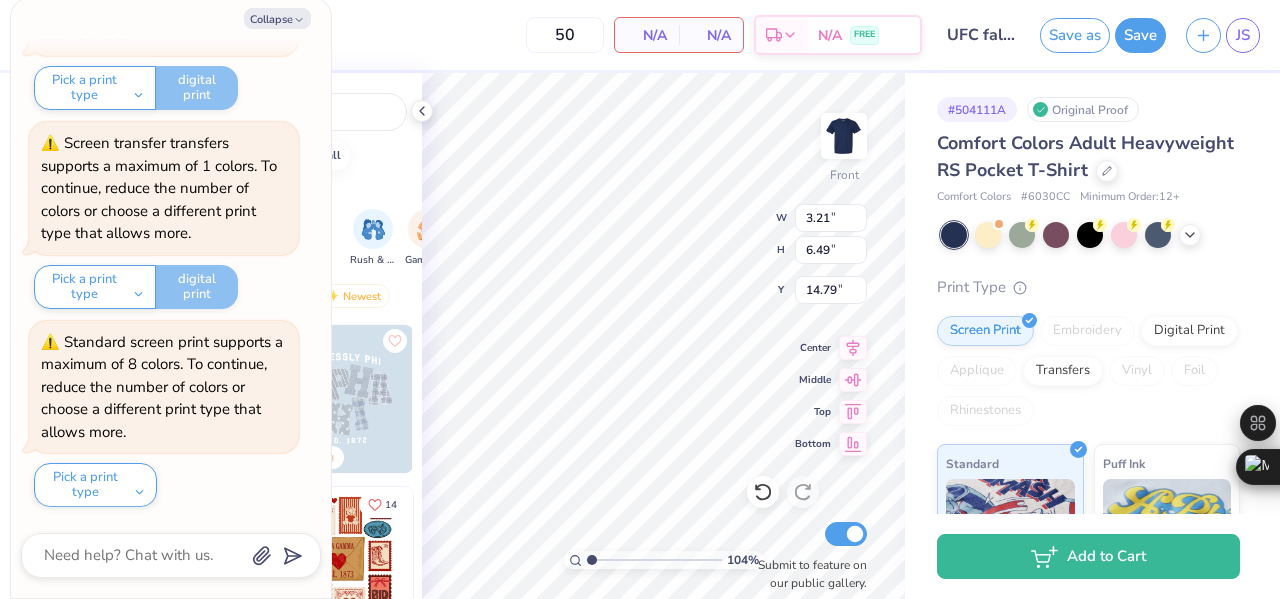 type on "7.11" 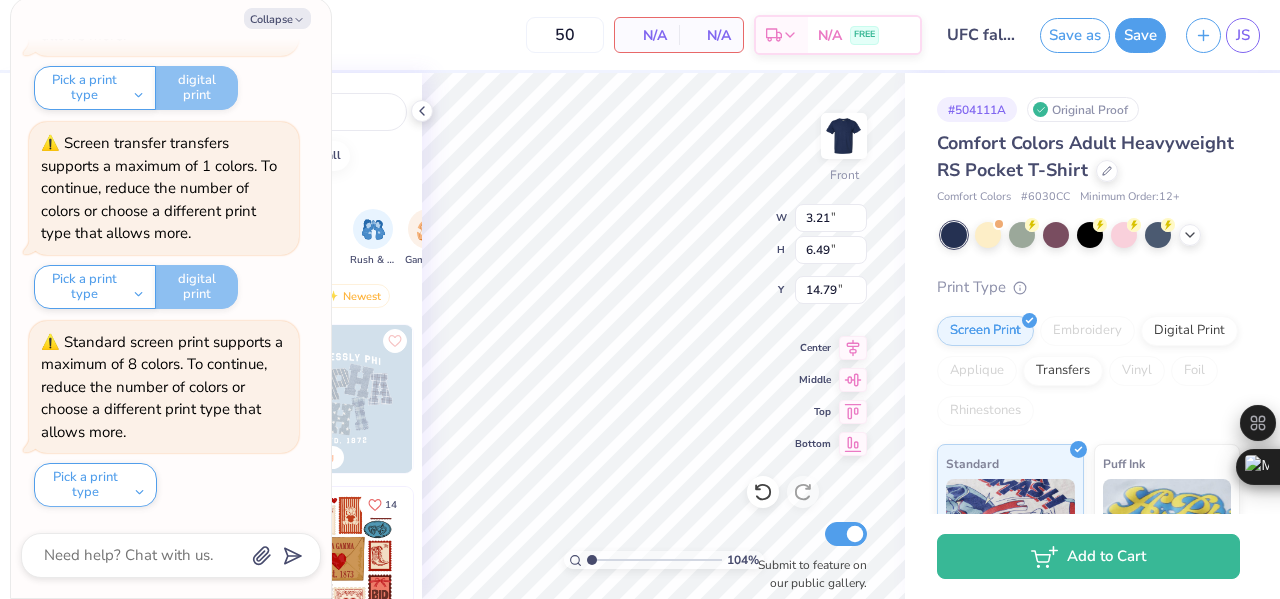 type on "x" 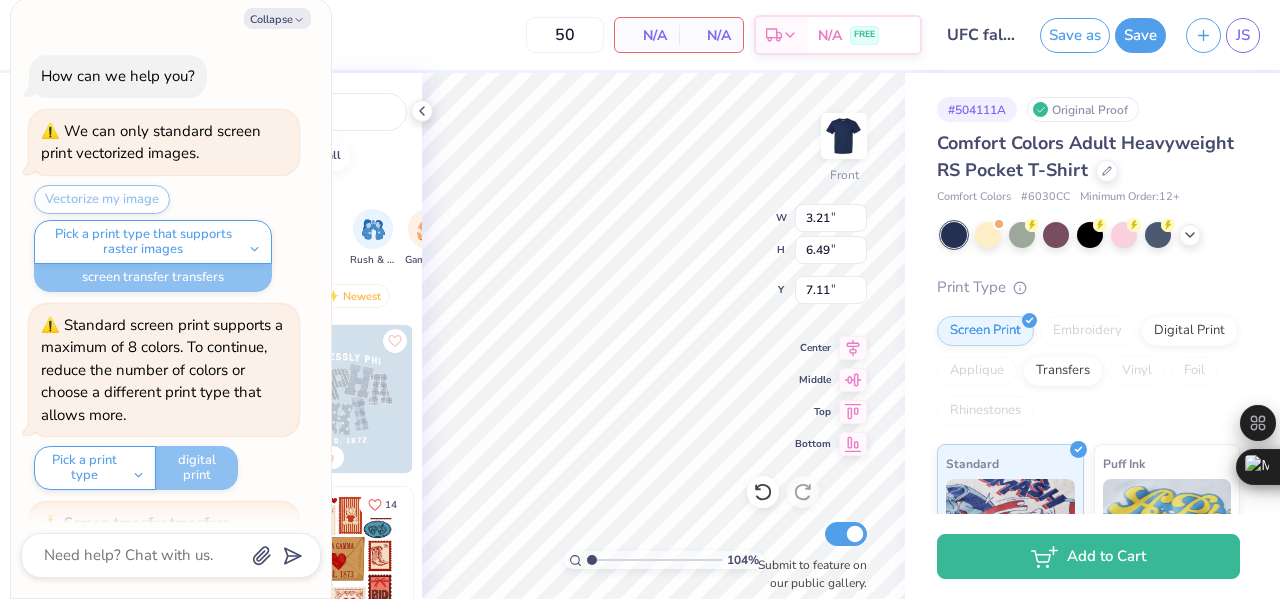 scroll, scrollTop: 0, scrollLeft: 0, axis: both 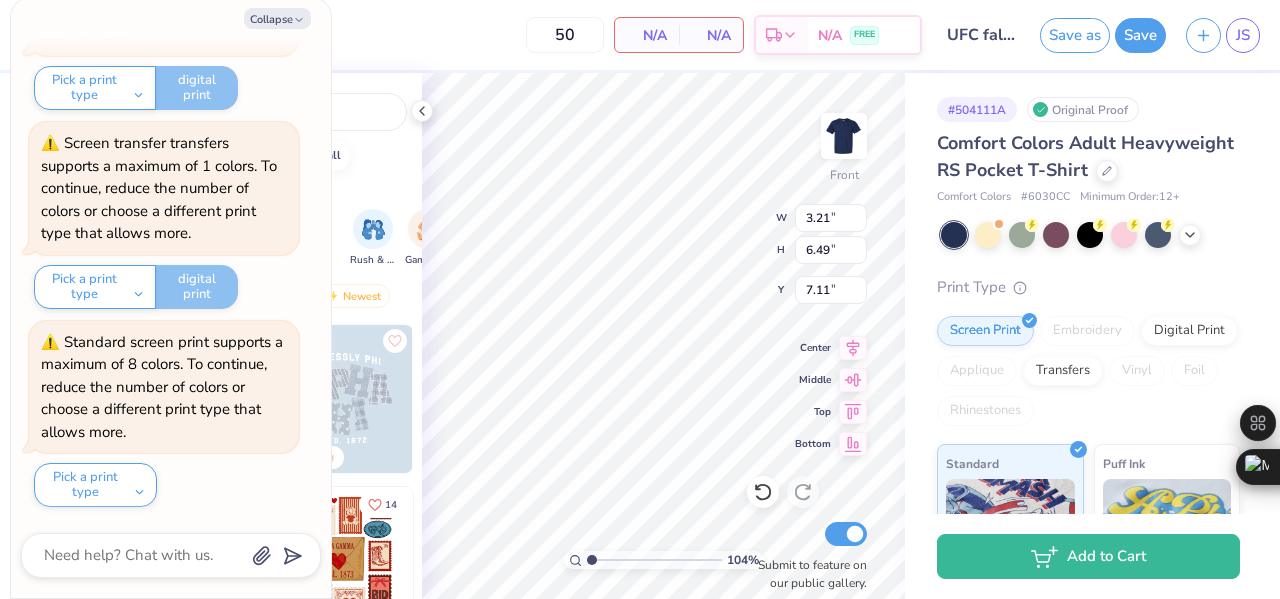type on "1.03537843025313" 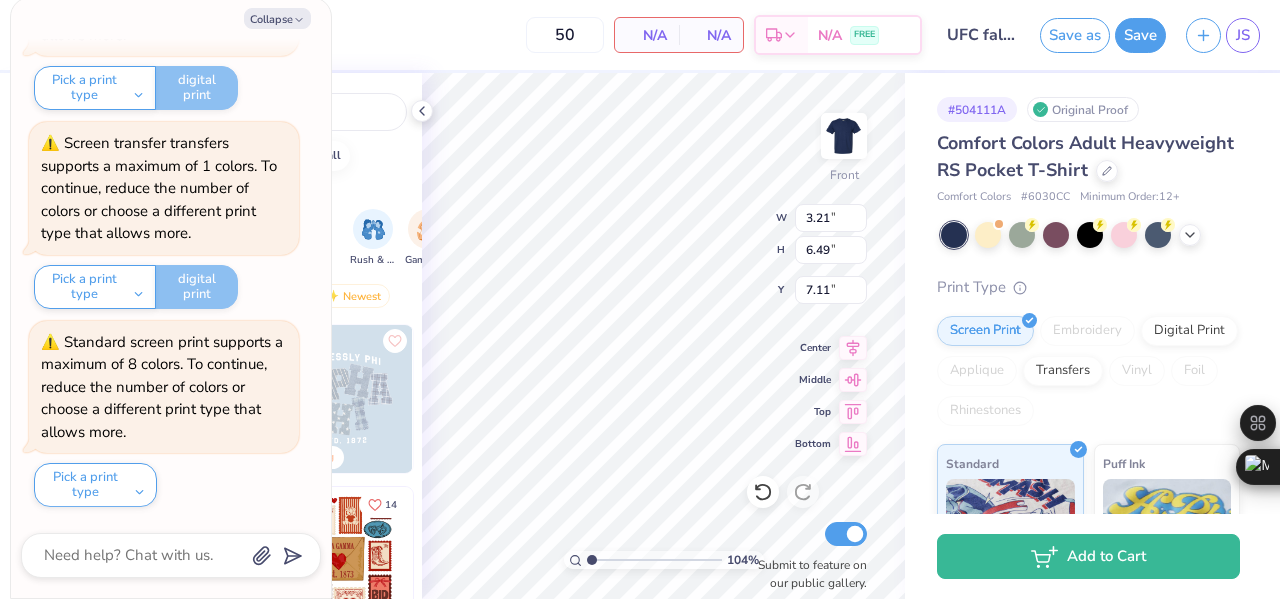 type on "x" 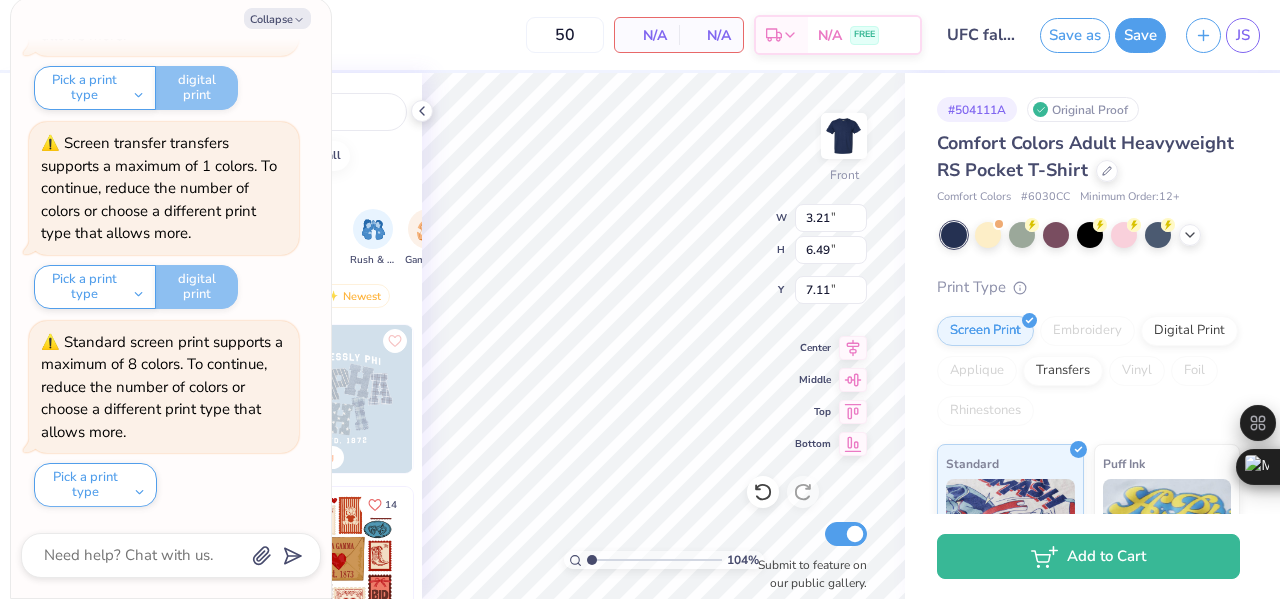 type on "1.03537843025313" 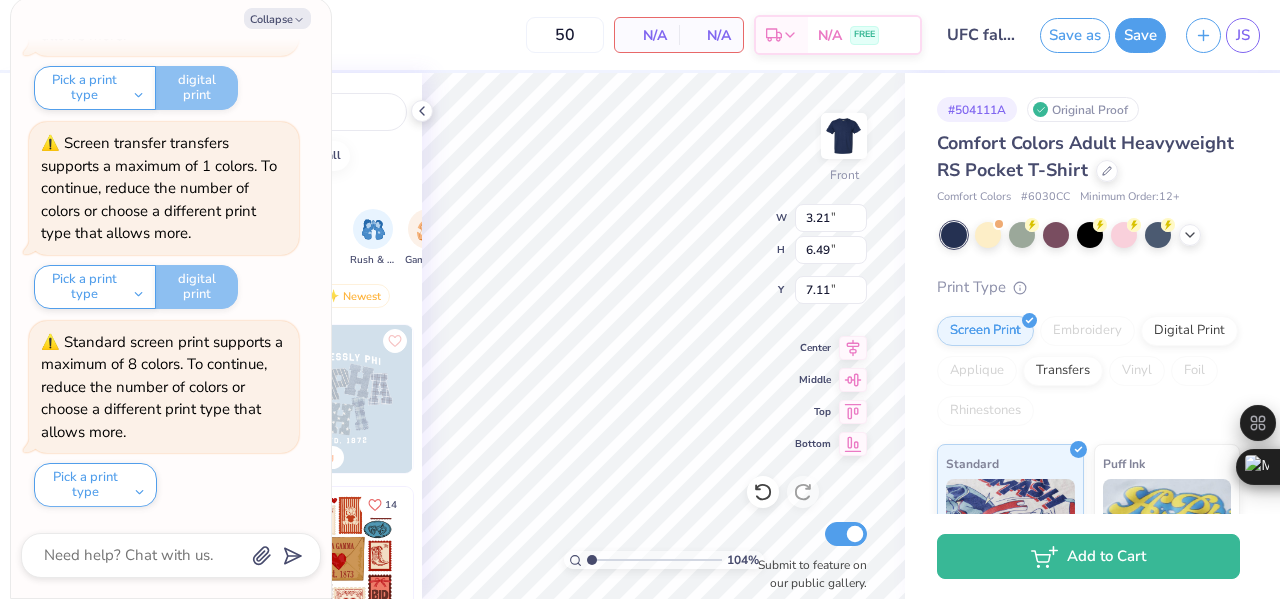 type on "x" 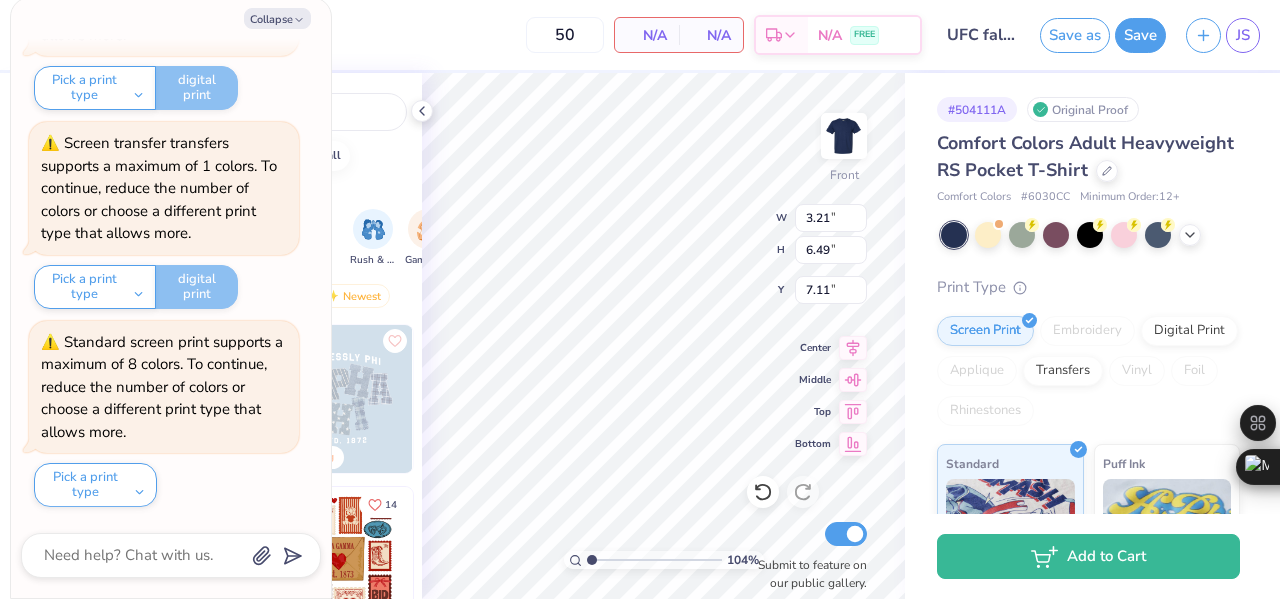 type on "1.03537843025313" 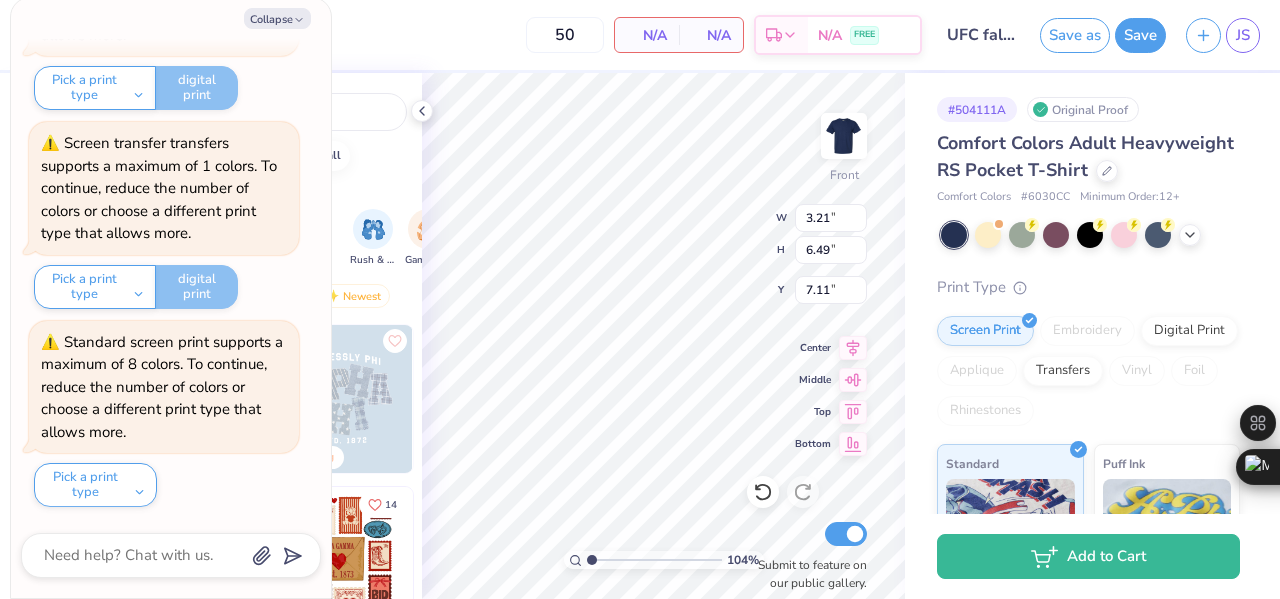 type on "x" 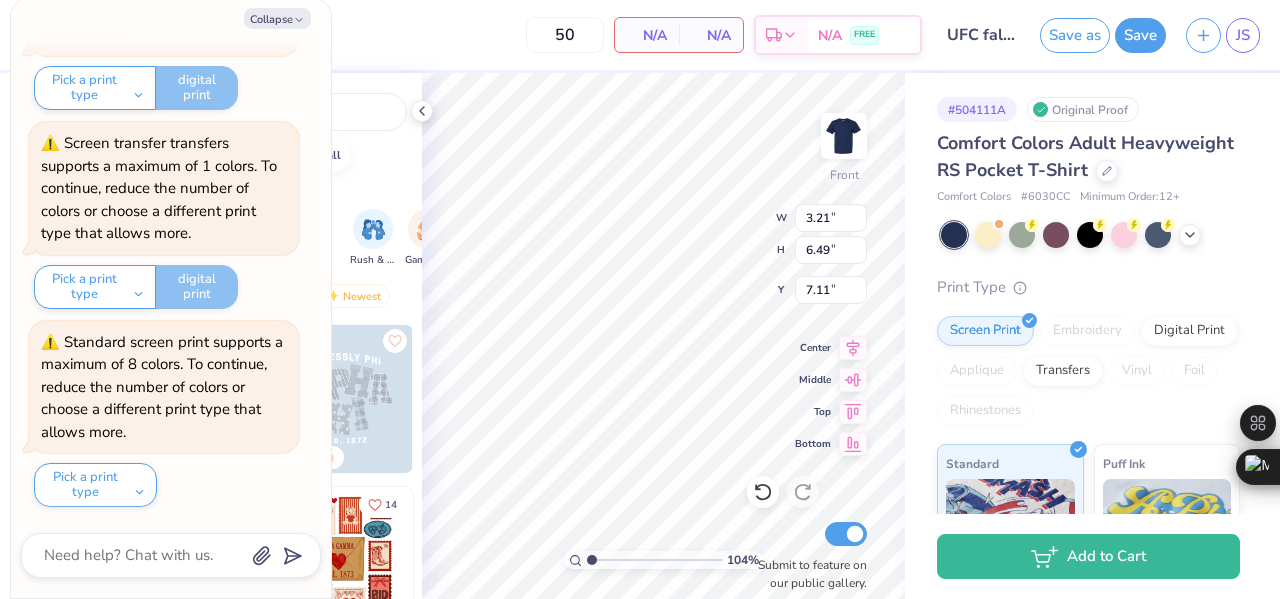 type on "1.03537843025313" 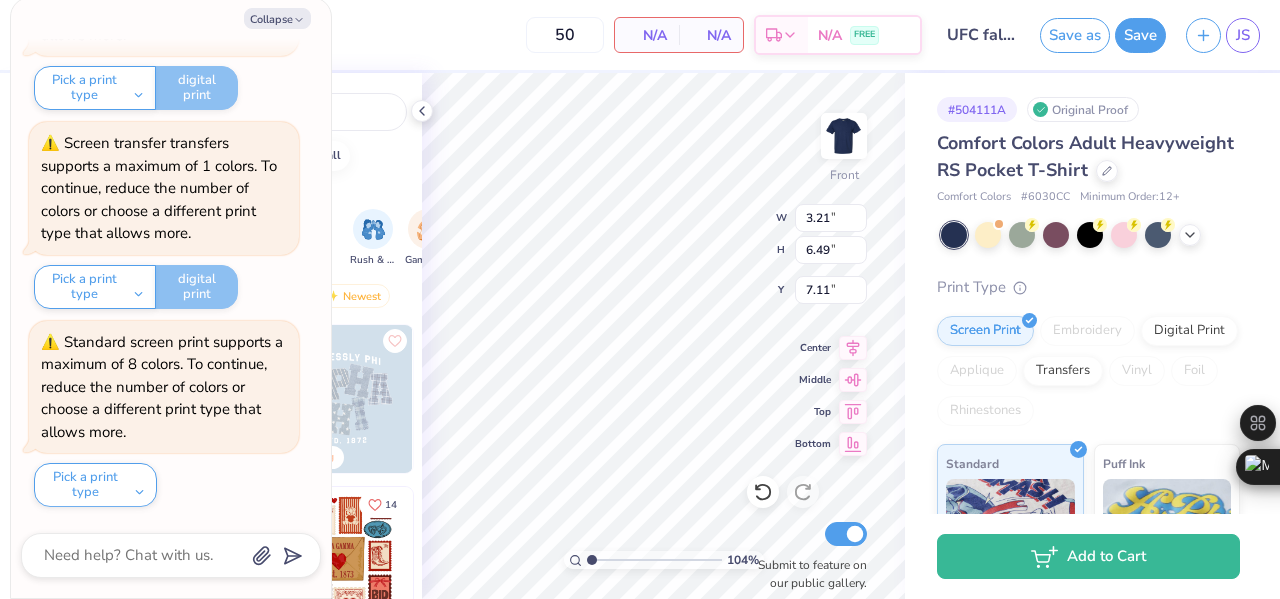 type on "x" 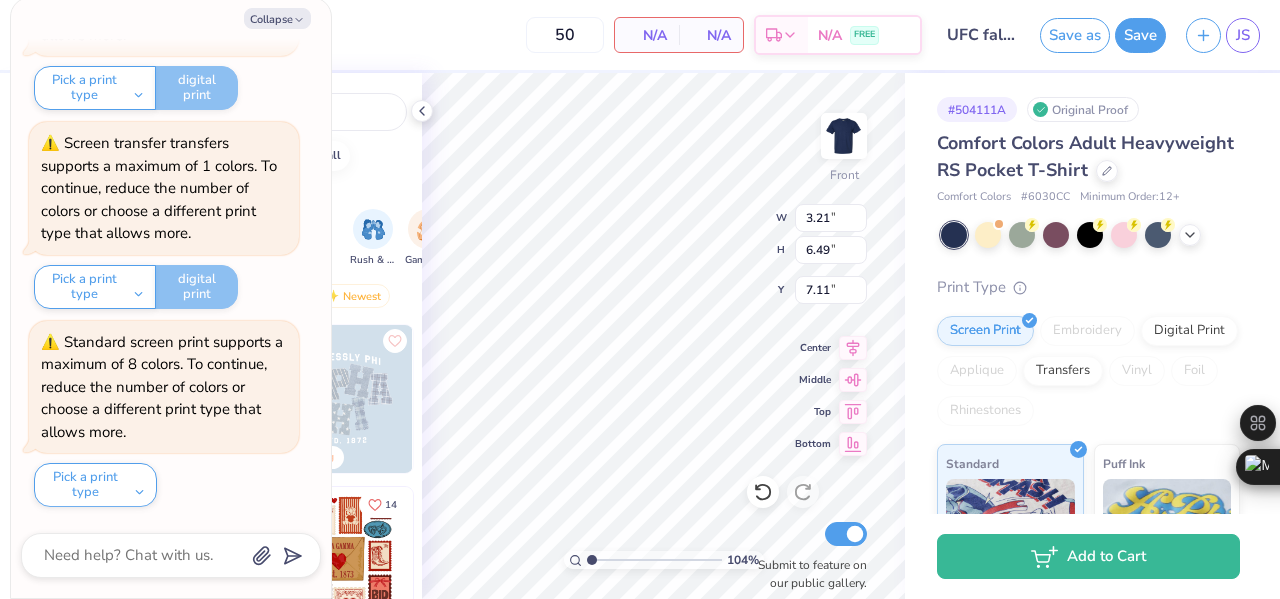 type on "1.03537843025313" 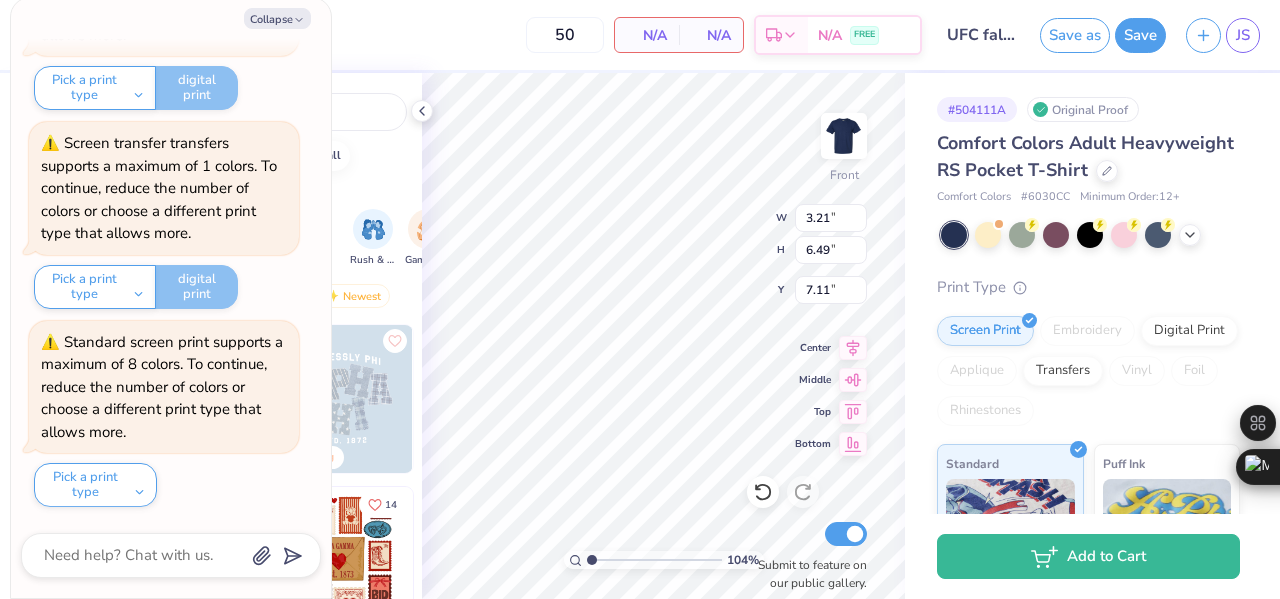 type on "6.62" 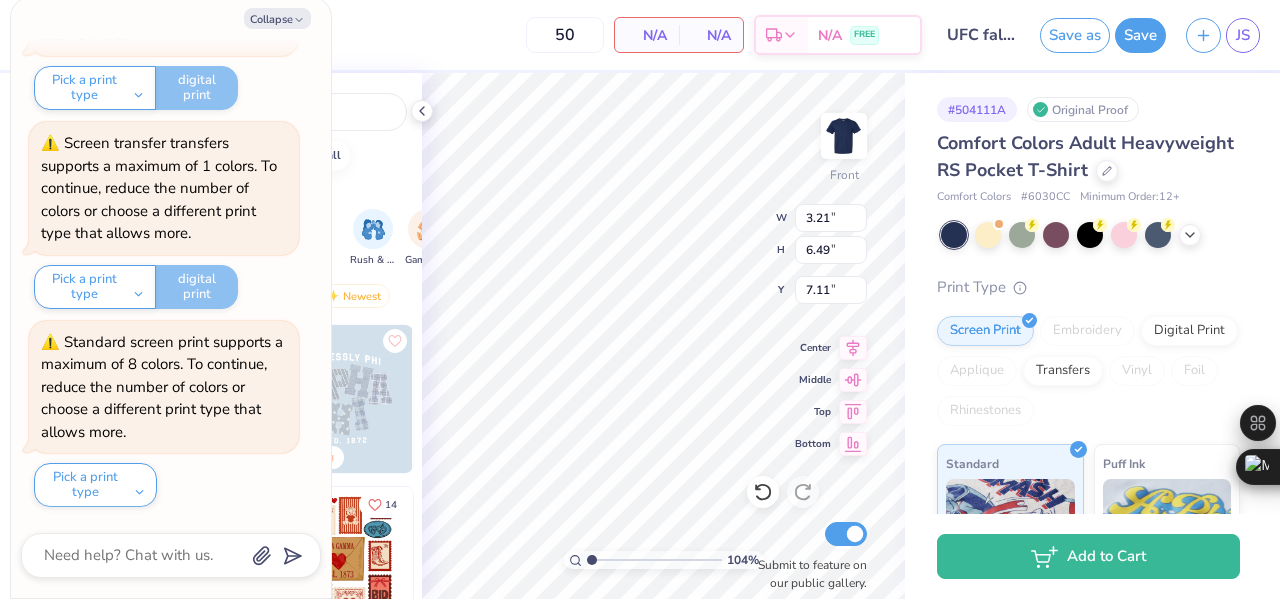 type on "0.99" 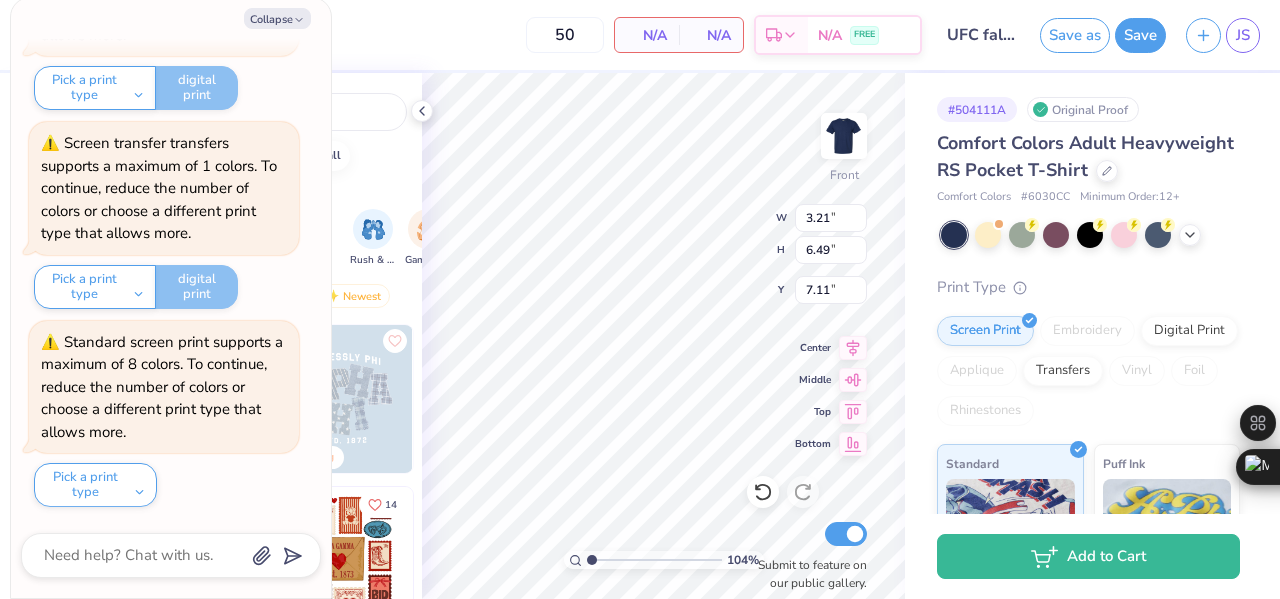 type on "7.05" 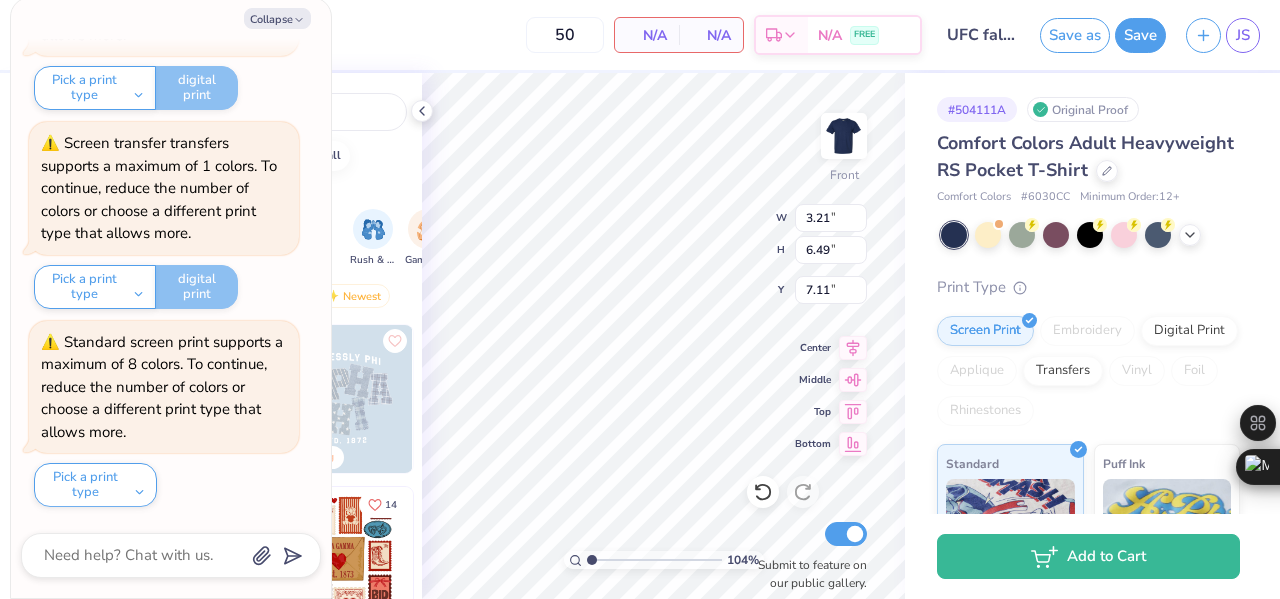type on "x" 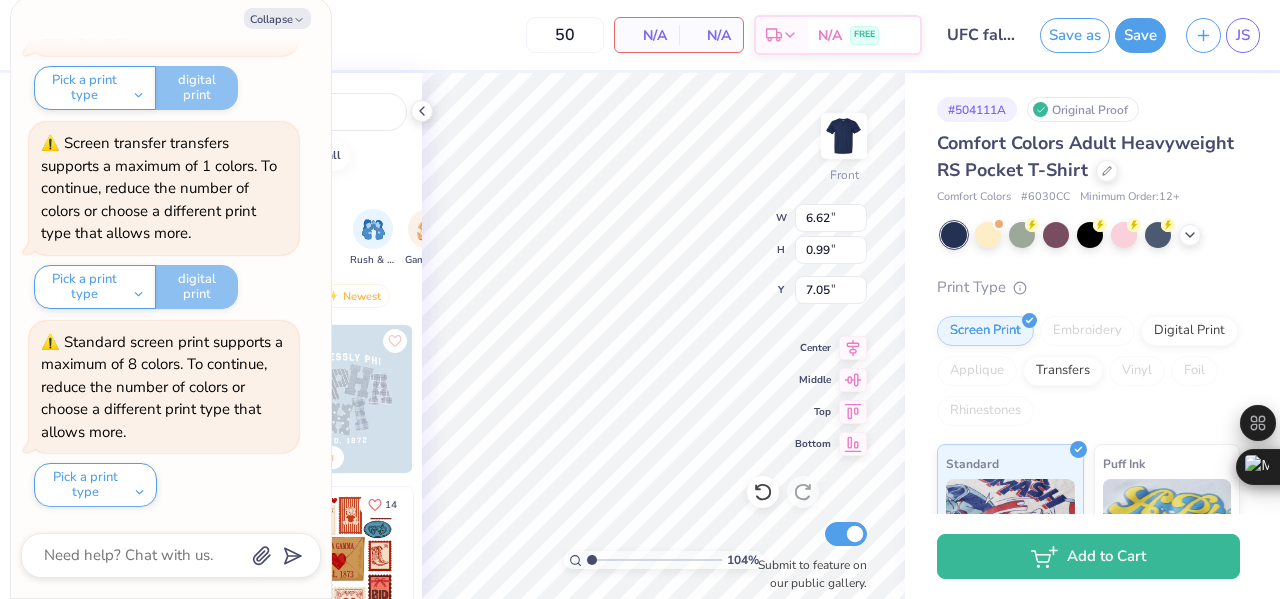 type on "1.03537843025313" 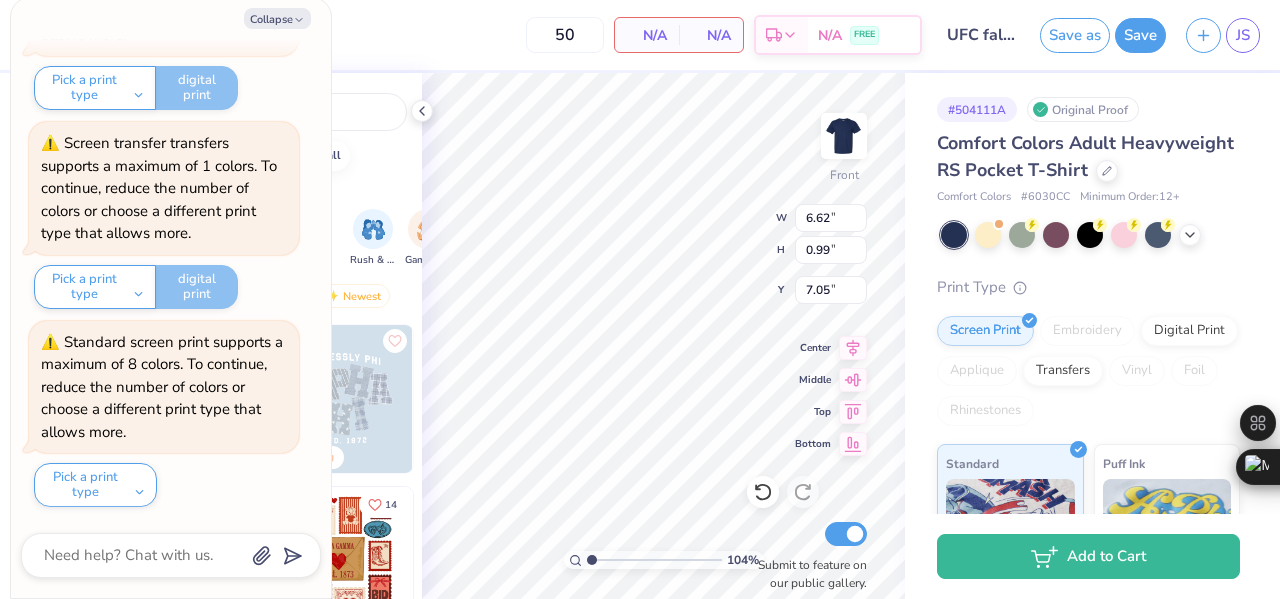 type on "x" 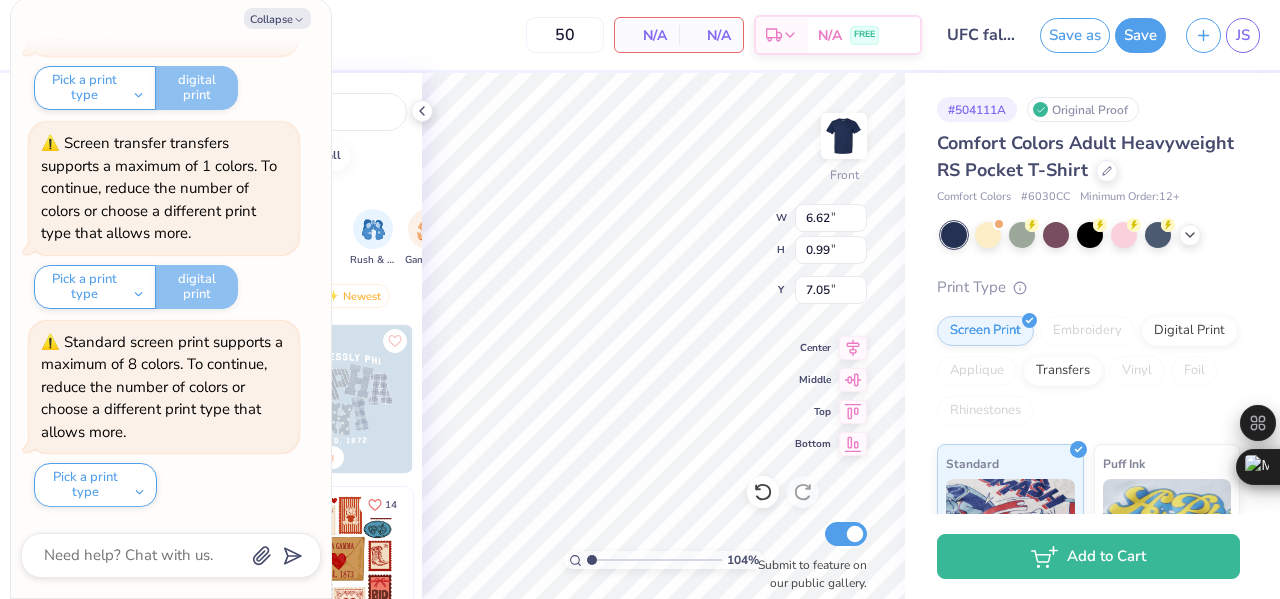 type on "1.03537843025313" 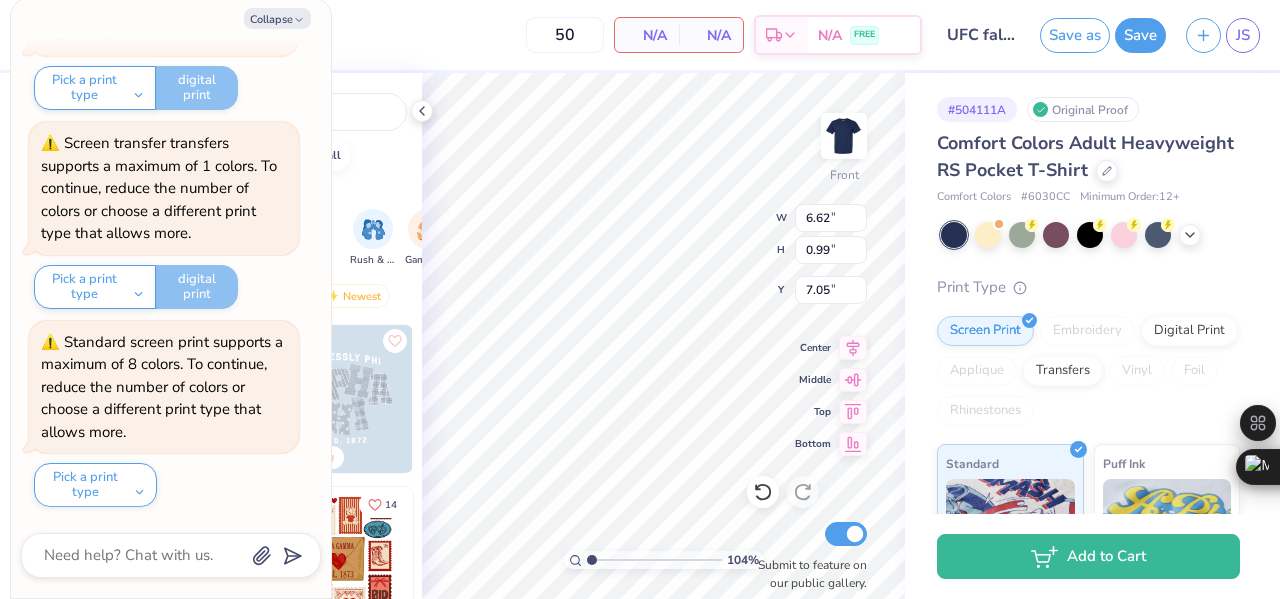 type on "x" 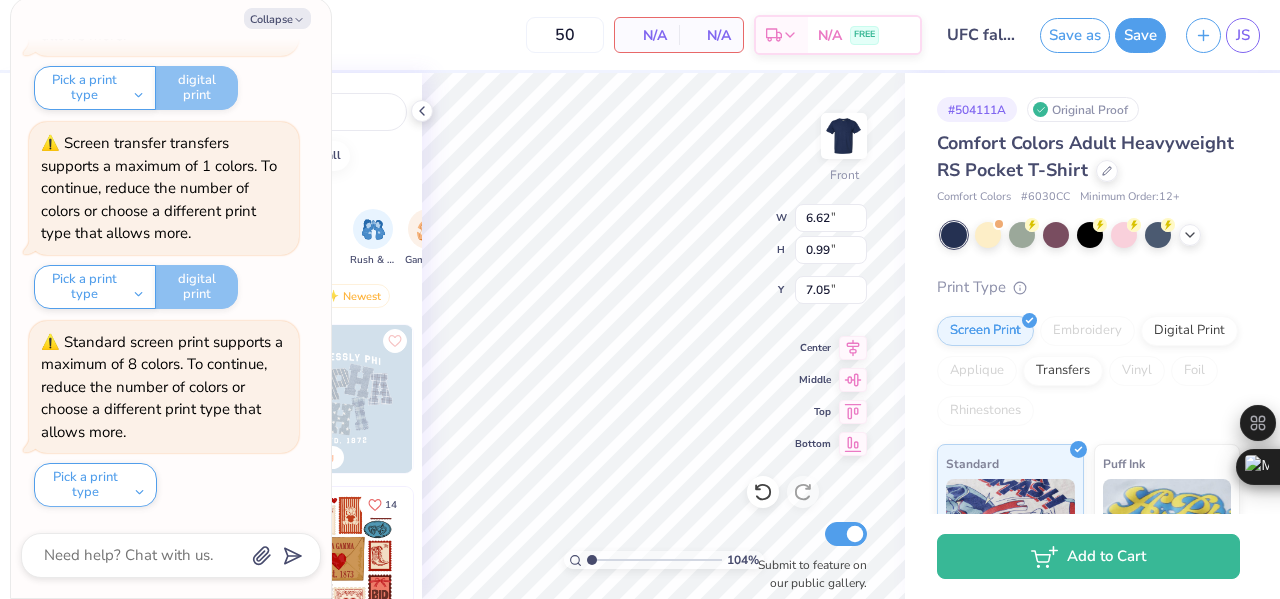 type on "1.03537843025313" 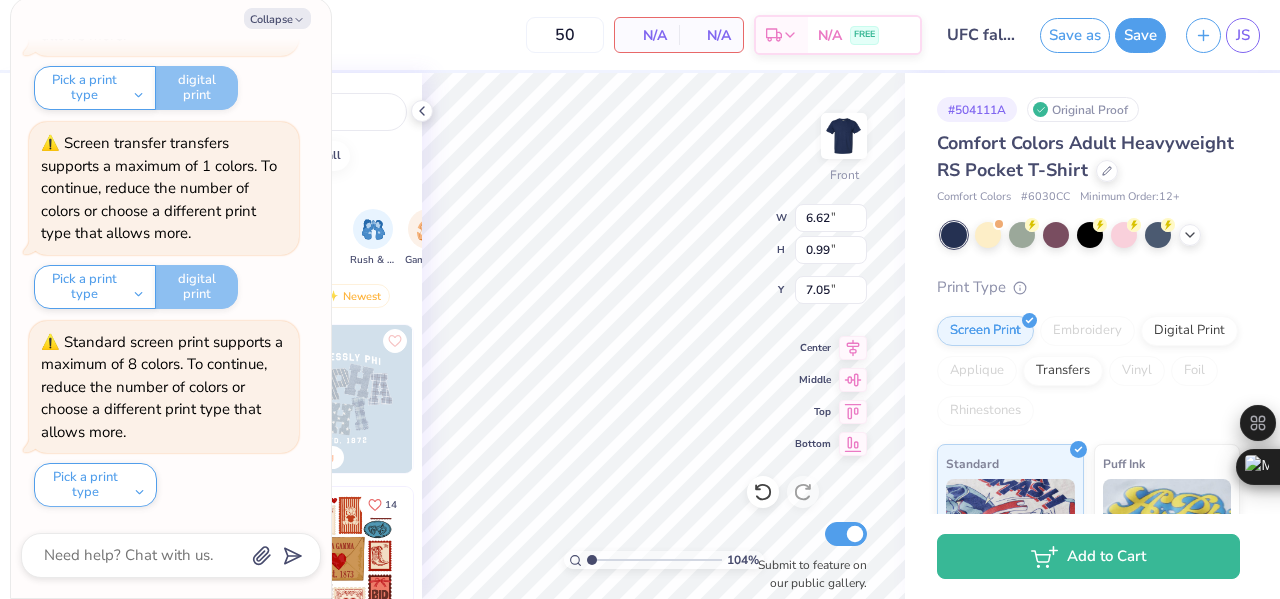 type on "5.85" 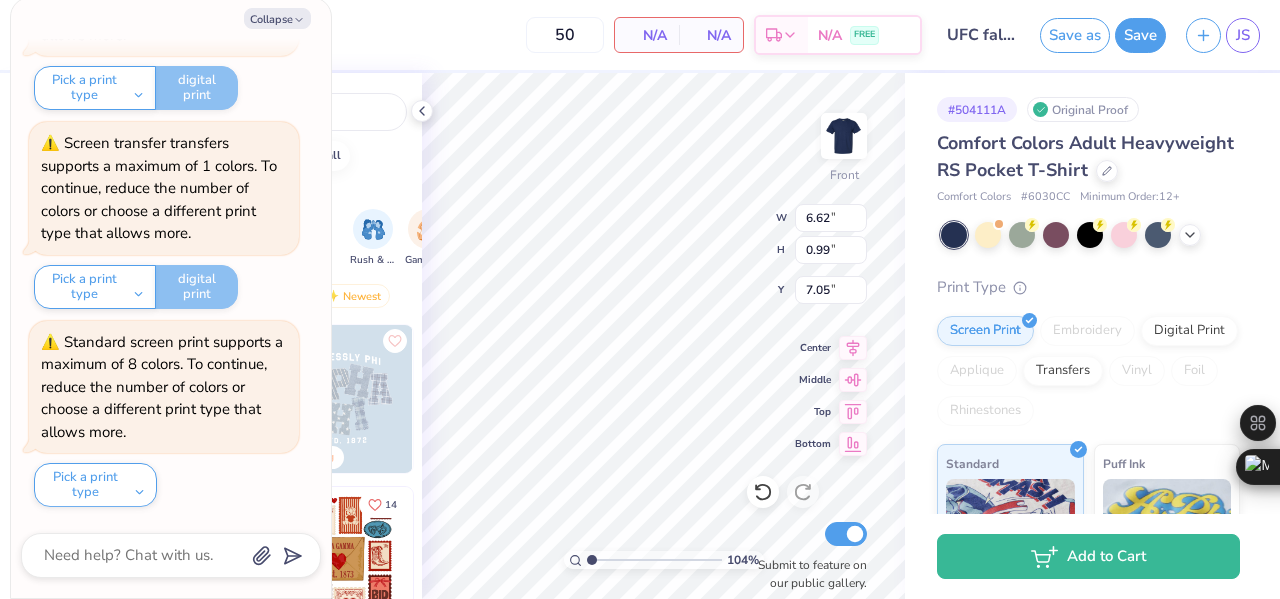 type on "x" 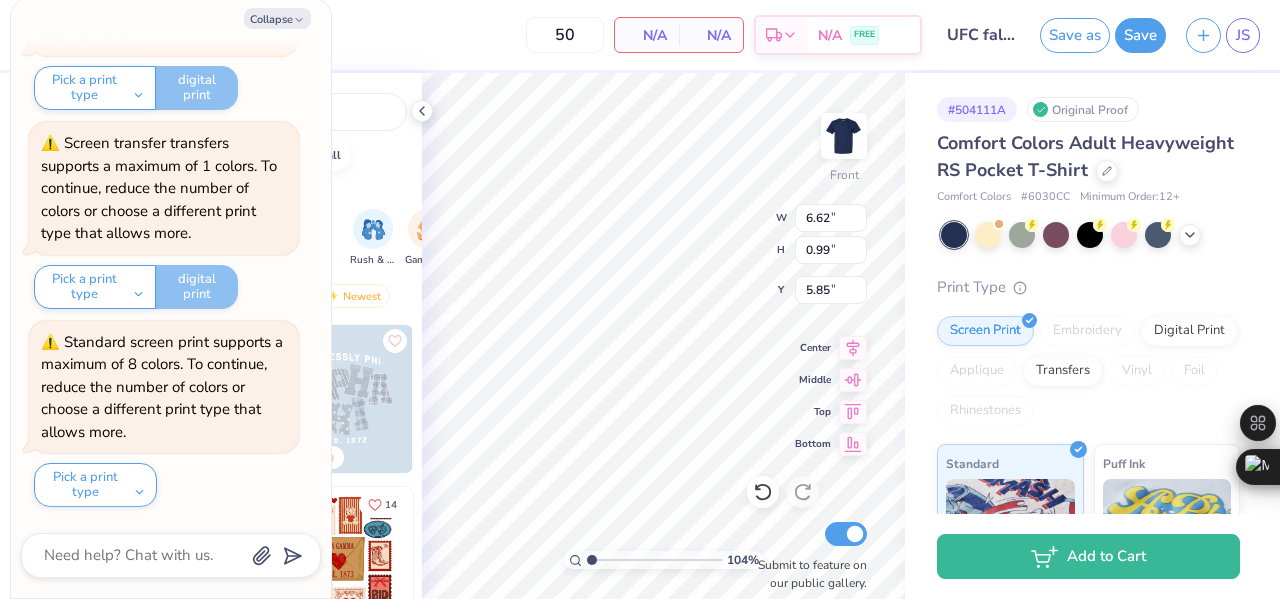 type on "1.03537843025313" 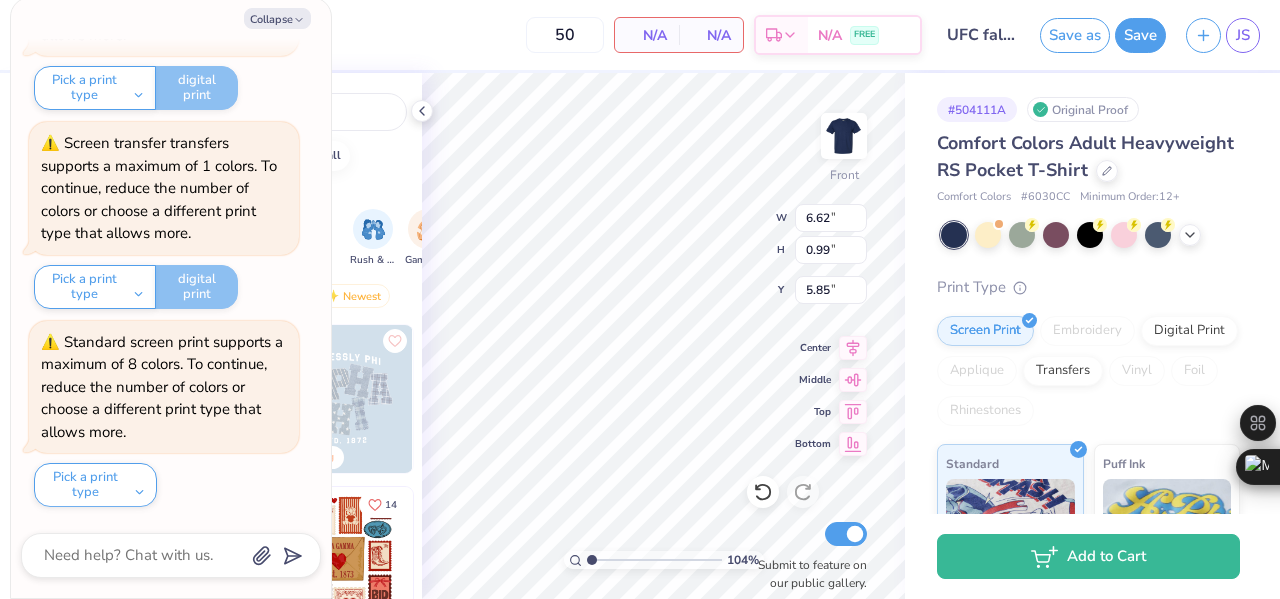type on "1.64" 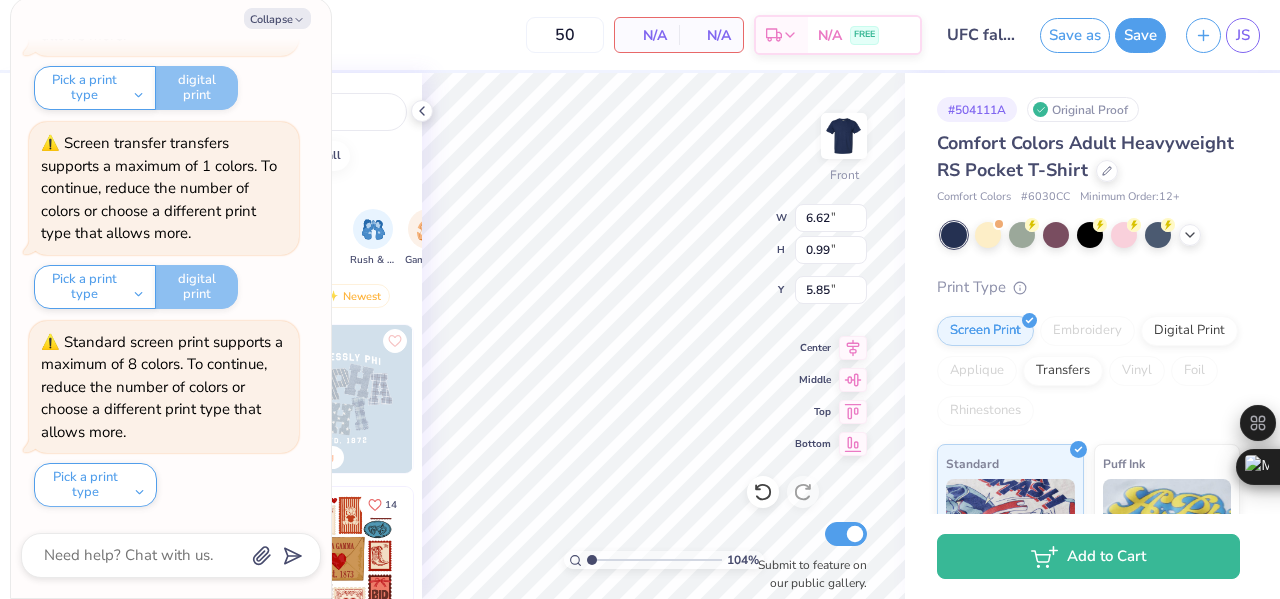type on "2.39" 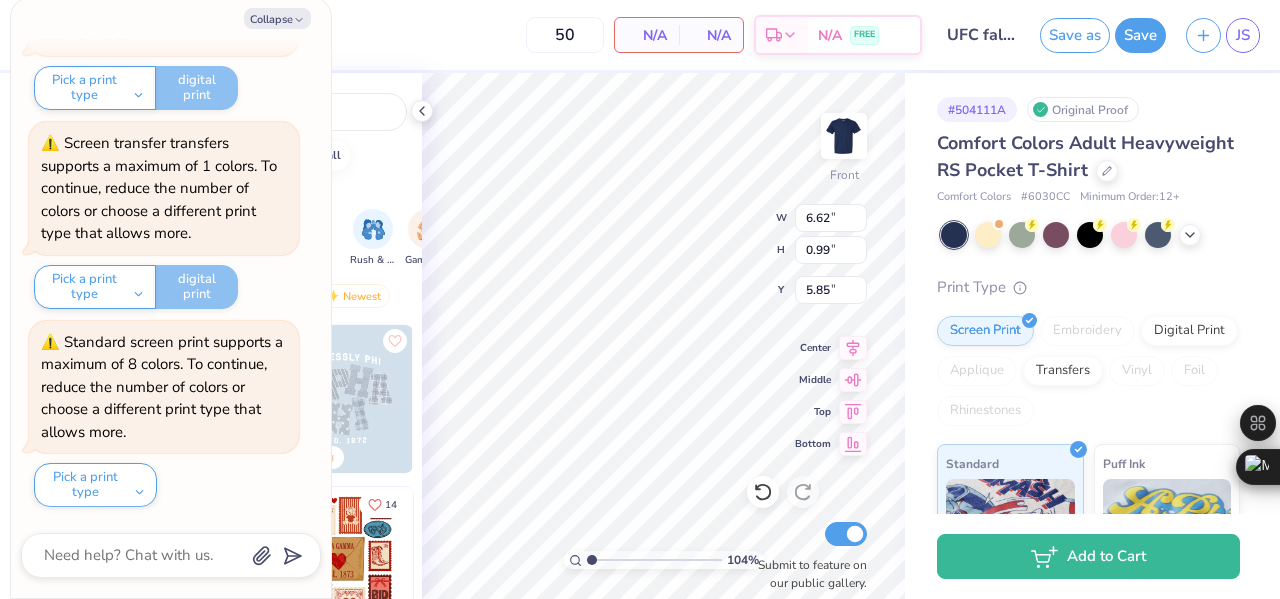 type on "6.84" 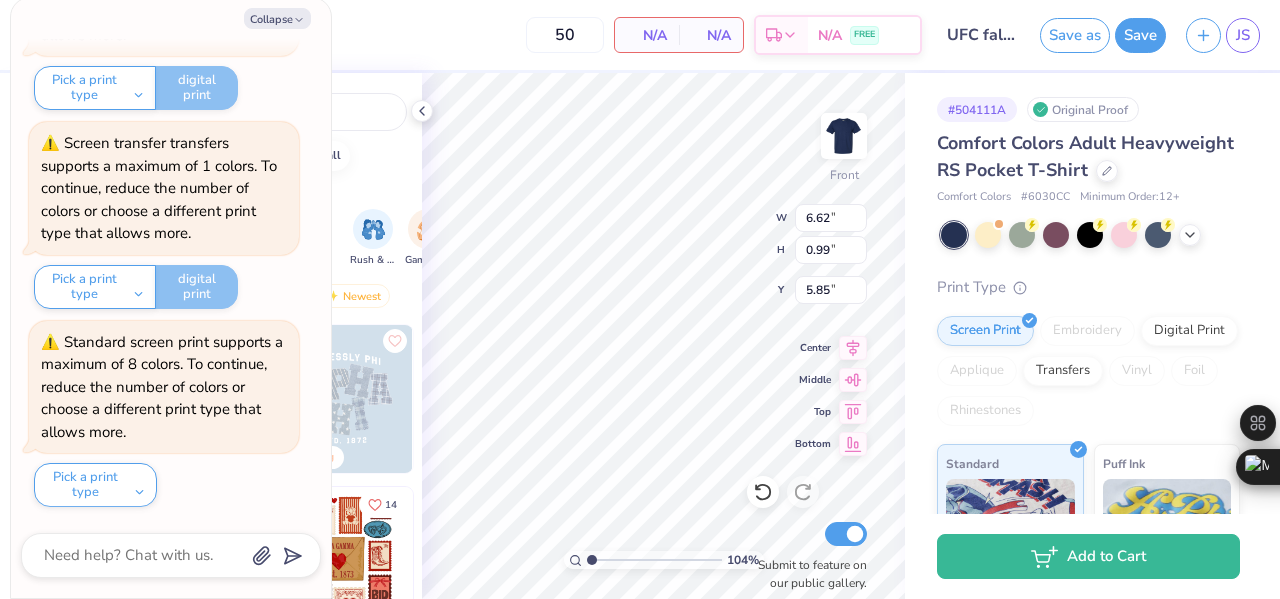 type on "x" 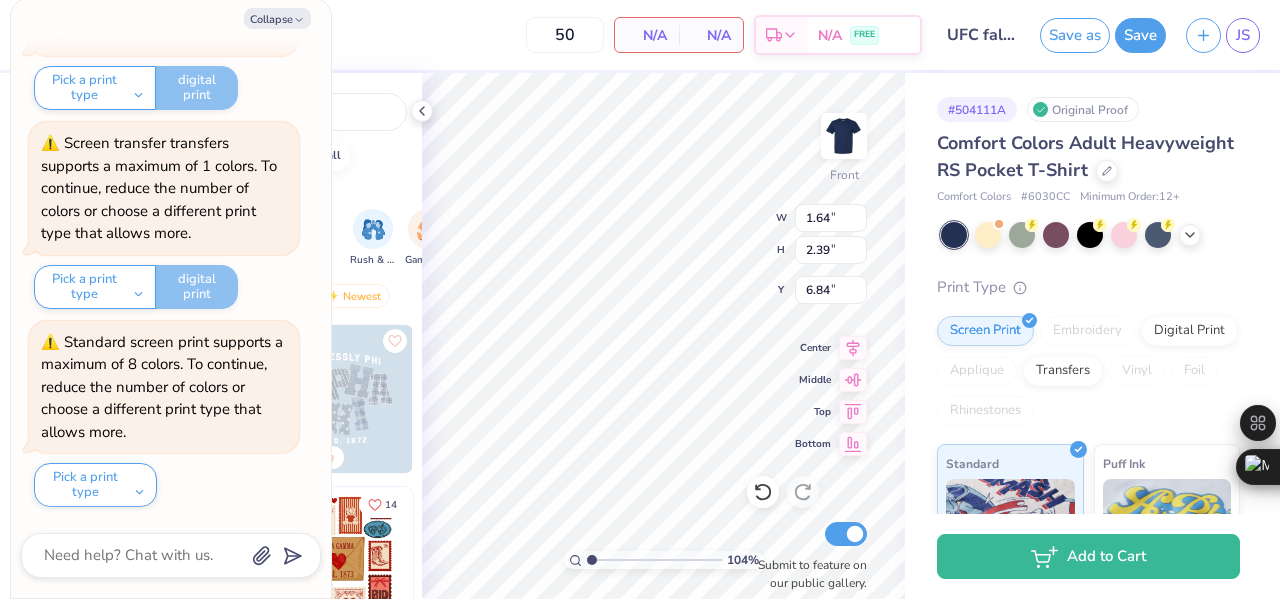 type on "1.03537843025313" 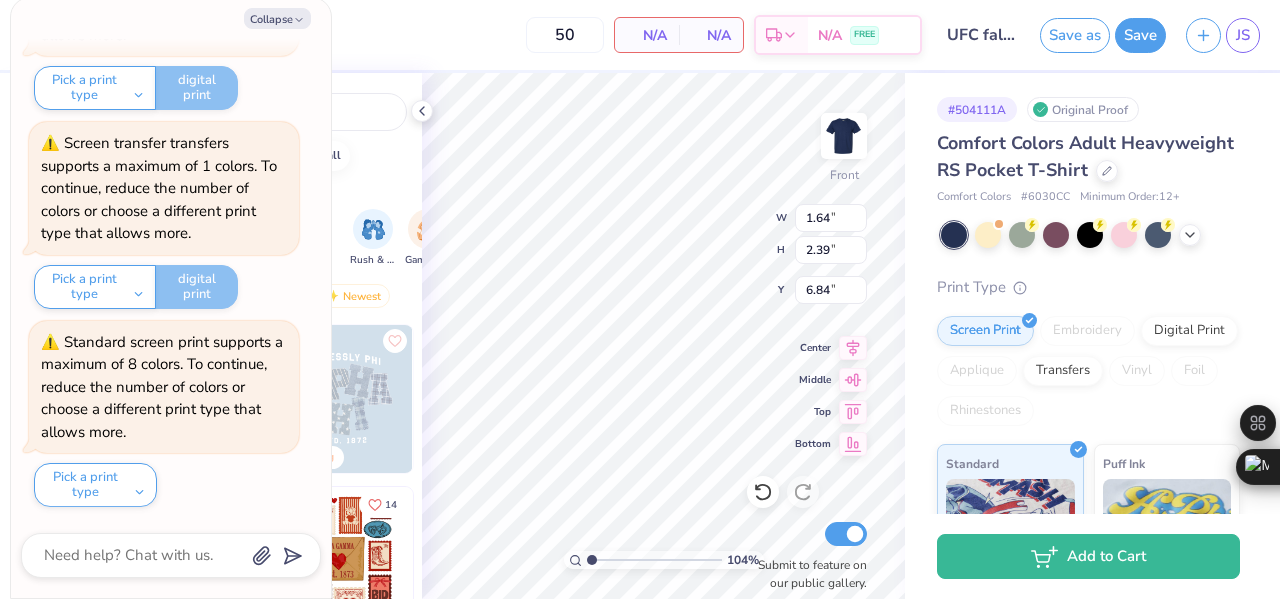 type on "x" 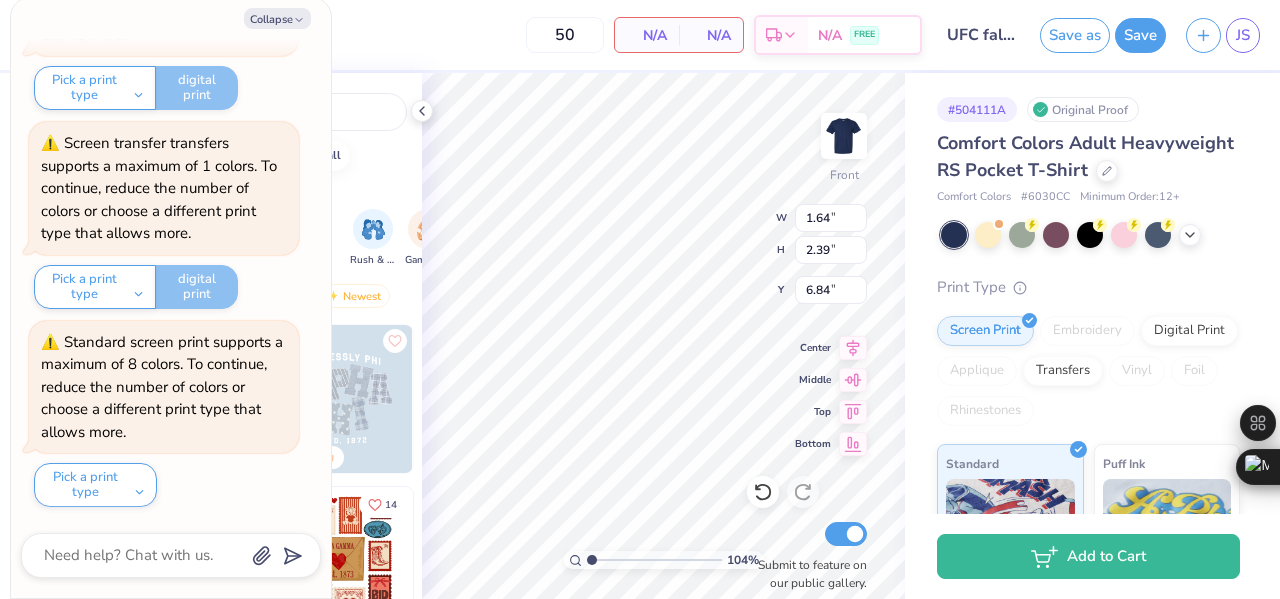 type on "1.03537843025313" 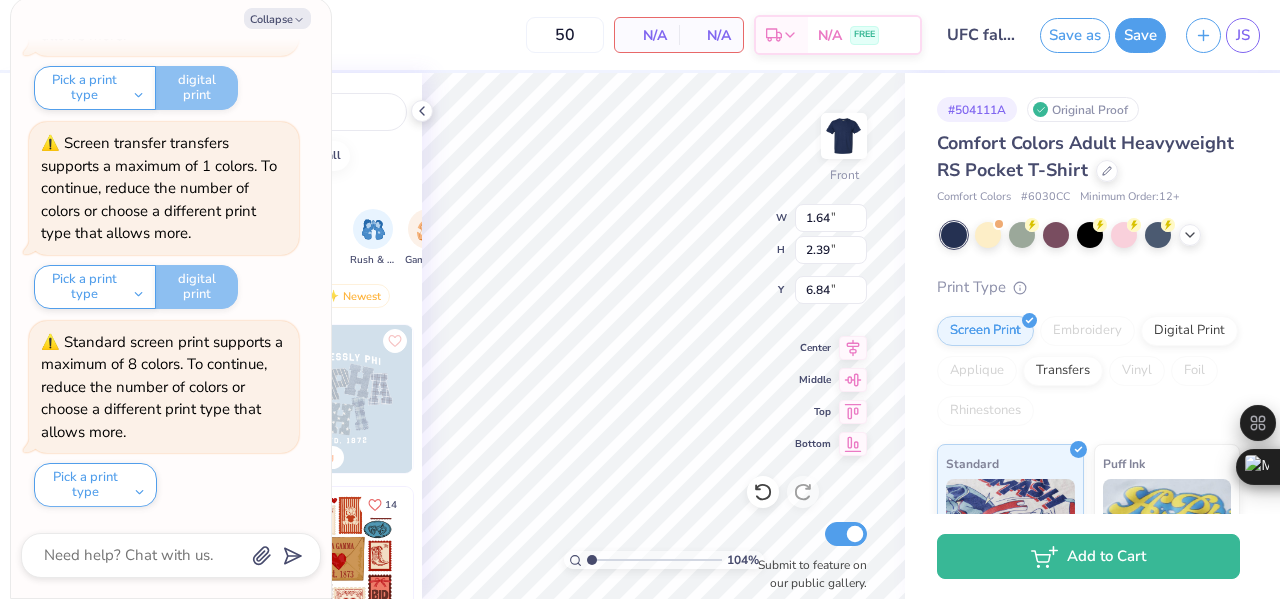 type on "x" 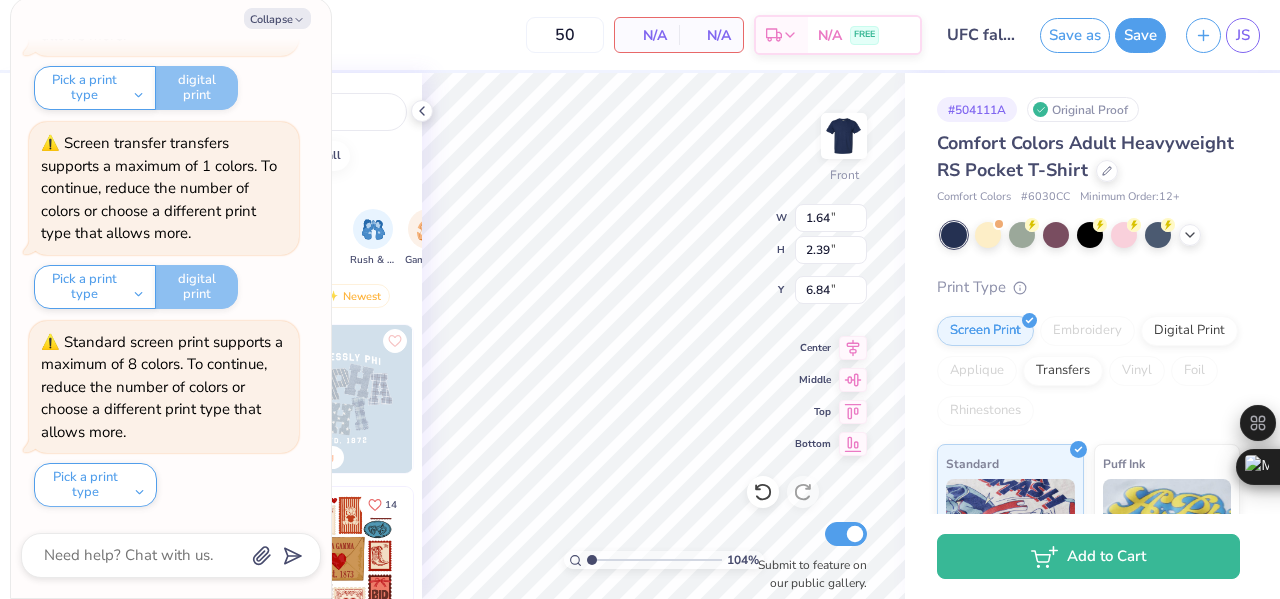 type on "1.03537843025313" 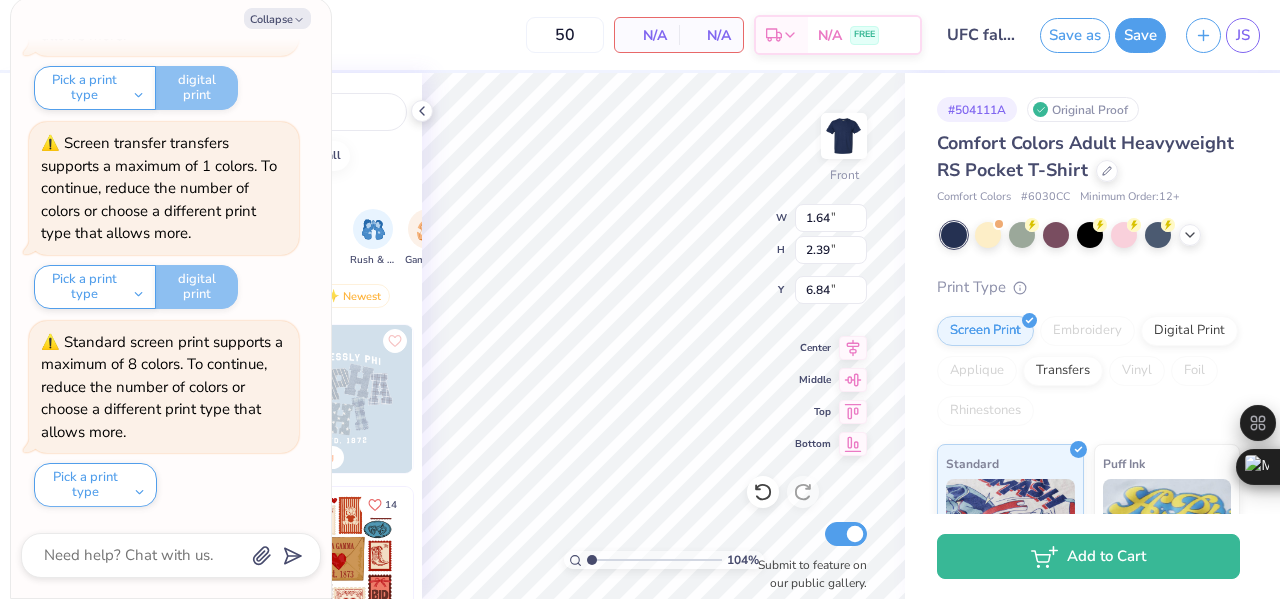 type on "x" 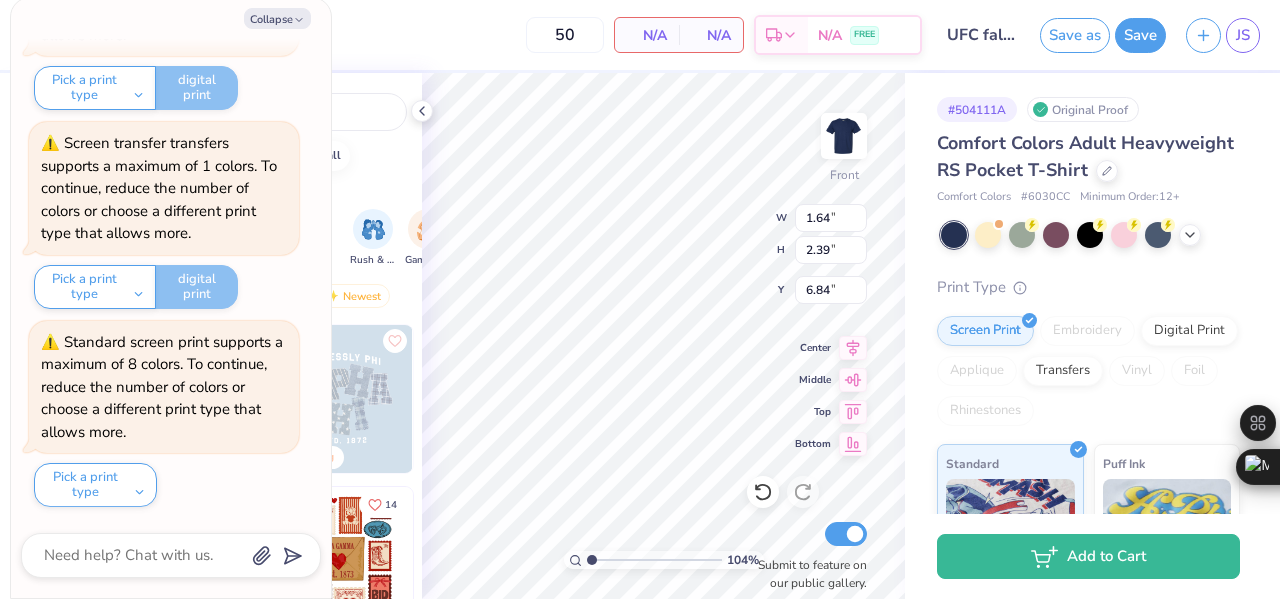 type on "1.03537843025313" 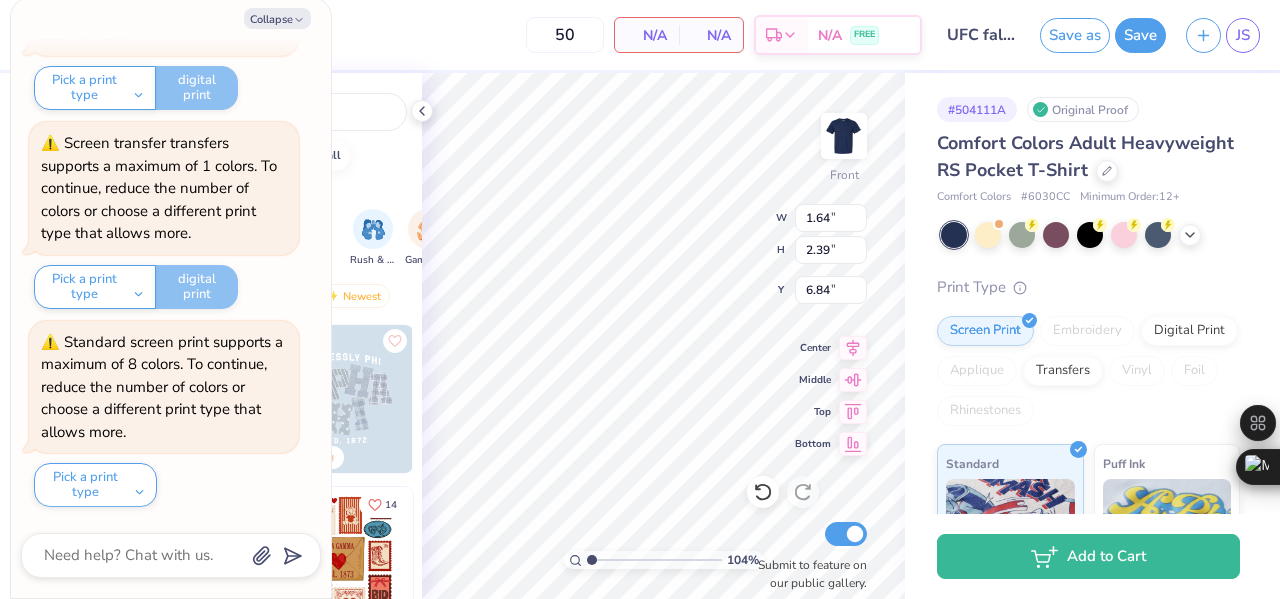 type on "2.40" 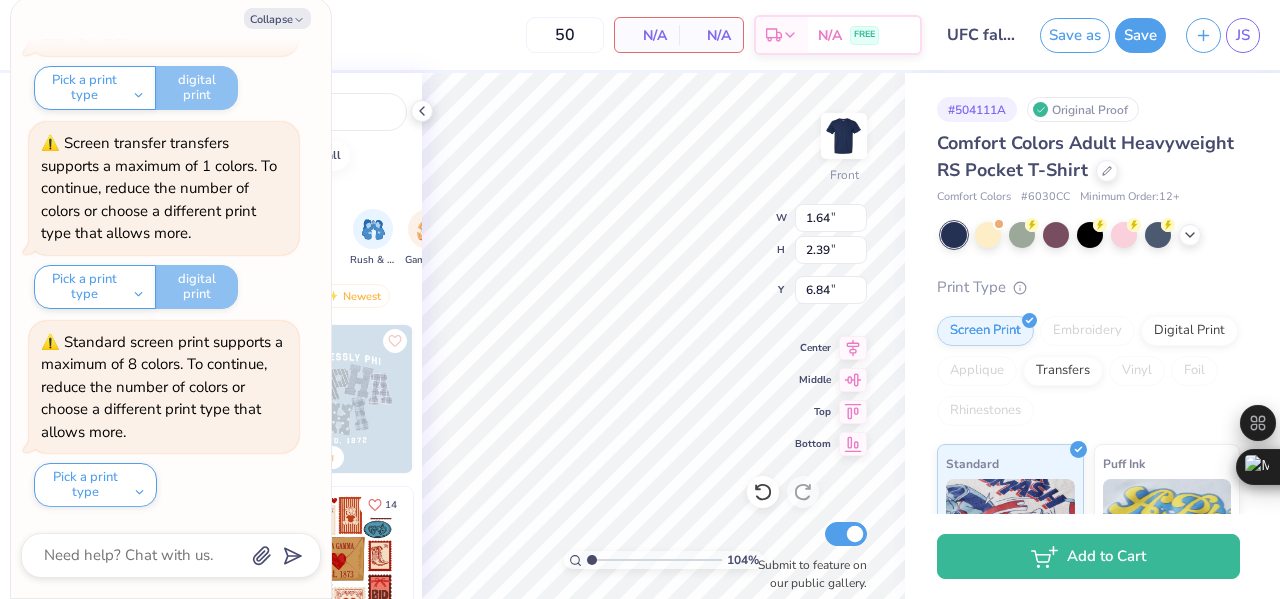 type on "1.65" 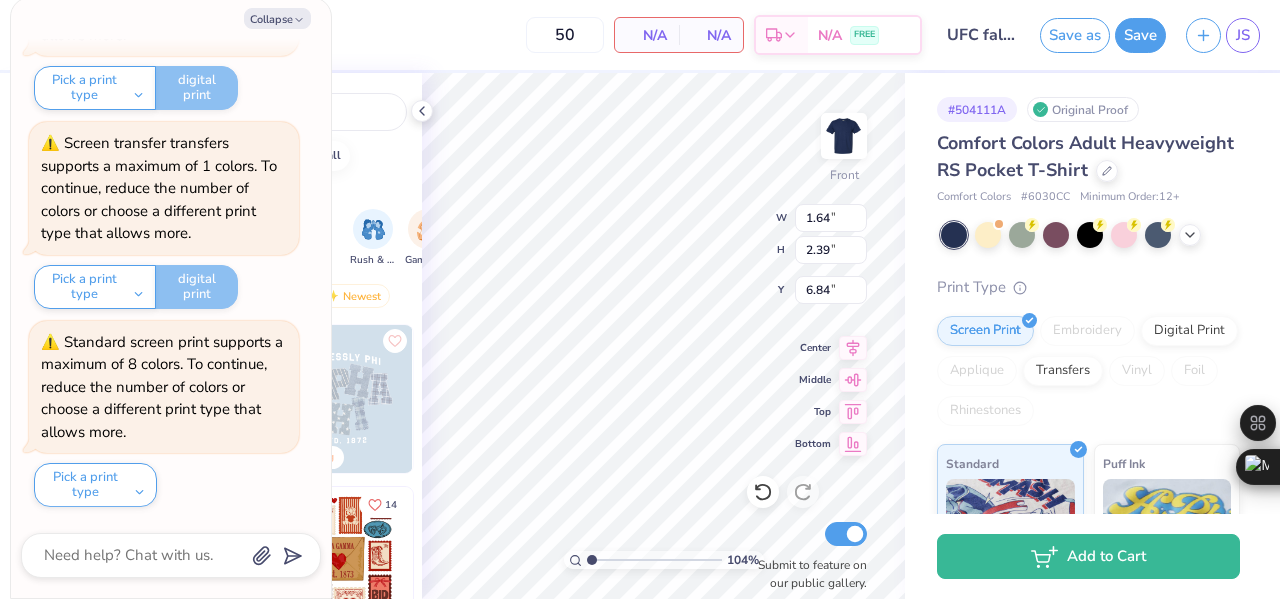 type on "12.60" 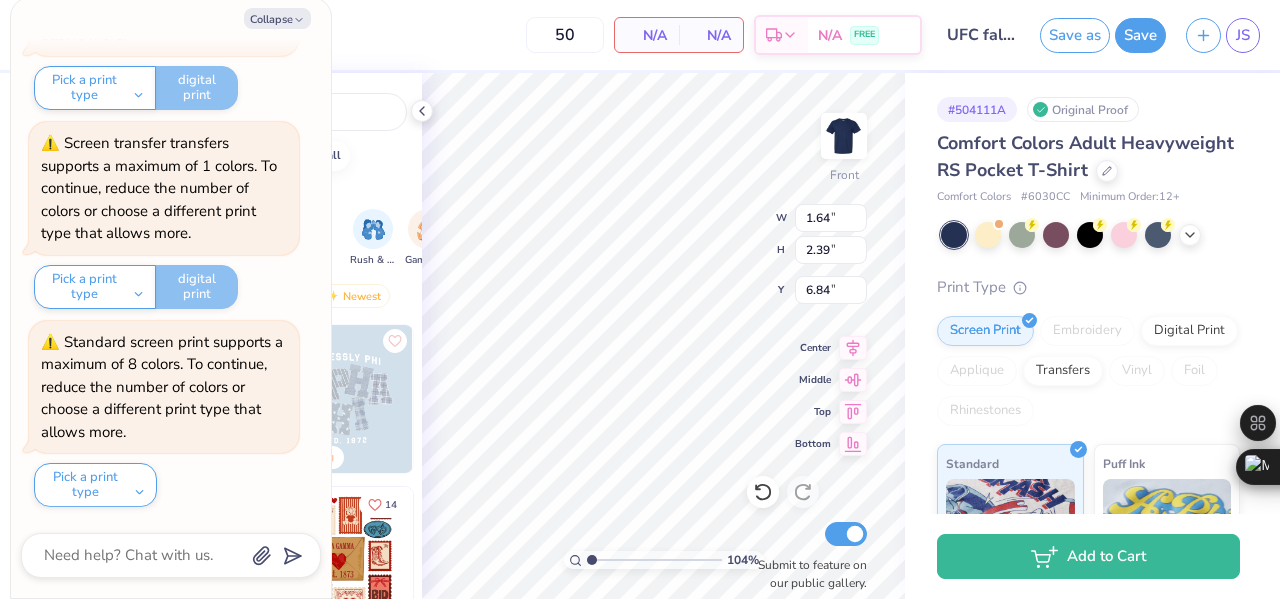 type on "x" 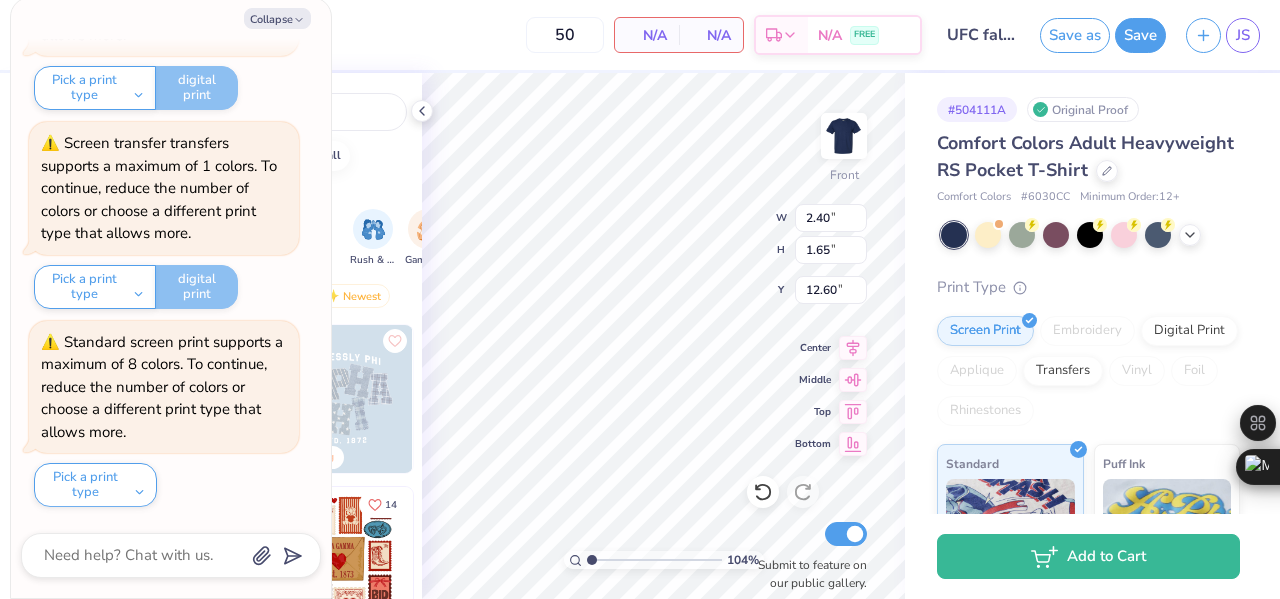 type on "1.03537843025313" 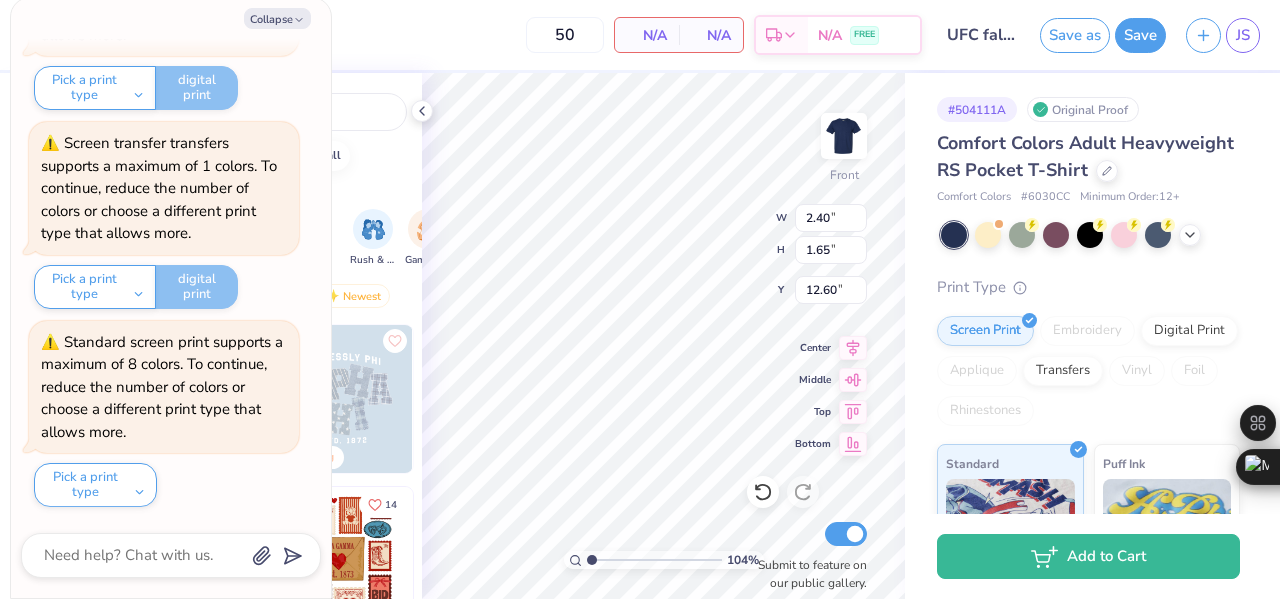 type on "x" 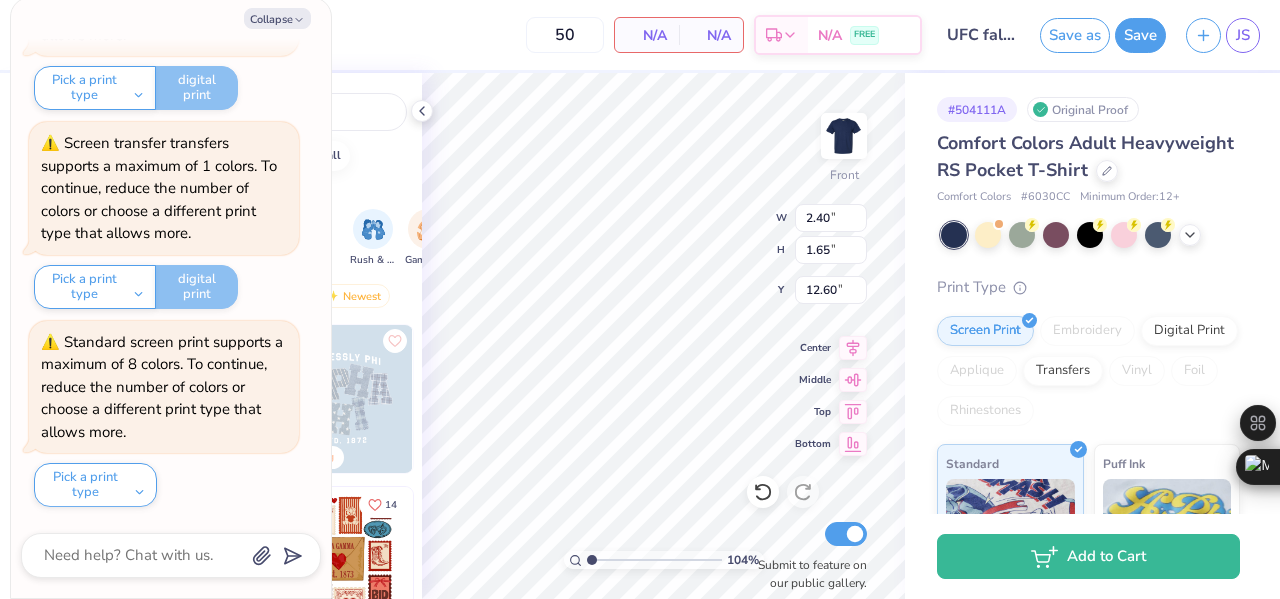type on "1.03537843025313" 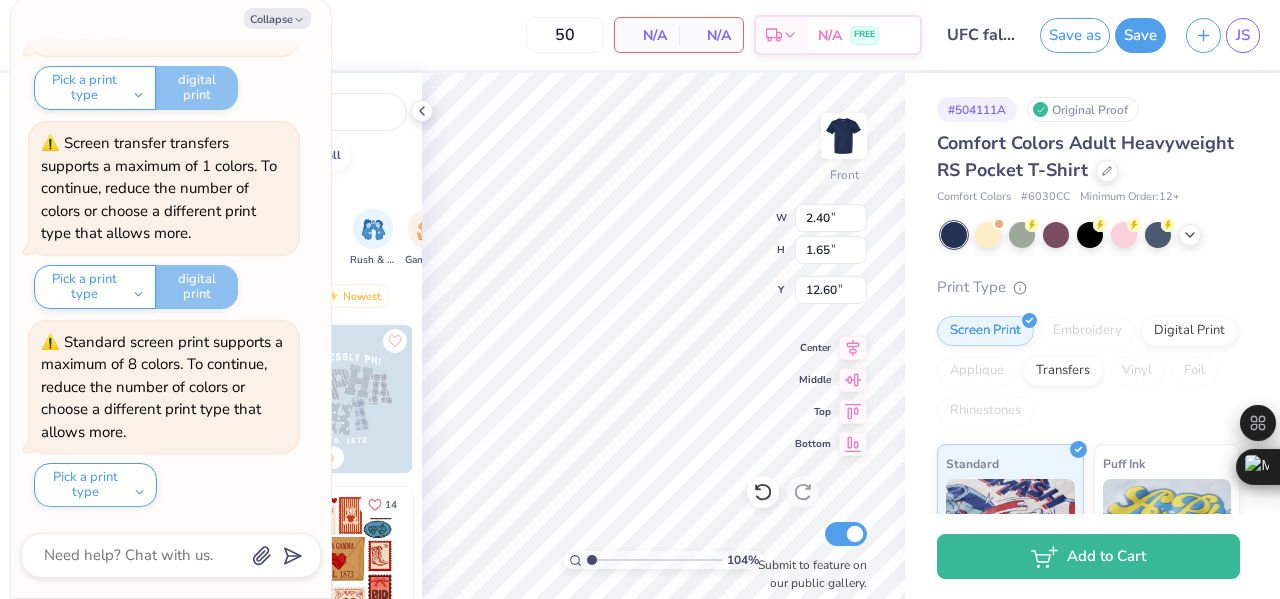 type on "x" 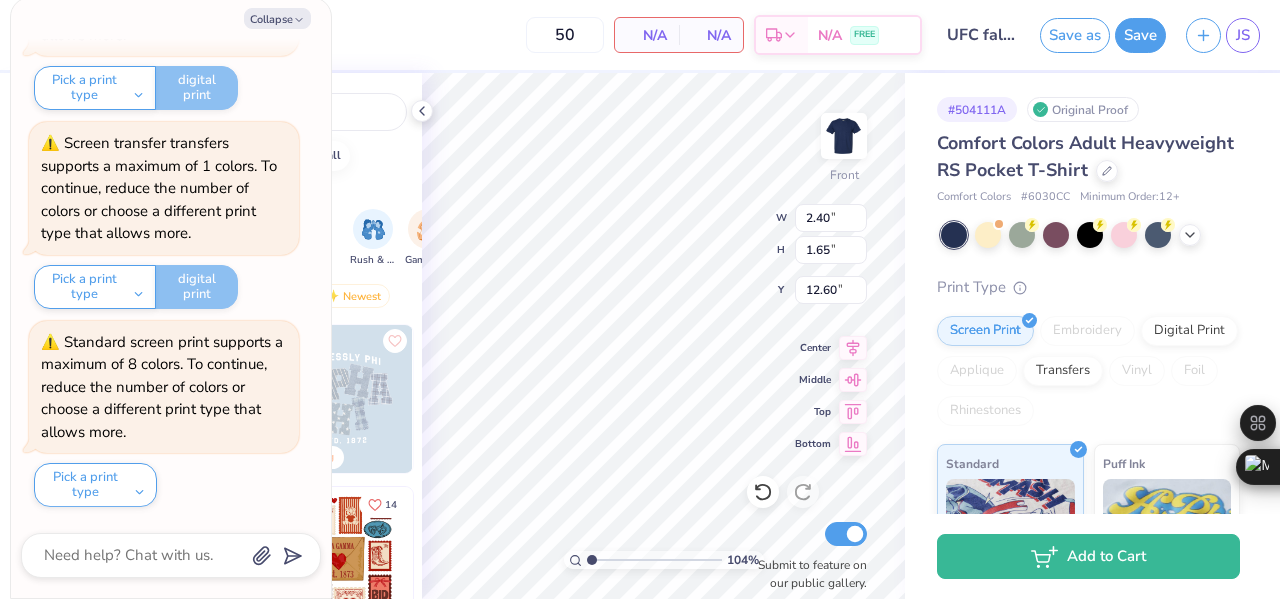 type on "1.03537843025313" 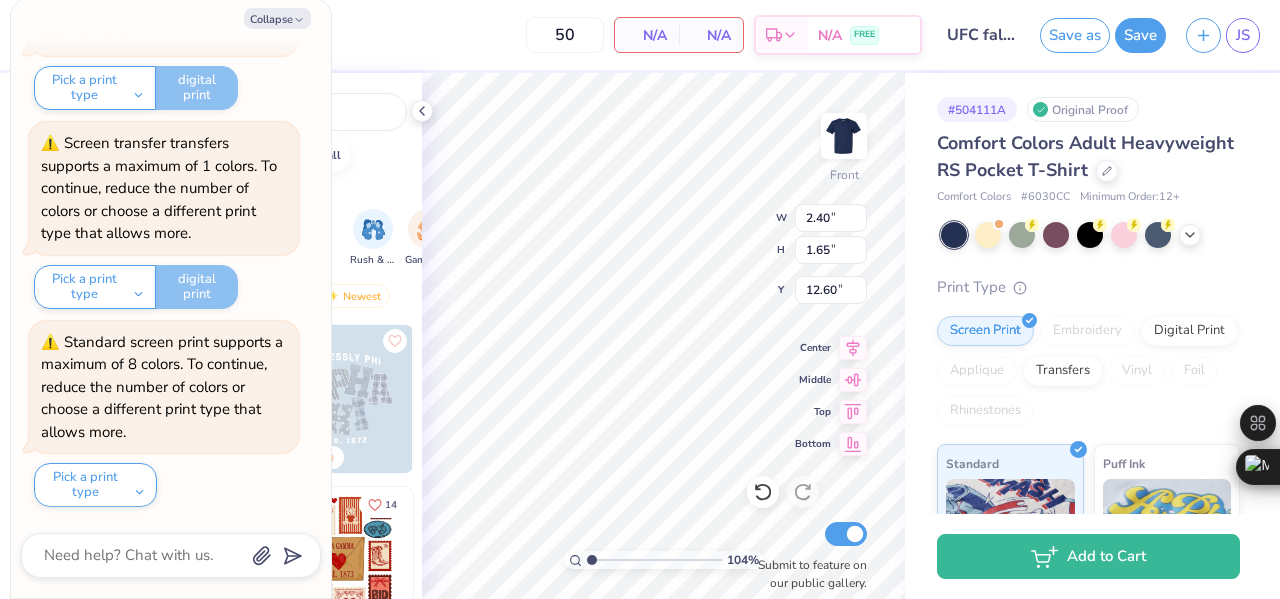 type on "16.12" 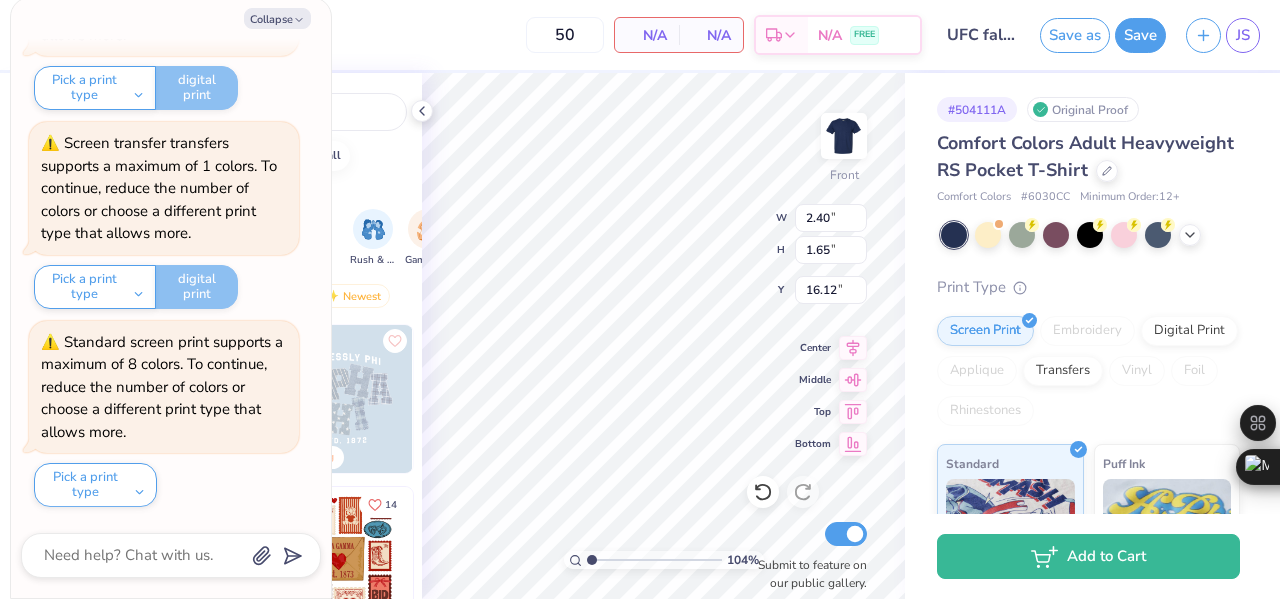 type on "x" 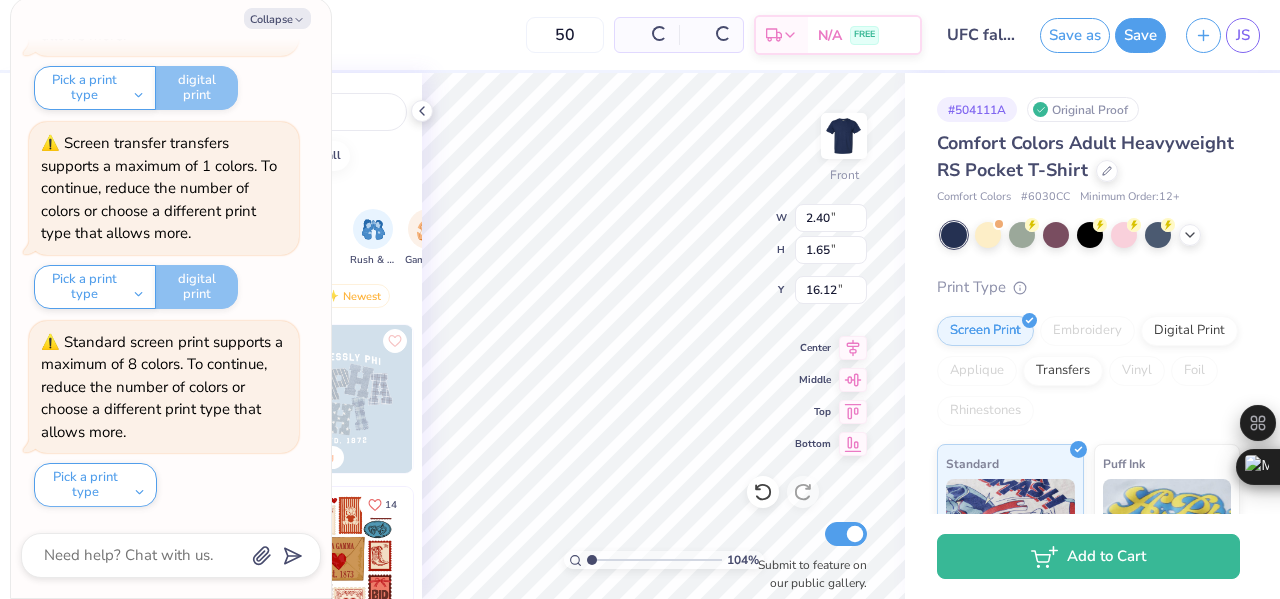 type on "1.03537843025313" 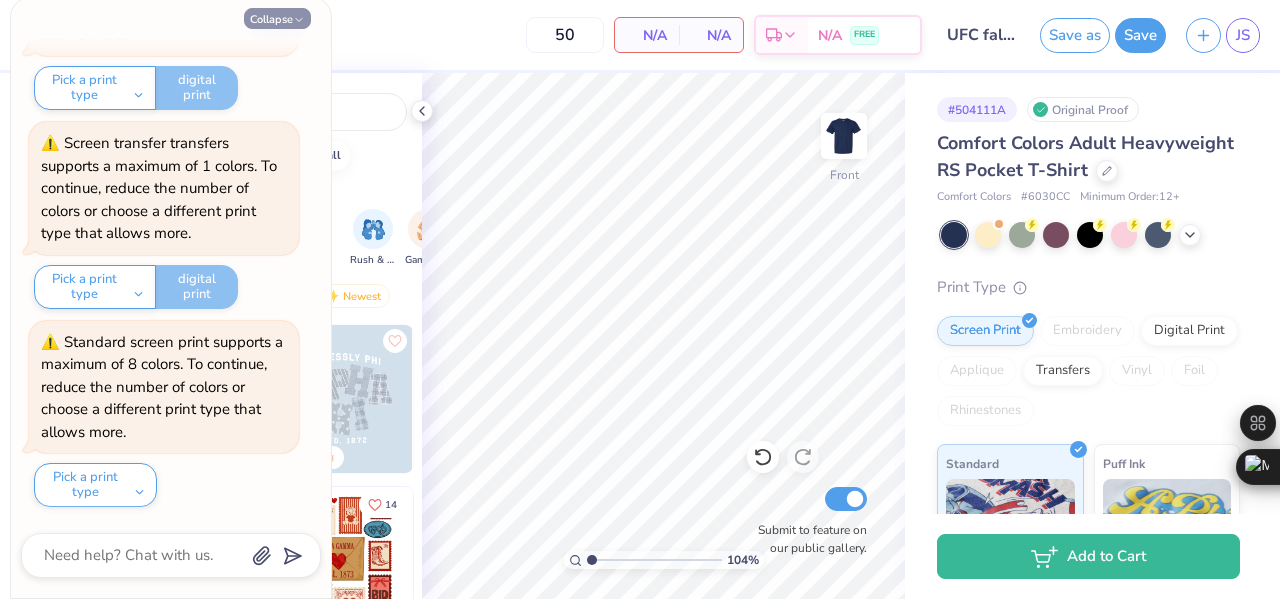 click on "Collapse" at bounding box center [277, 18] 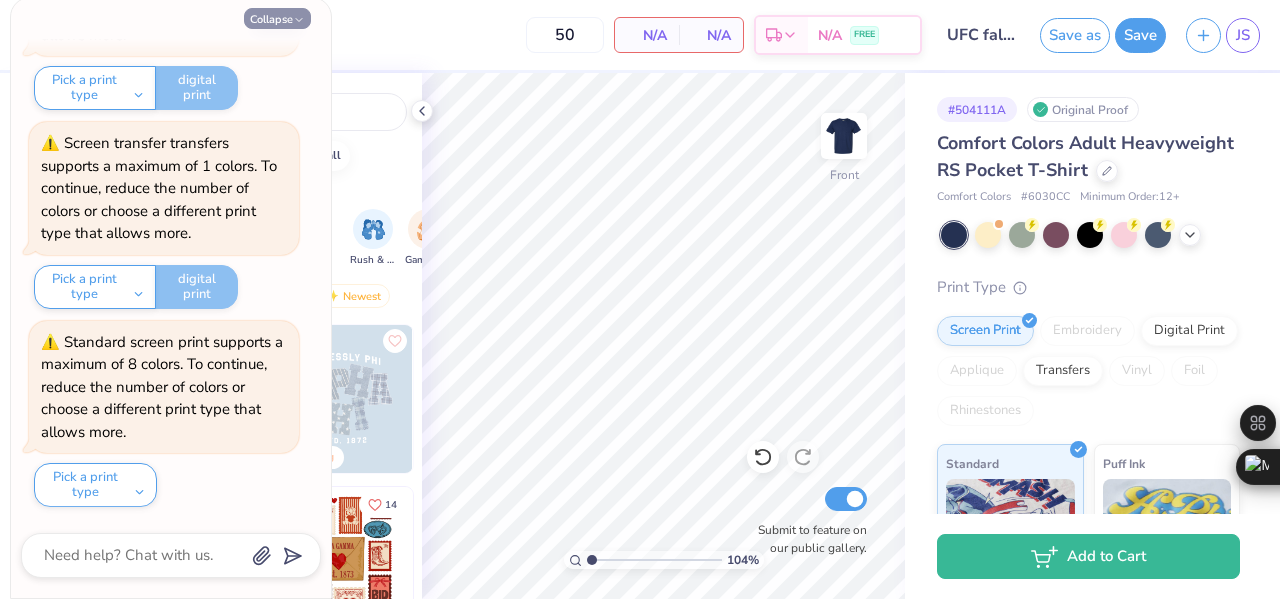 type on "x" 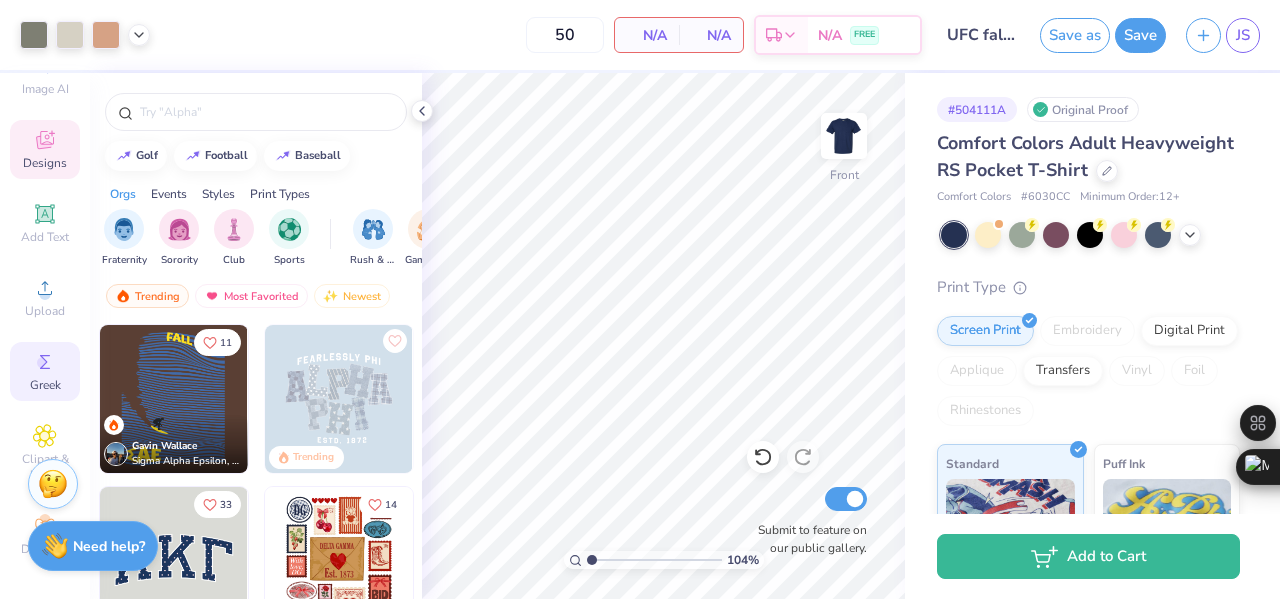 scroll, scrollTop: 90, scrollLeft: 7, axis: both 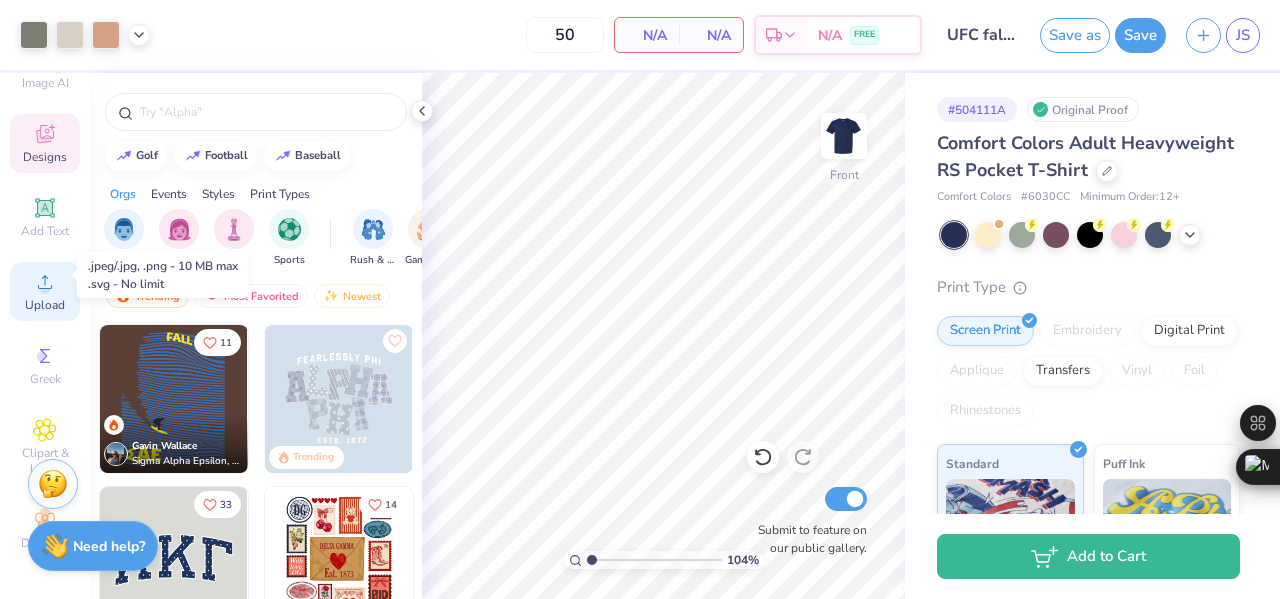 click on "Upload" at bounding box center (45, 305) 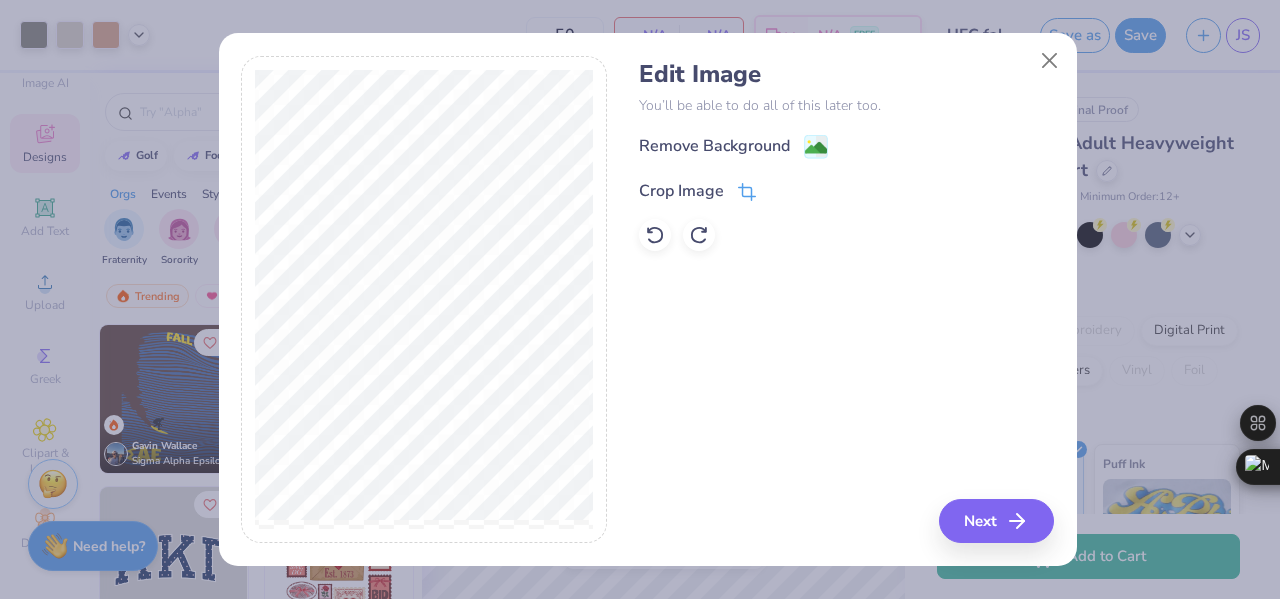 click on "Crop Image" at bounding box center [681, 191] 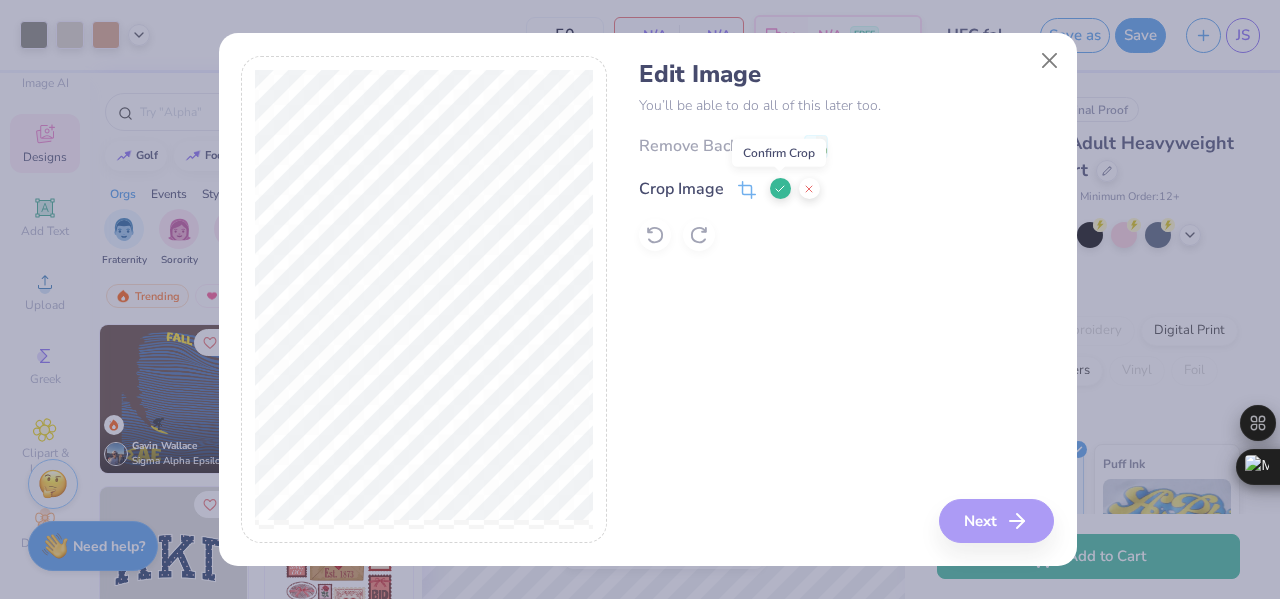 click 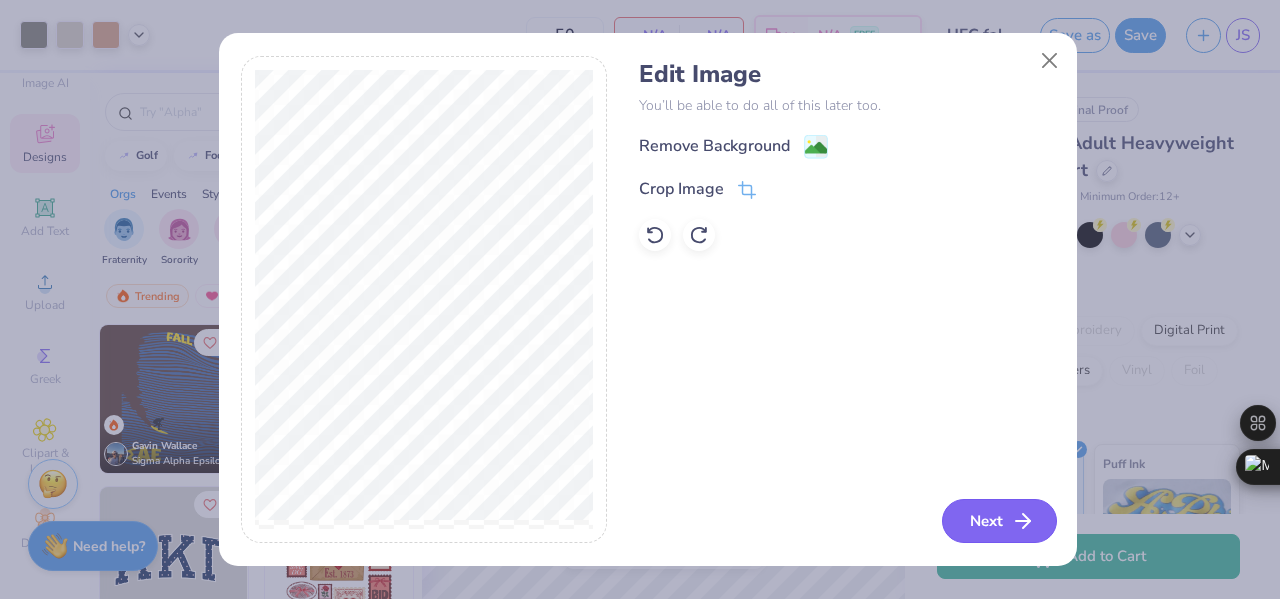 click on "Next" at bounding box center (999, 521) 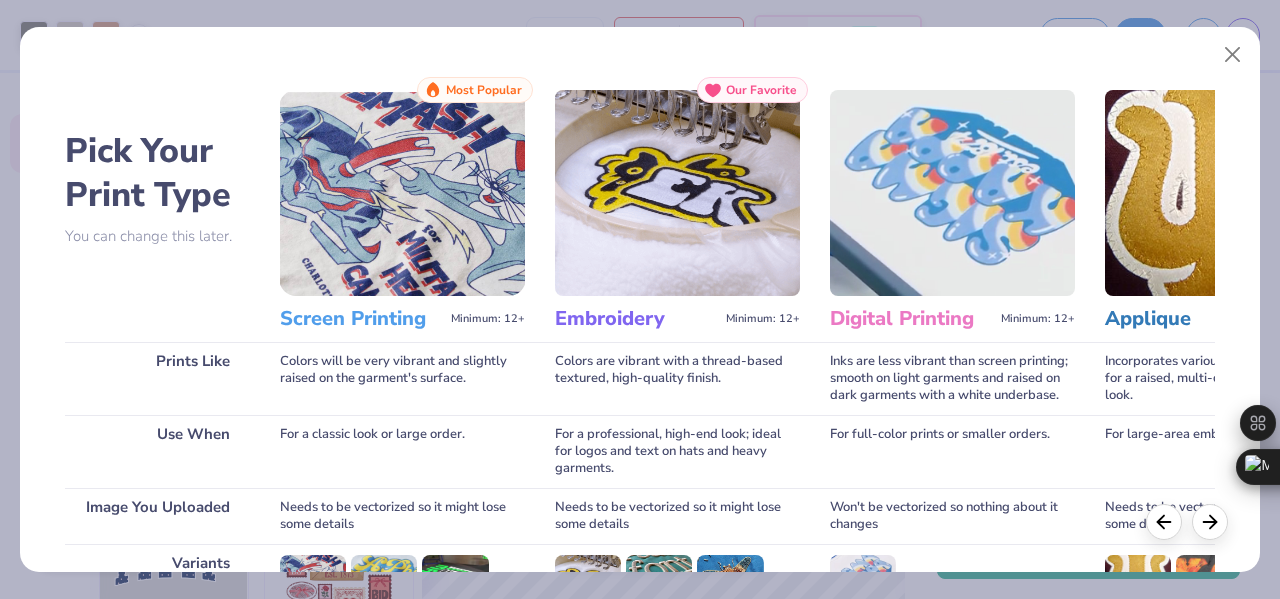 scroll, scrollTop: 298, scrollLeft: 0, axis: vertical 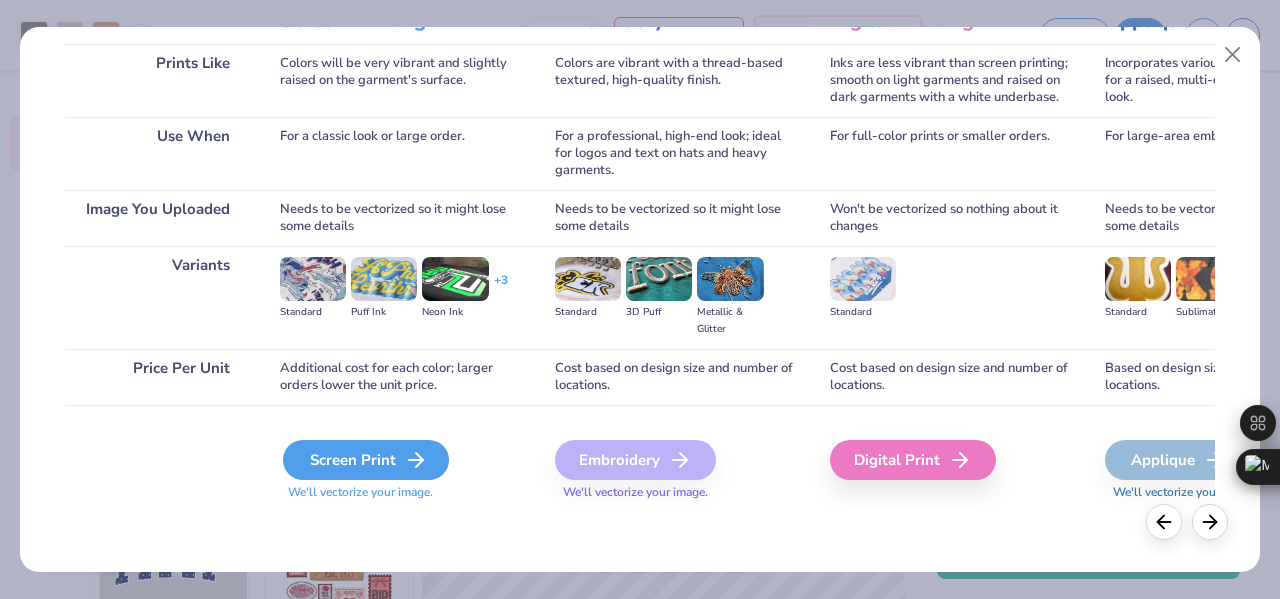 click on "Screen Print" at bounding box center [366, 460] 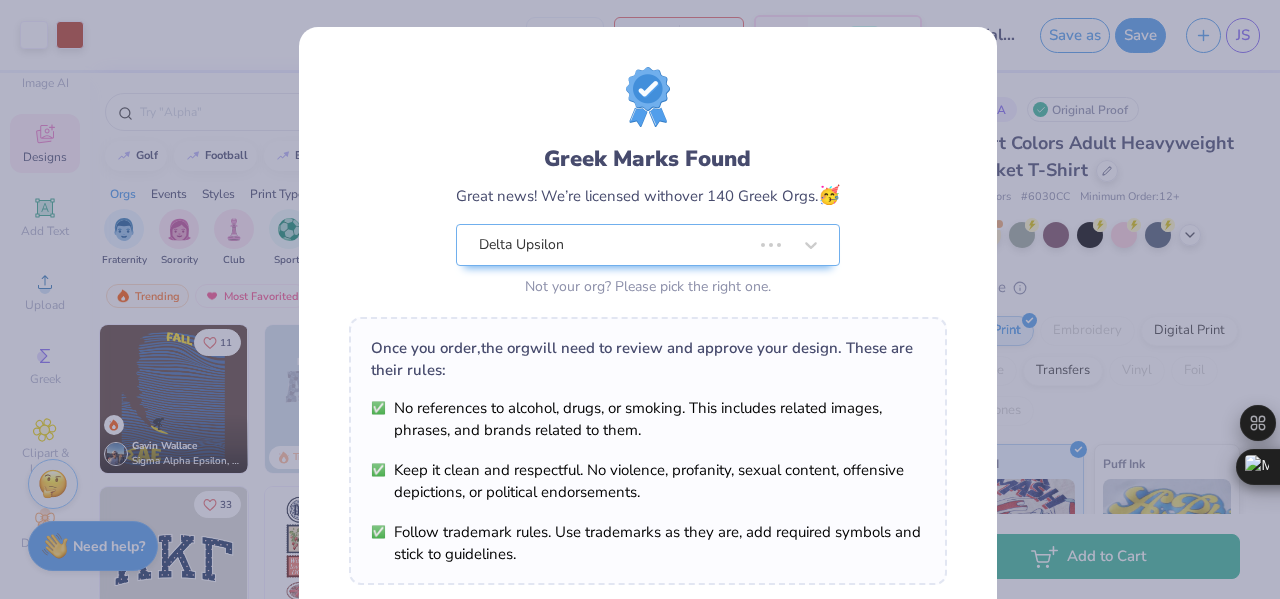 click on "Art colors 50 N/A Per Item N/A Total Est.  Delivery N/A FREE Design Title UFC fall rush Save as Save JS Image AI Designs Add Text Upload Greek Clipart & logos Decorate golf football baseball Orgs Events Styles Print Types Fraternity Sorority Club Sports Rush & Bid Game Day Parent's Weekend PR & General Big Little Reveal Philanthropy Date Parties & Socials Retreat Spring Break Holidays Greek Week Formal & Semi Graduation Founder’s Day Classic Minimalist Varsity Y2K Typography Handdrawn Cartoons Grunge 80s & 90s 60s & 70s Embroidery Screen Print Patches Digital Print Vinyl Transfers Applique Trending Most Favorited Newest 11 Gavin Wallace Sigma Alpha Epsilon, University of Colorado Boulder Trending 33 Trending 14 Trending 15 Trending 17 Trending 19 Trending 6 Trending 104  % Front W 14.32 14.32 " H 2.13 2.13 " Y 13.18 13.18 " Center Middle Top Bottom Submit to feature on our public gallery. # 504111A Original Proof Comfort Colors Adult Heavyweight RS Pocket T-Shirt Comfort Colors # 12" at bounding box center (640, 299) 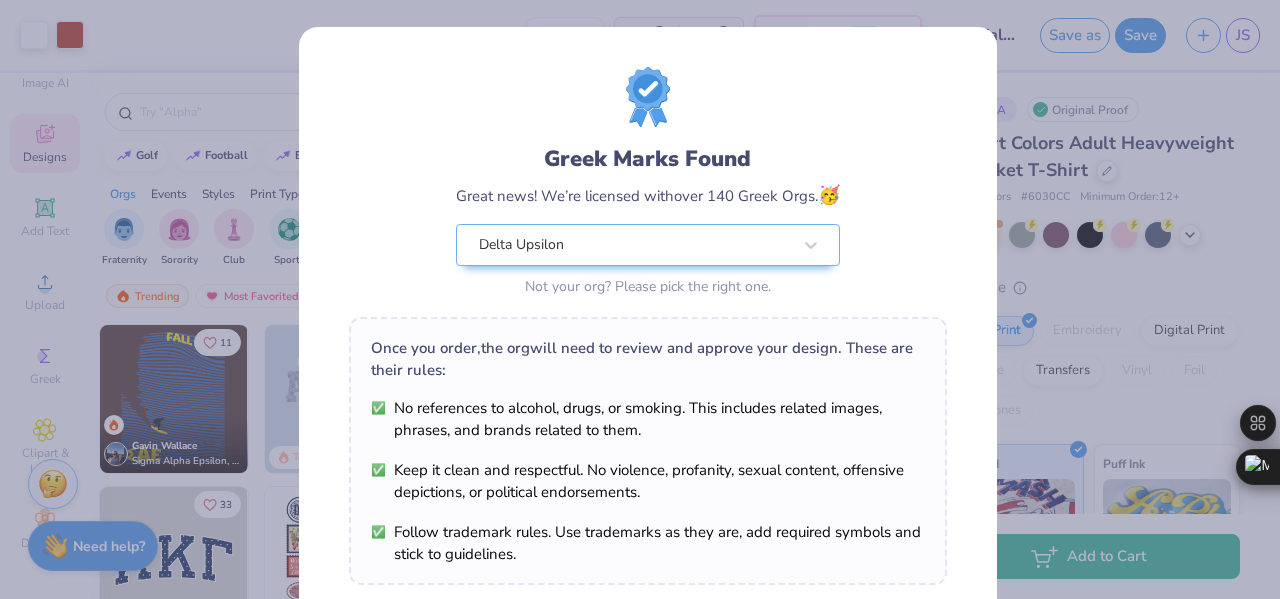 type on "1.03537843025313" 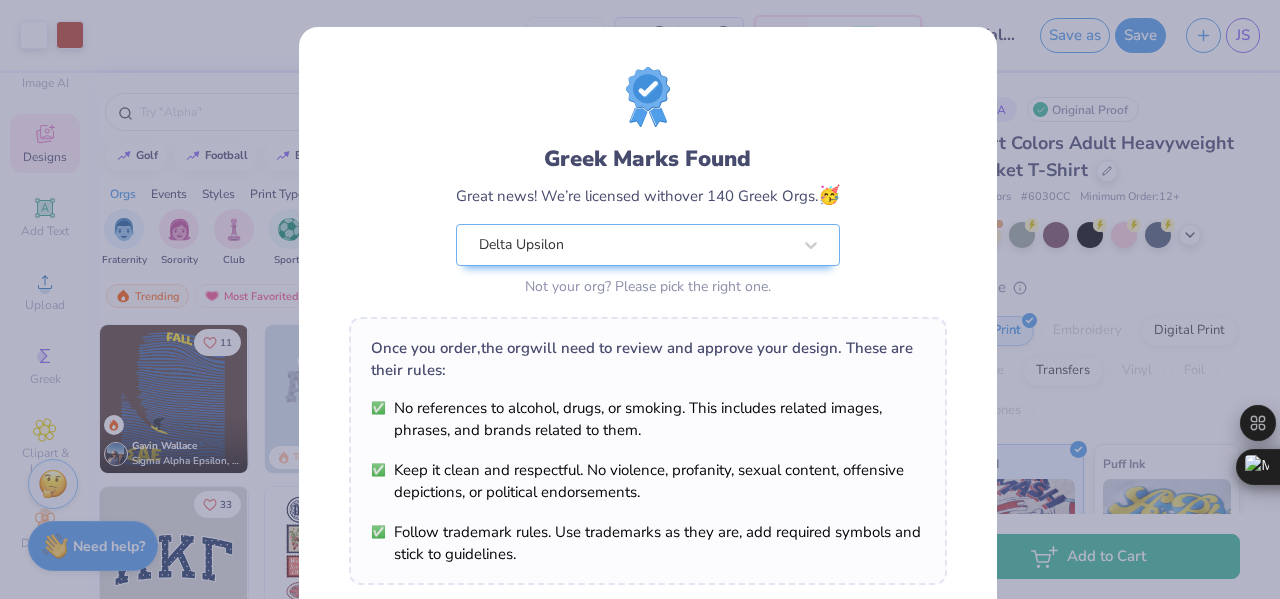 type on "3.47" 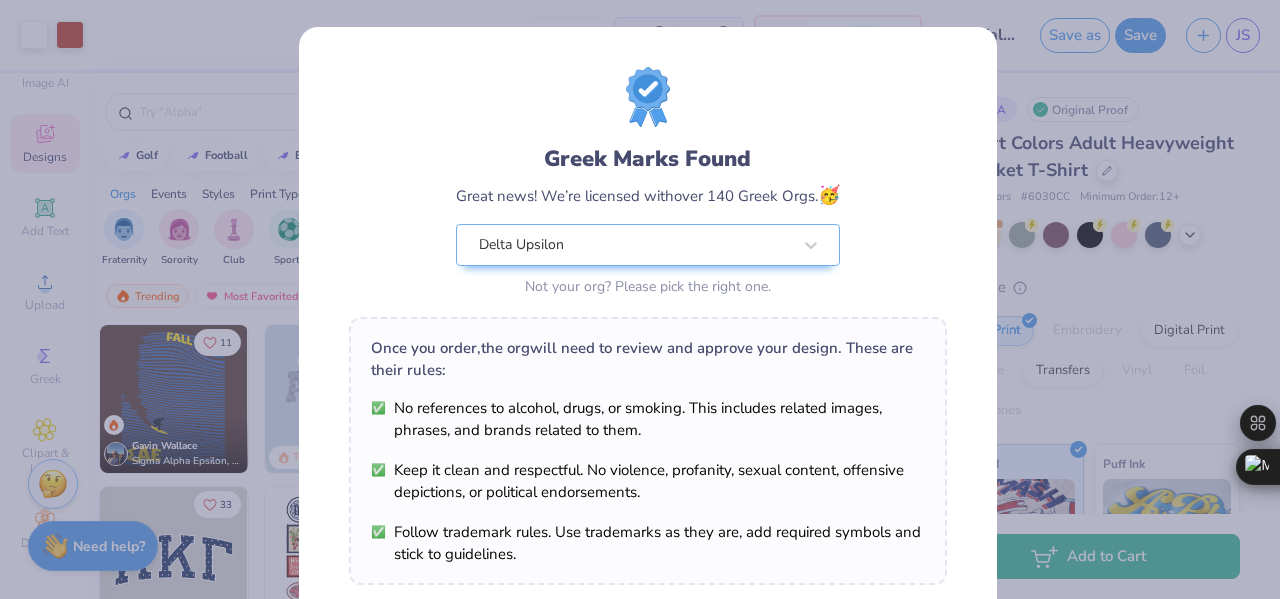 scroll, scrollTop: 337, scrollLeft: 0, axis: vertical 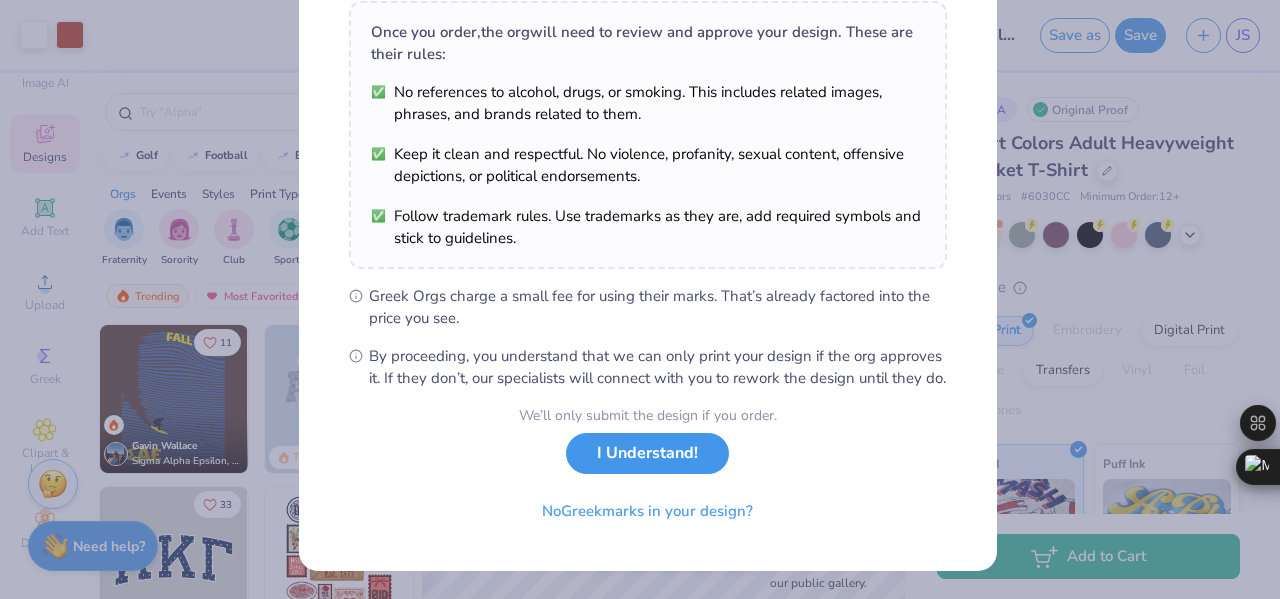 click on "I Understand!" at bounding box center (647, 453) 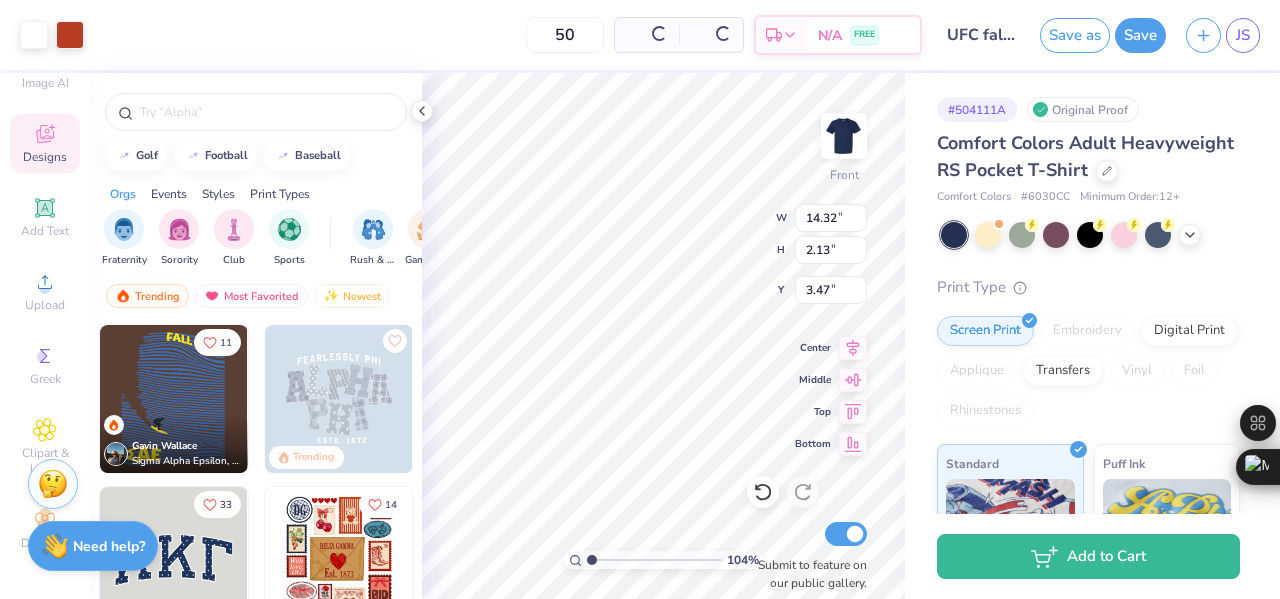 scroll, scrollTop: 43, scrollLeft: 0, axis: vertical 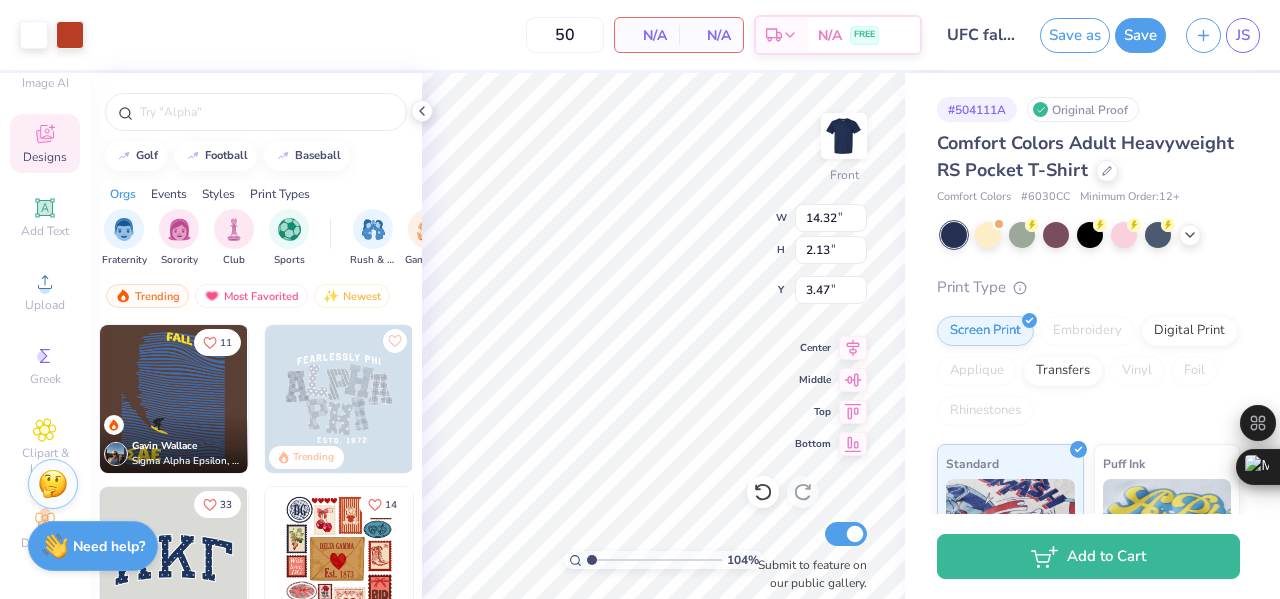 type on "1.03537843025313" 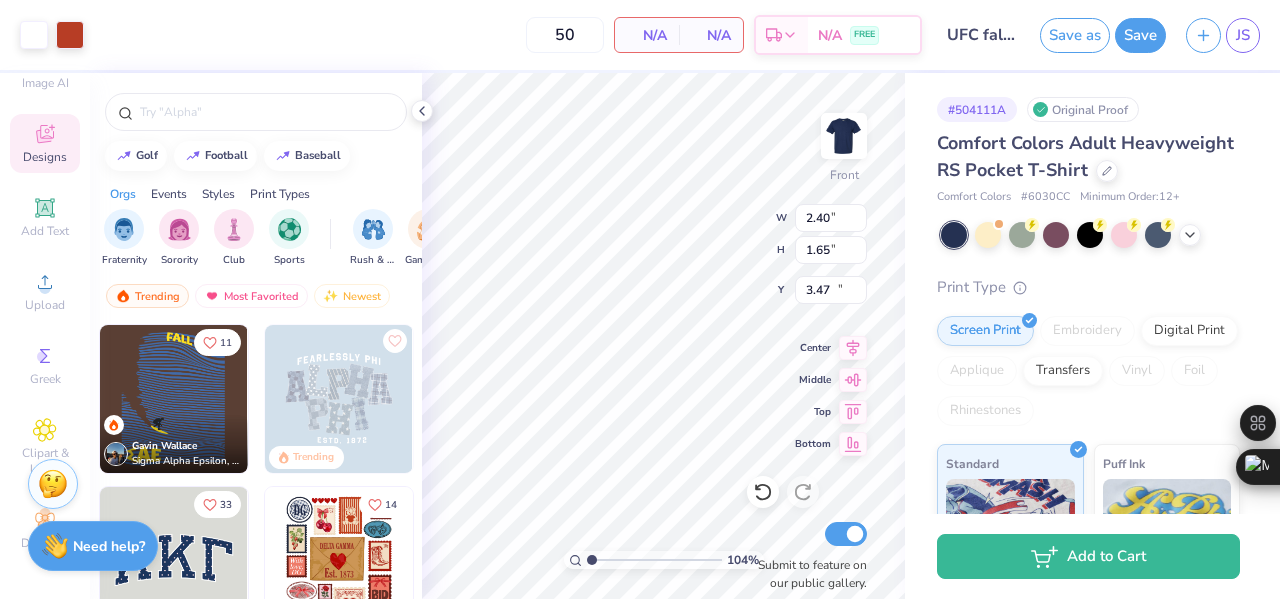 type on "2.40" 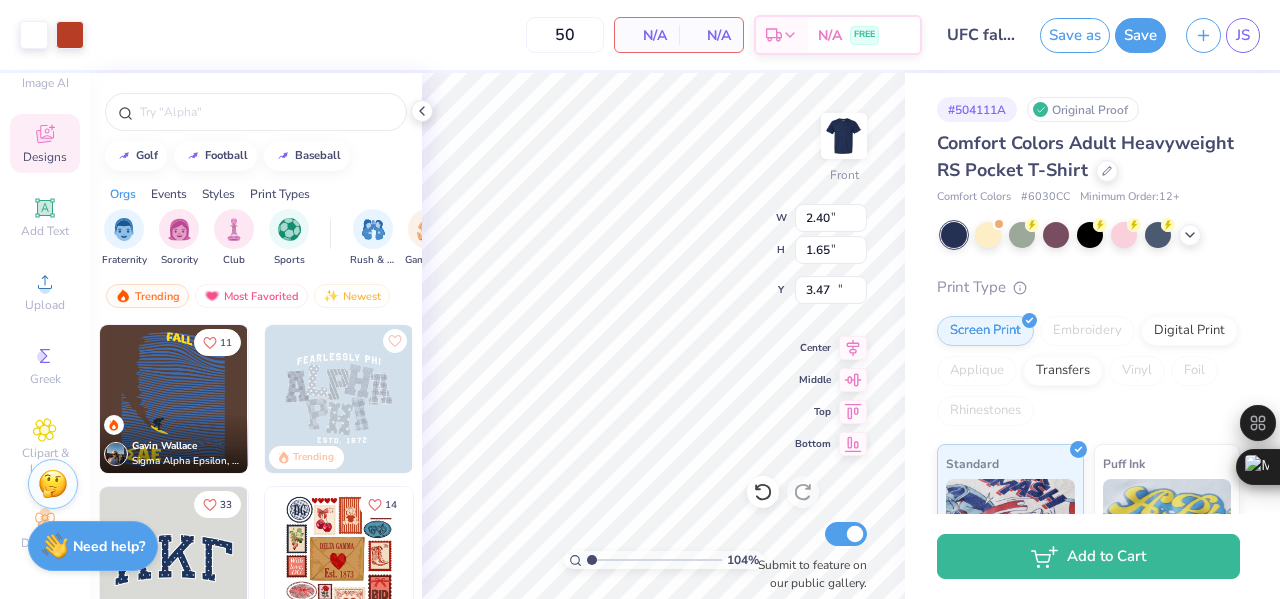 type on "1.65" 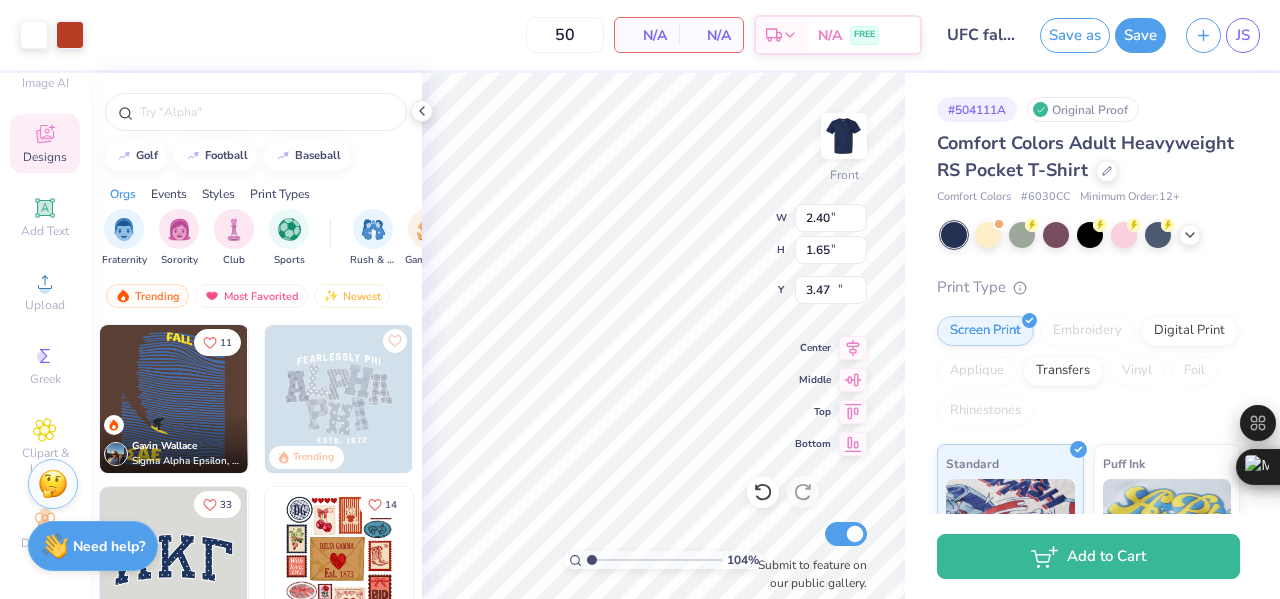 type on "16.12" 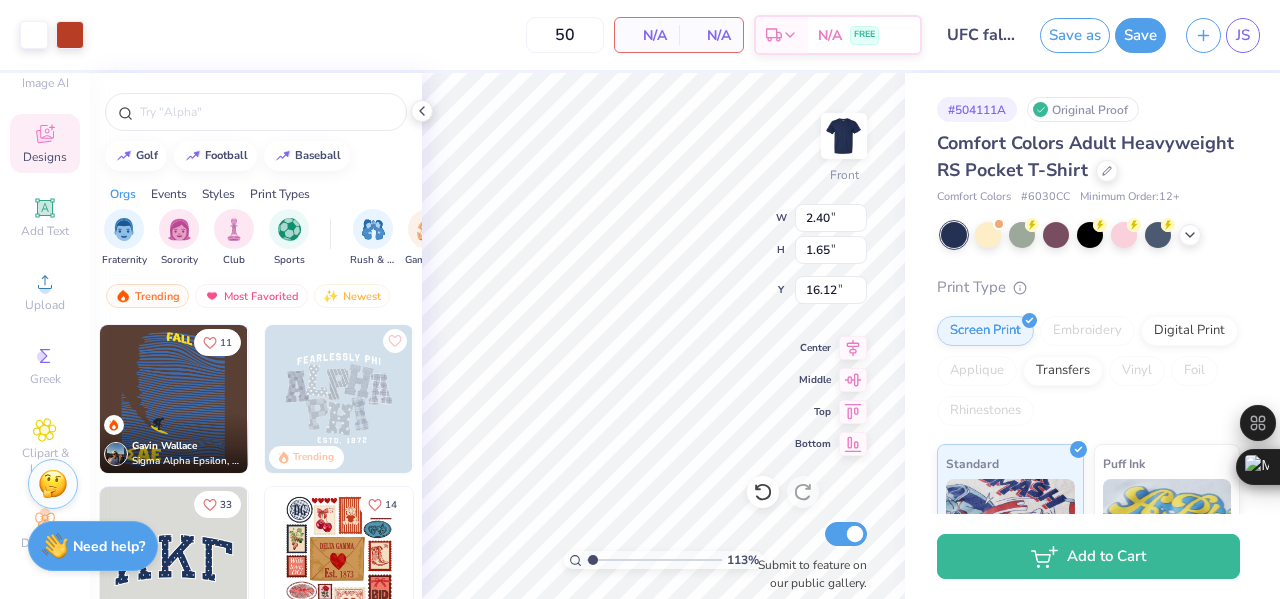 type on "1.12658767074167" 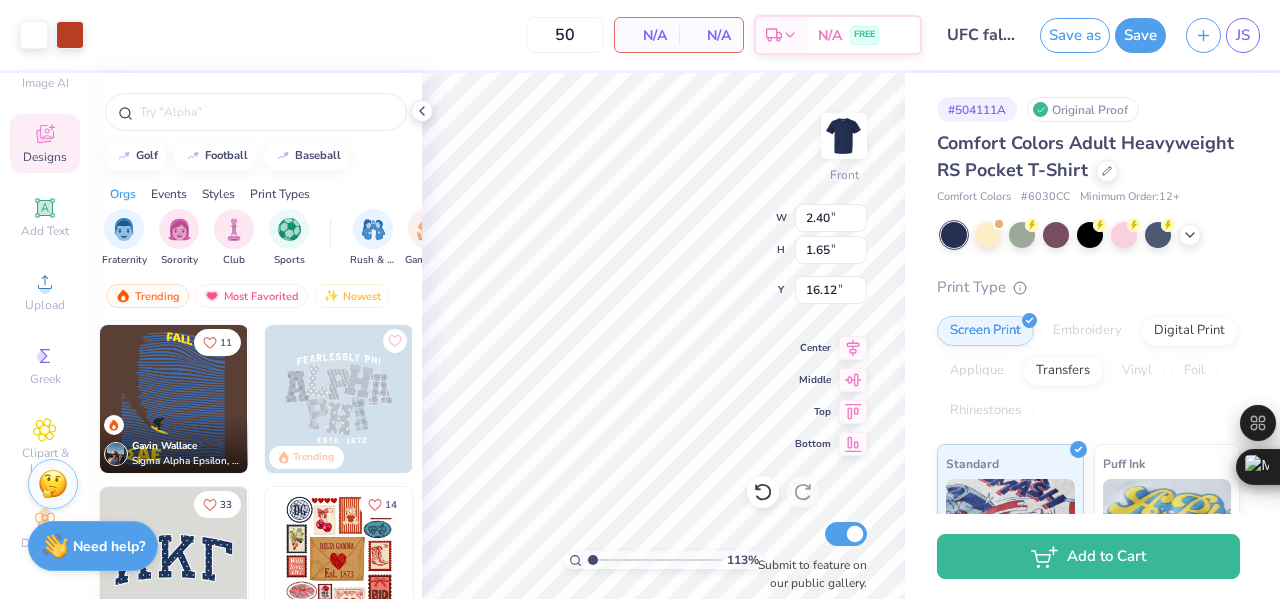 type on "1.36" 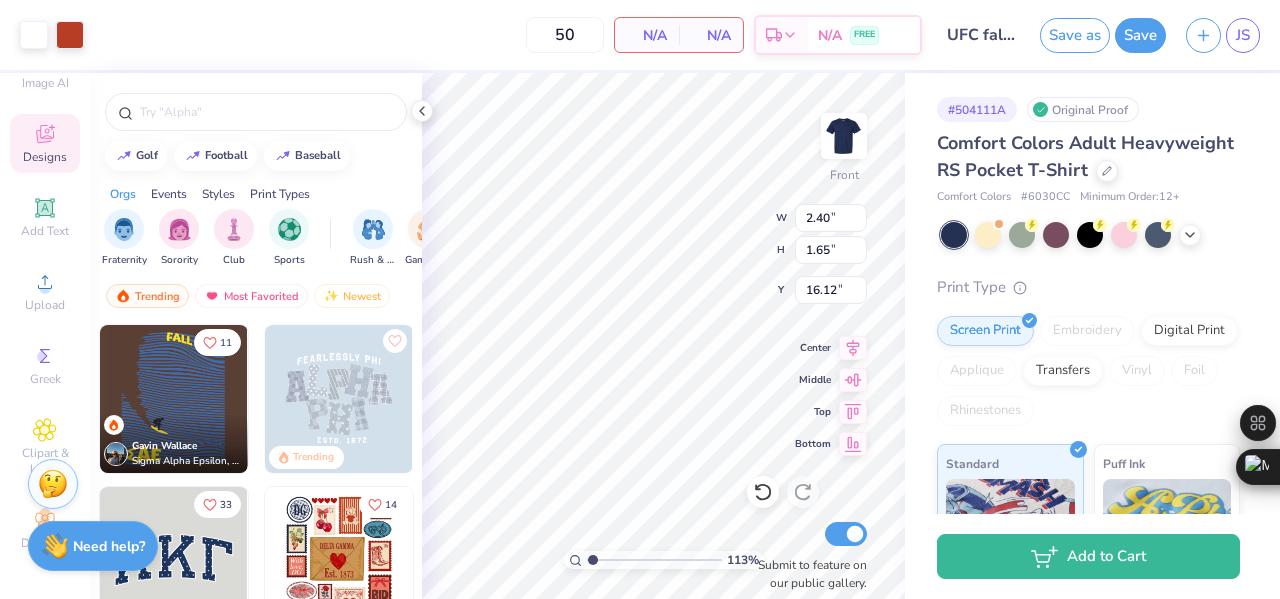 type on "0.94" 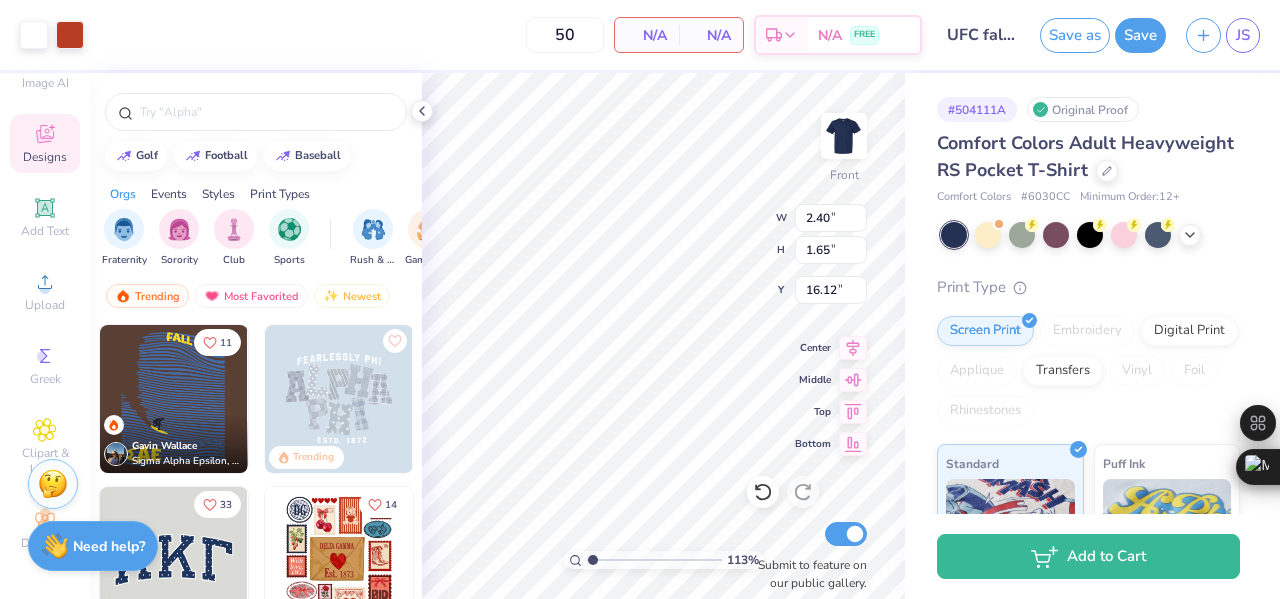 type on "16.81" 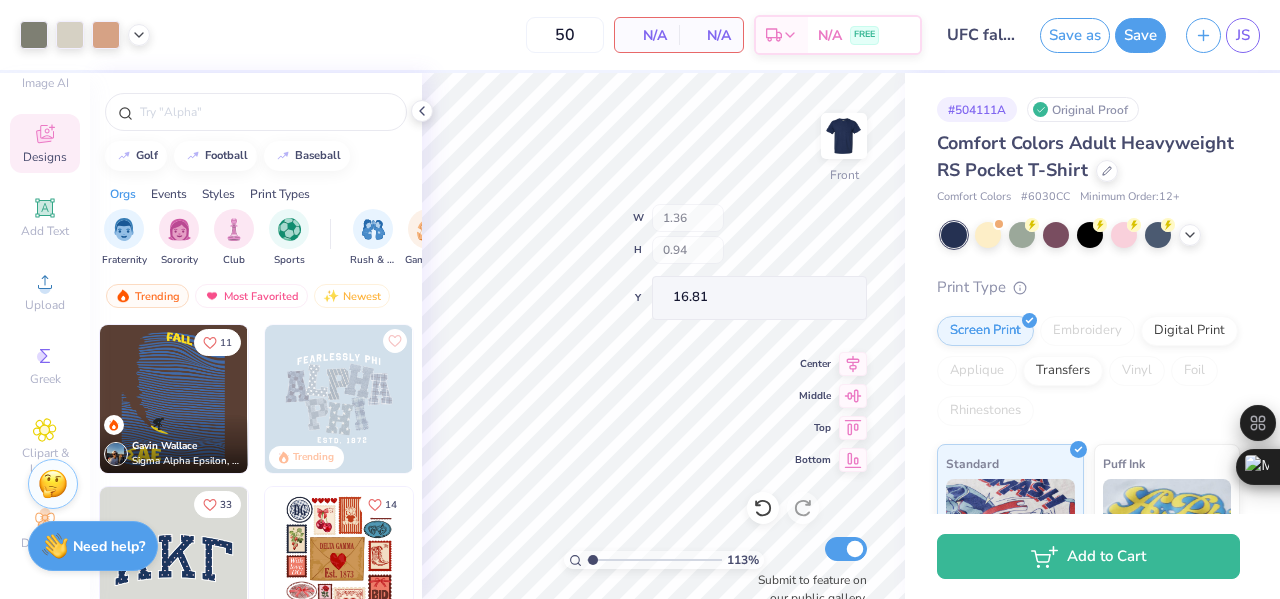 type on "1.12658767074167" 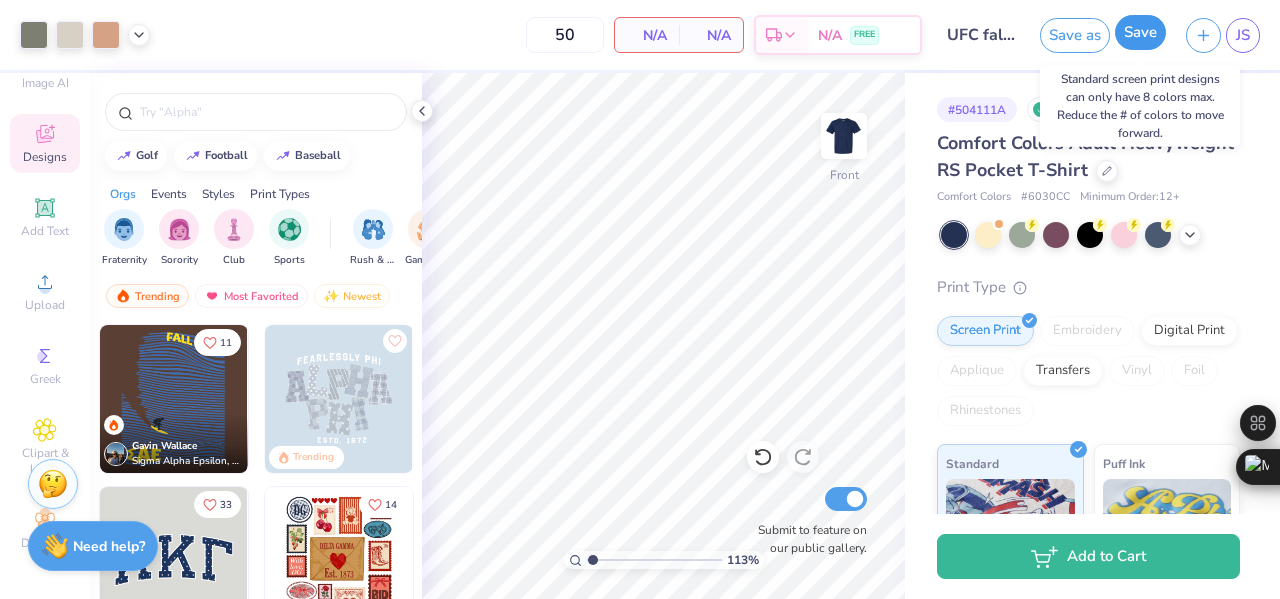 click on "Save" at bounding box center (1140, 32) 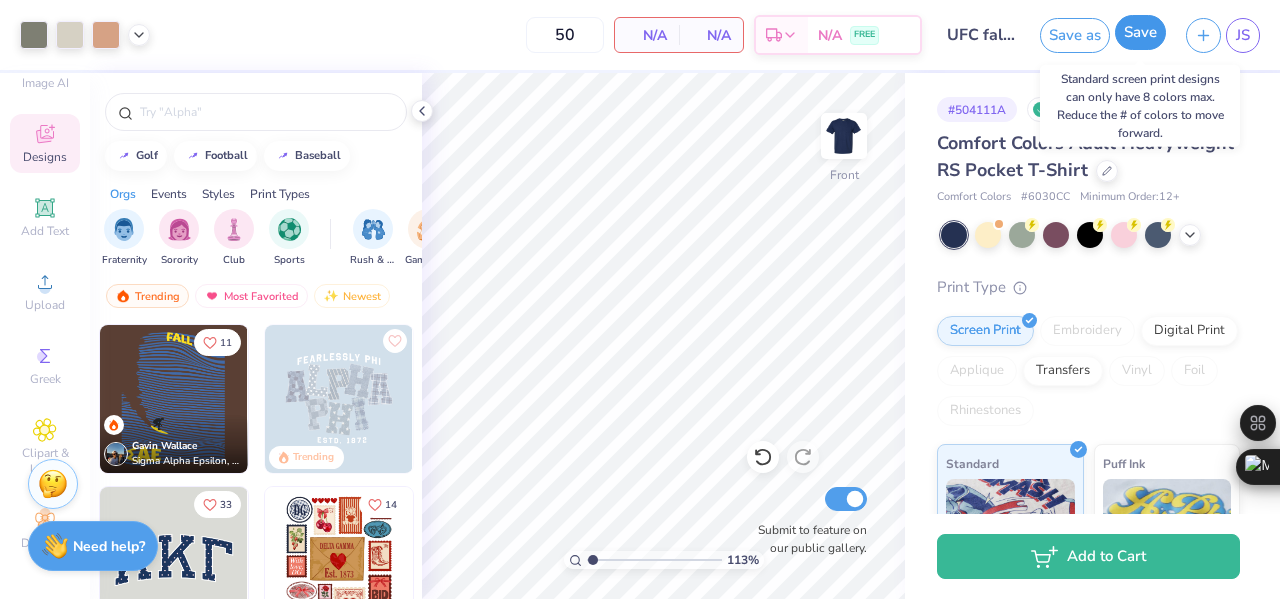 type on "x" 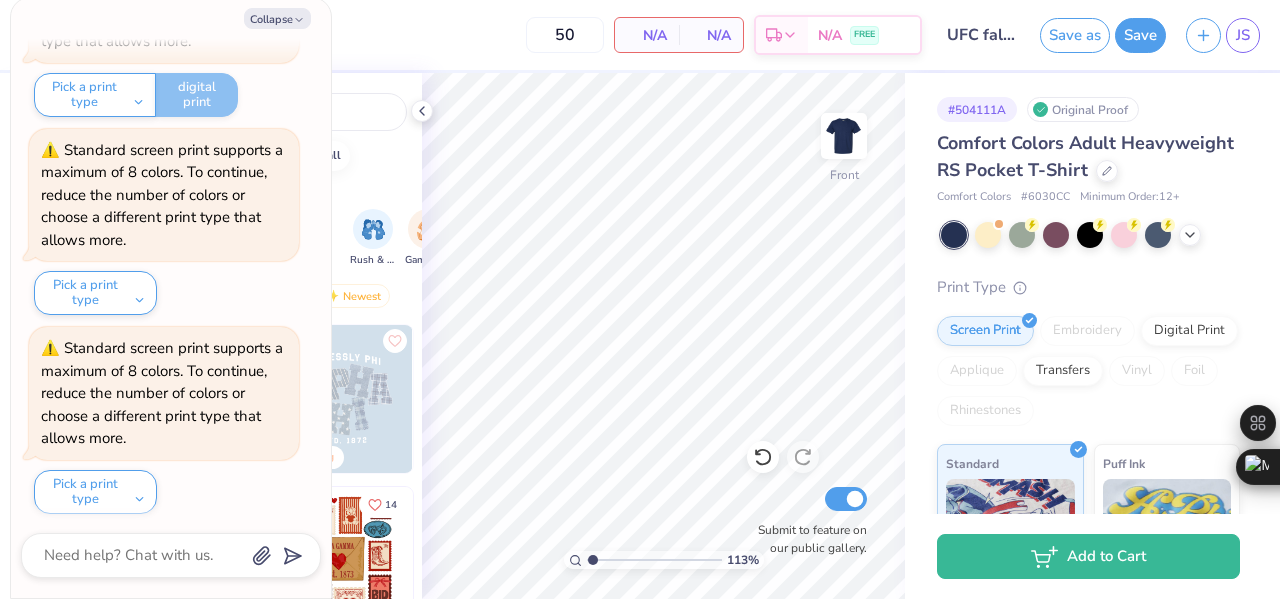 scroll, scrollTop: 572, scrollLeft: 0, axis: vertical 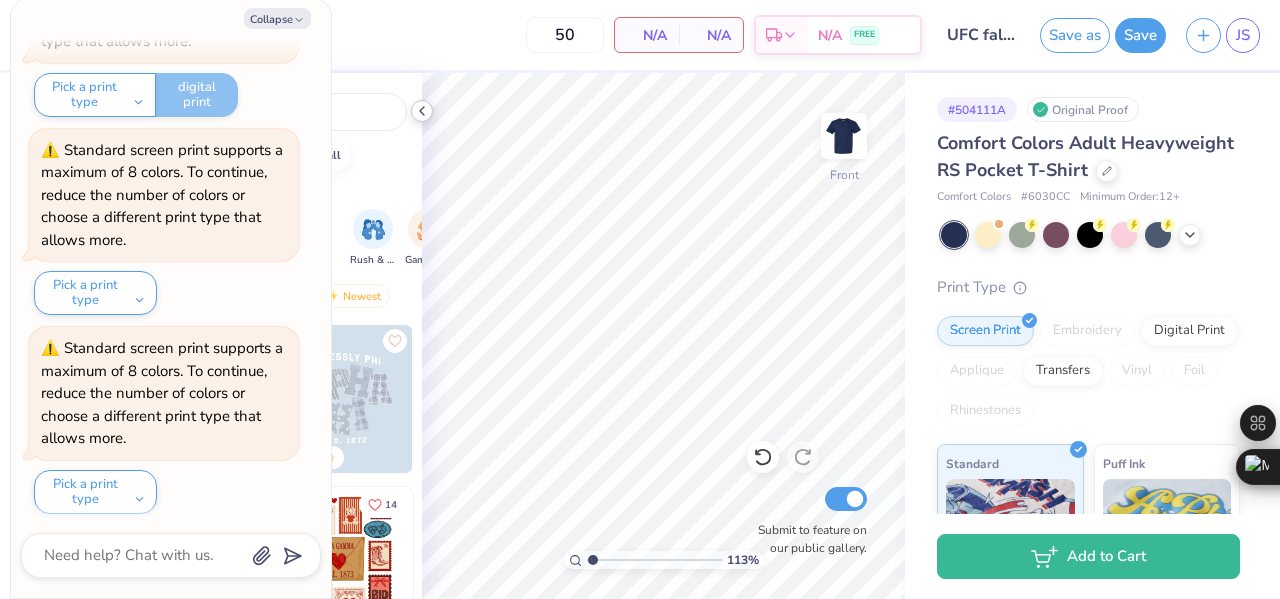 click 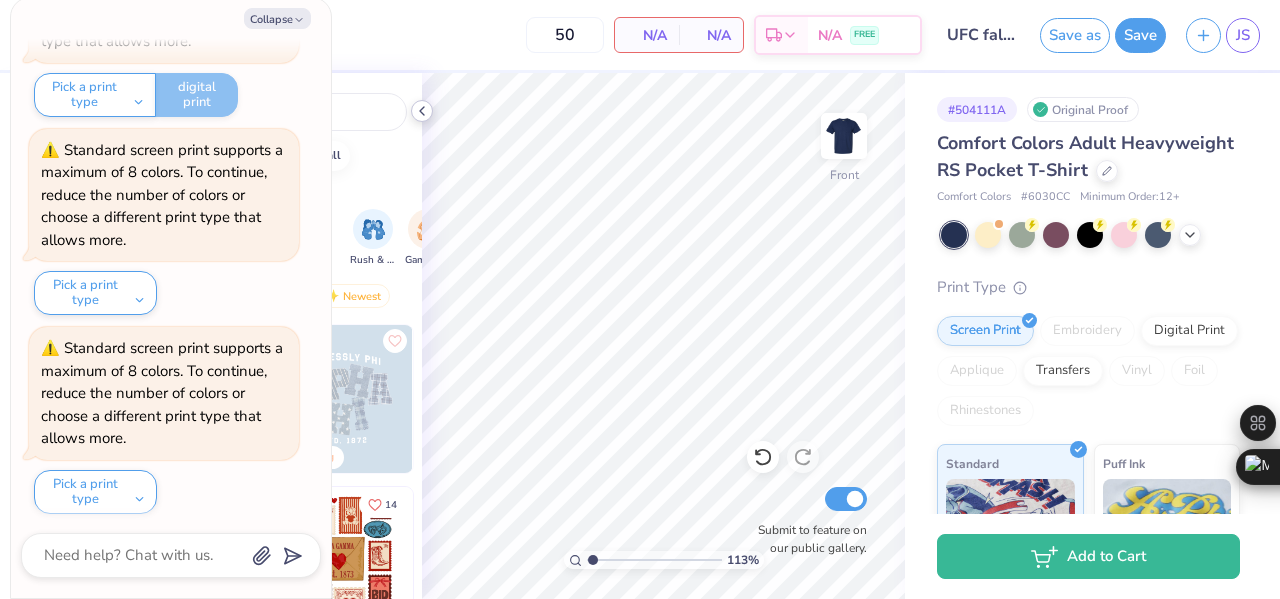 type on "1.12658767074167" 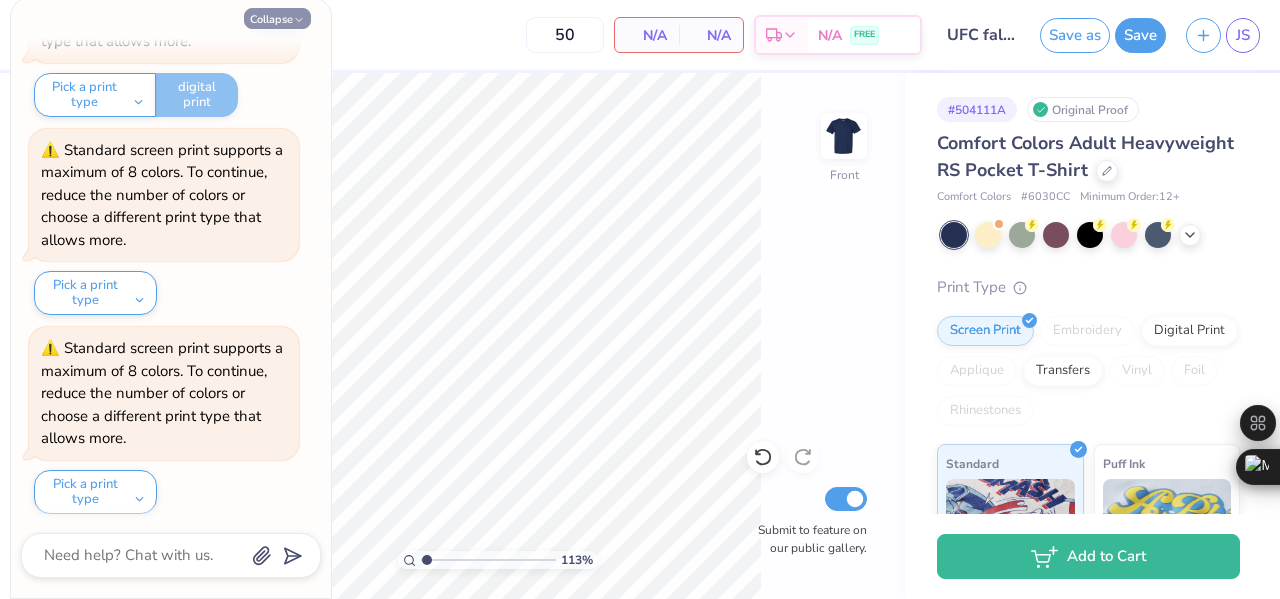 click on "Collapse" at bounding box center [277, 18] 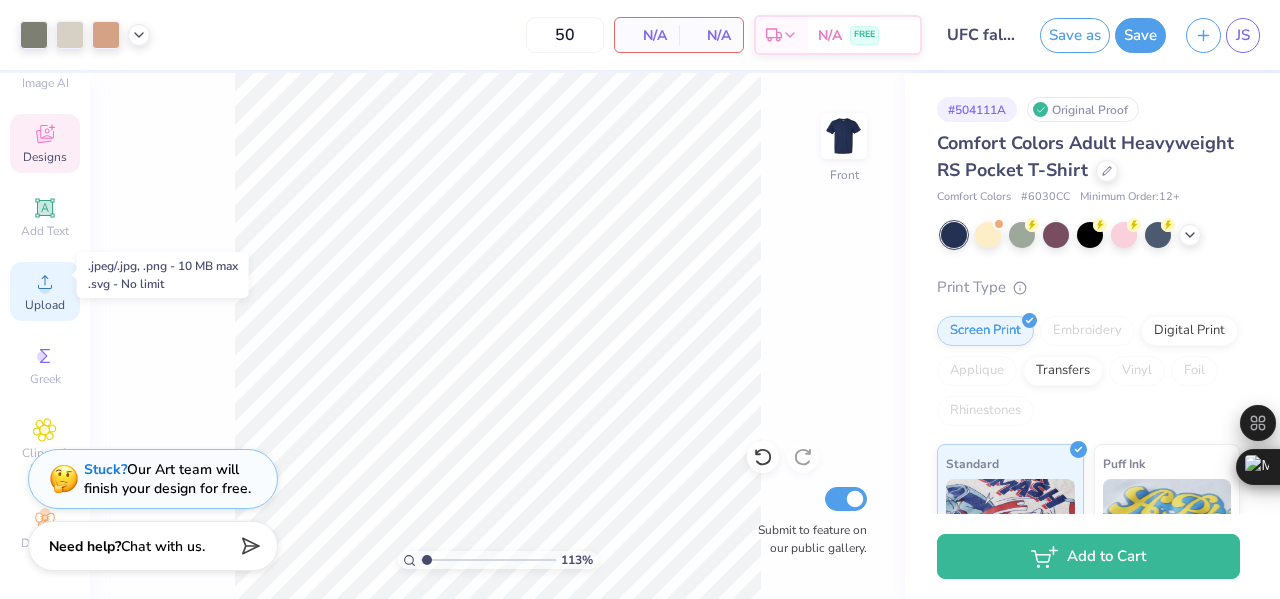click on "Upload" at bounding box center [45, 305] 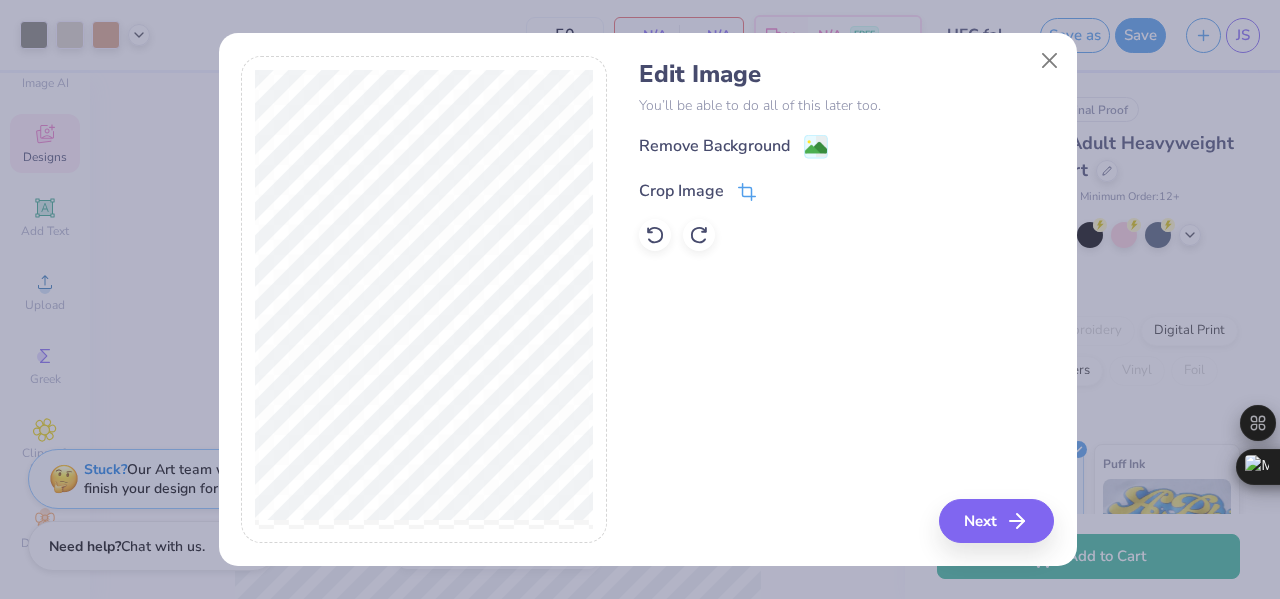 click on "Crop Image" at bounding box center [681, 191] 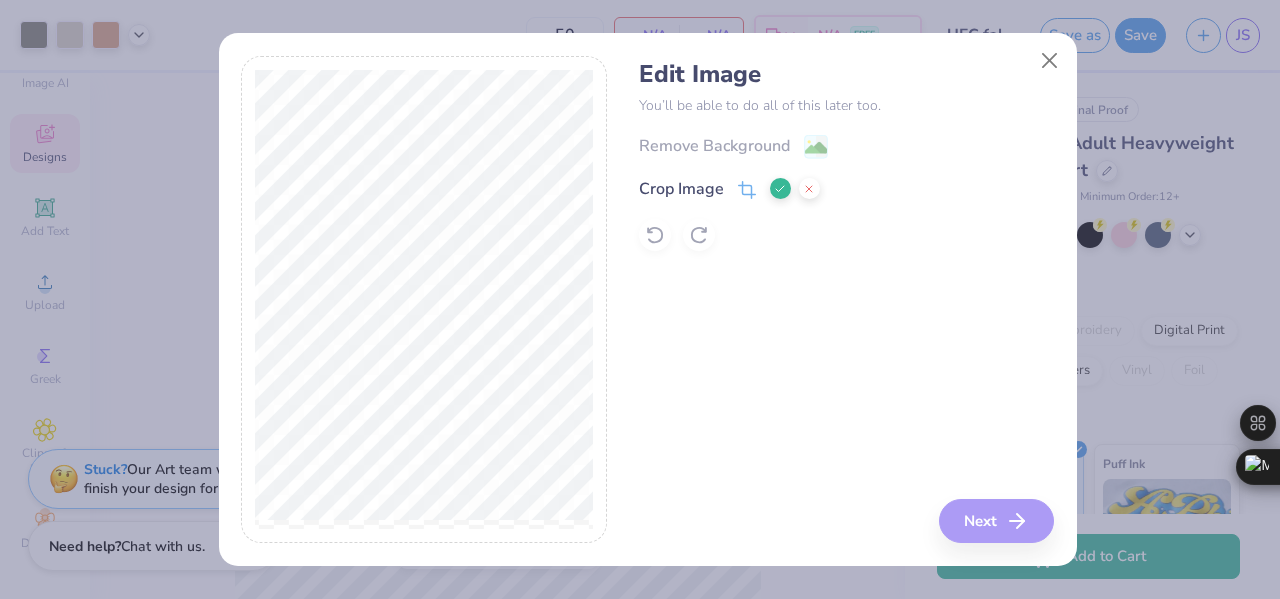 click 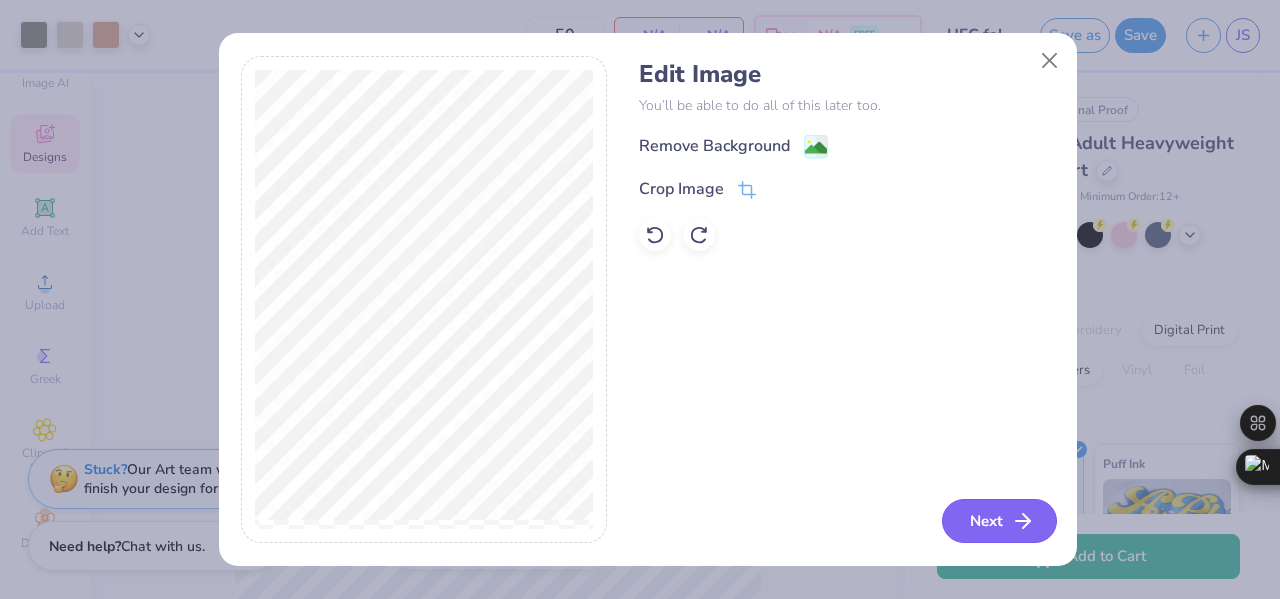click on "Next" at bounding box center [999, 521] 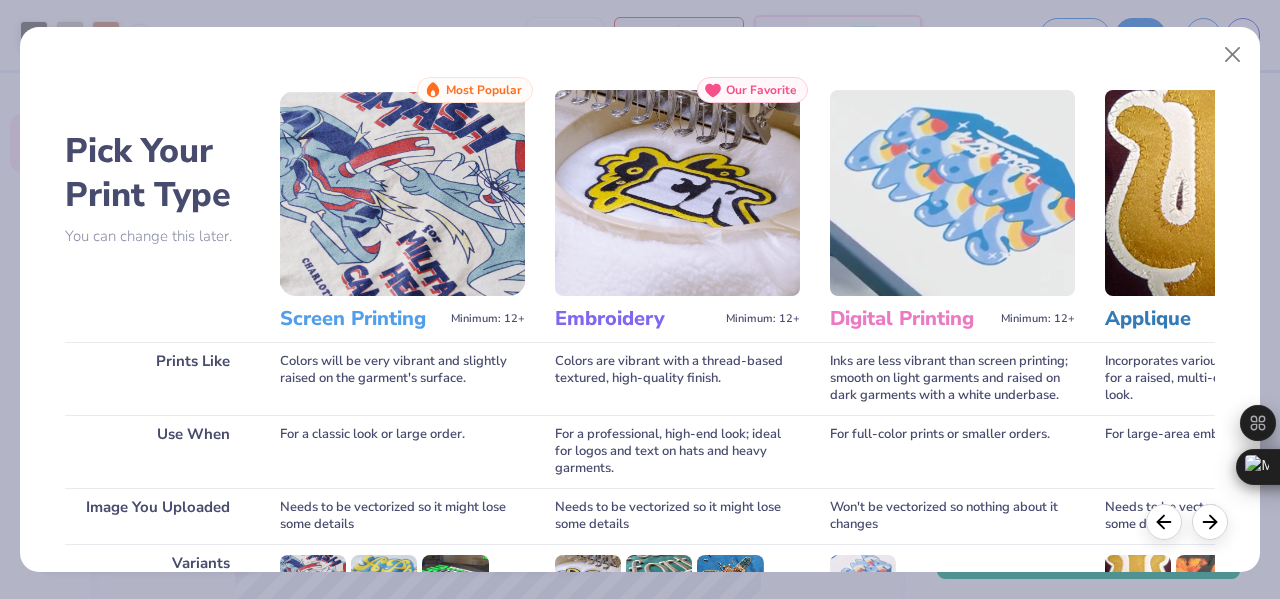 scroll, scrollTop: 298, scrollLeft: 0, axis: vertical 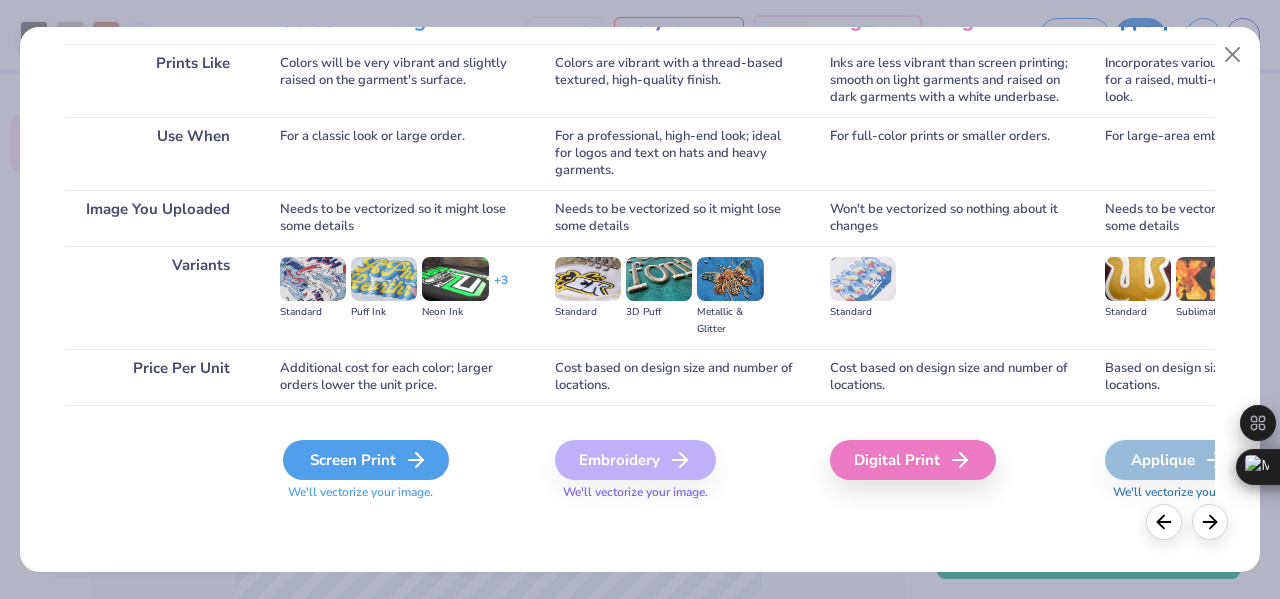 click on "Screen Print" at bounding box center [366, 460] 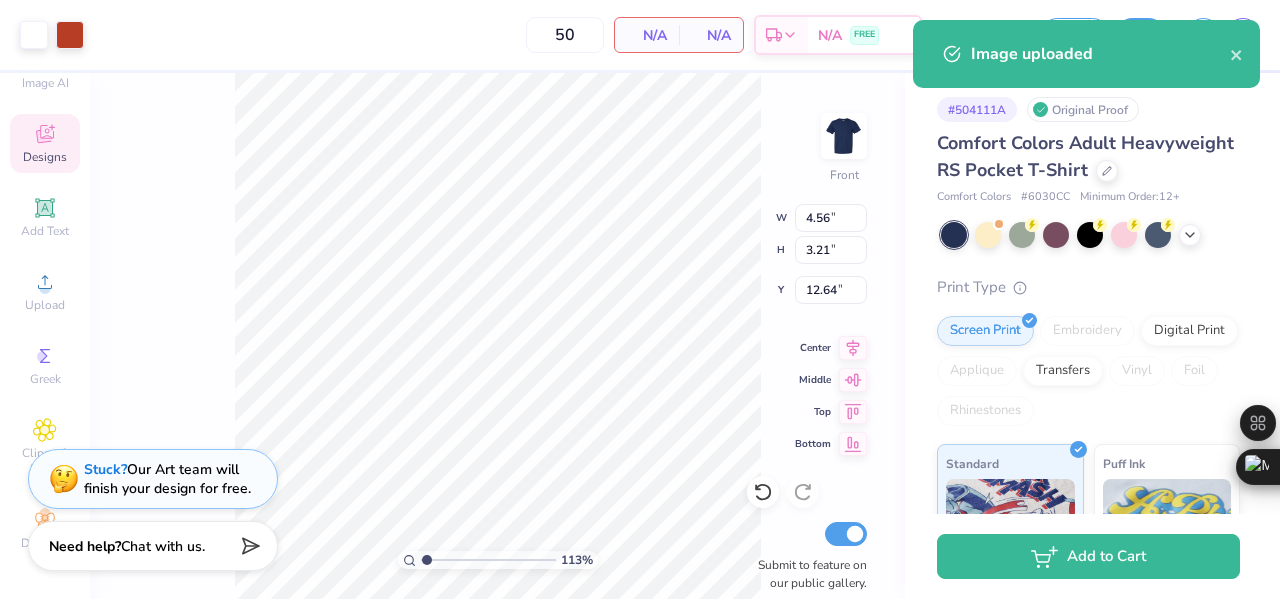 type on "1.12658767074167" 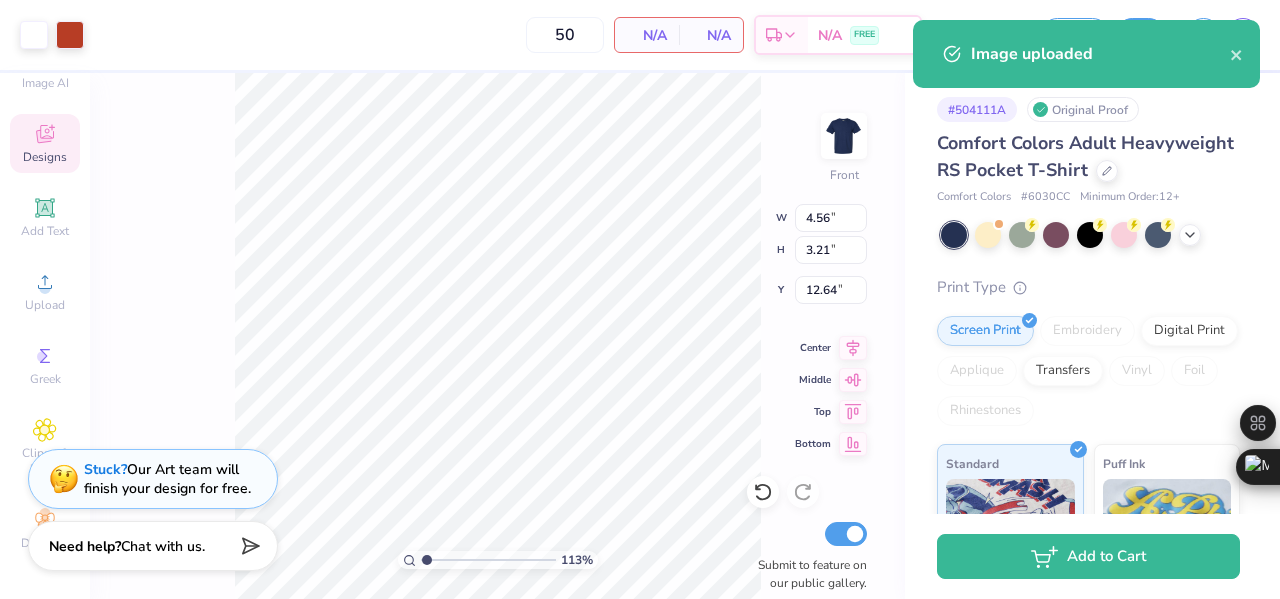type on "11.97" 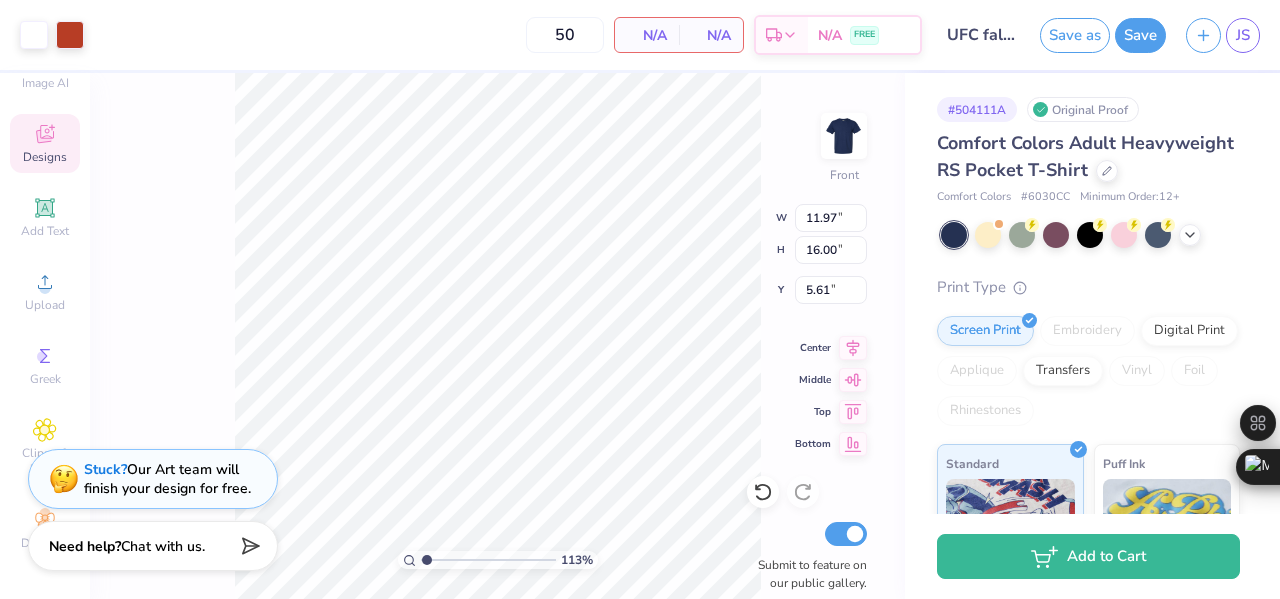 type on "1.12658767074167" 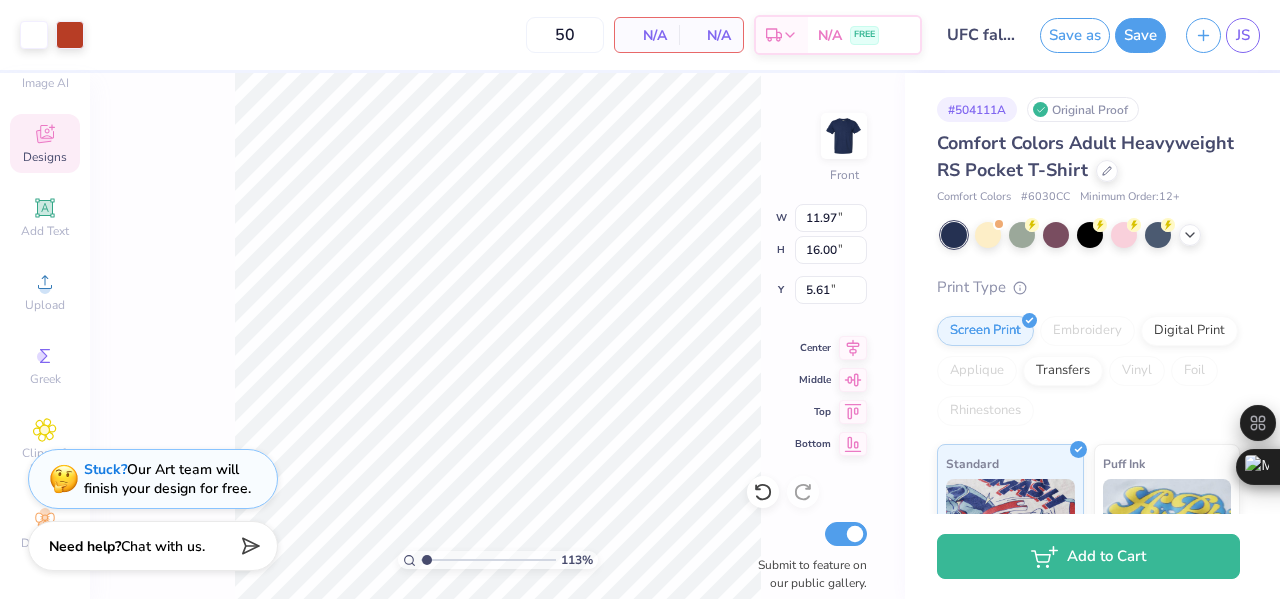 type on "4.56" 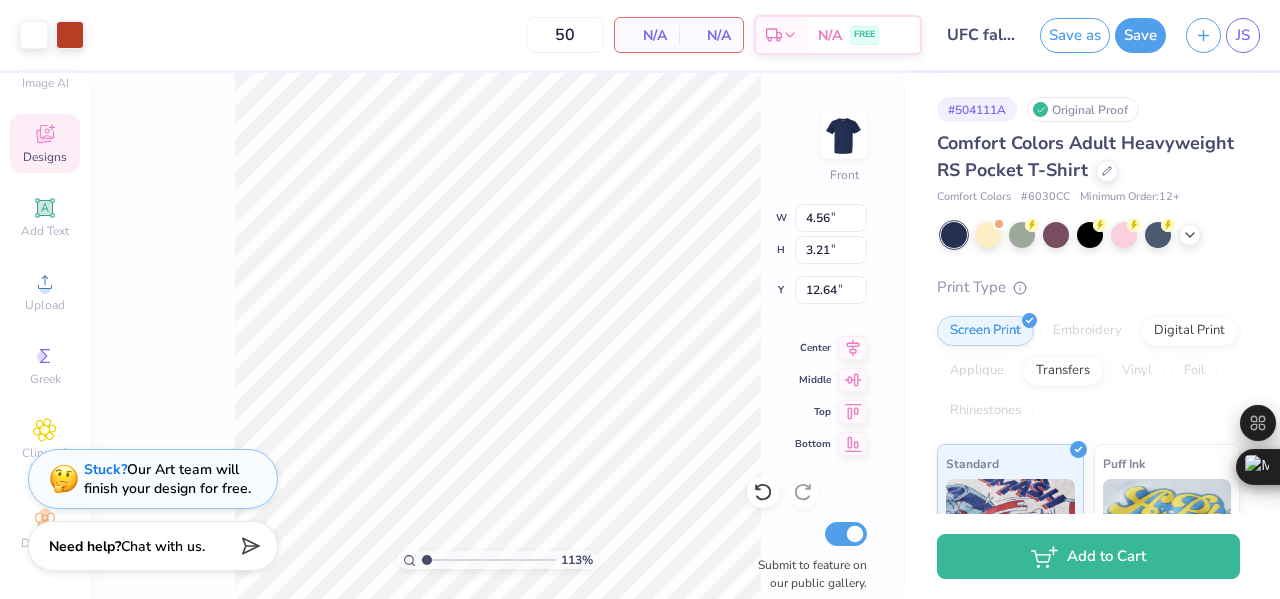 type on "1.12658767074167" 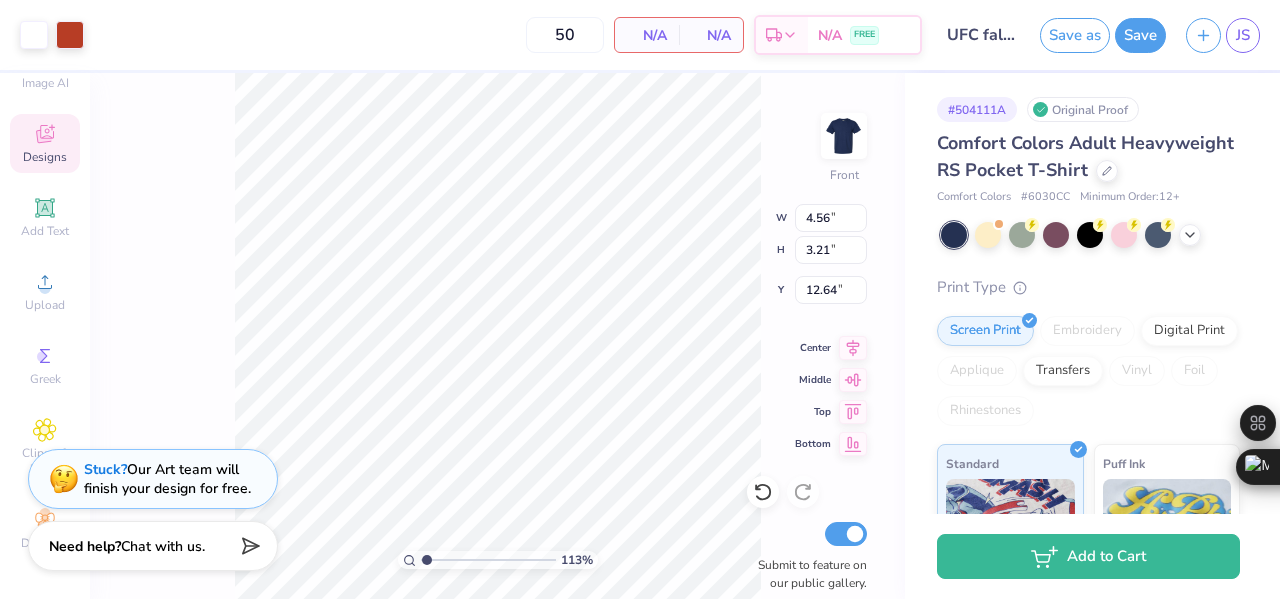 type on "6.84" 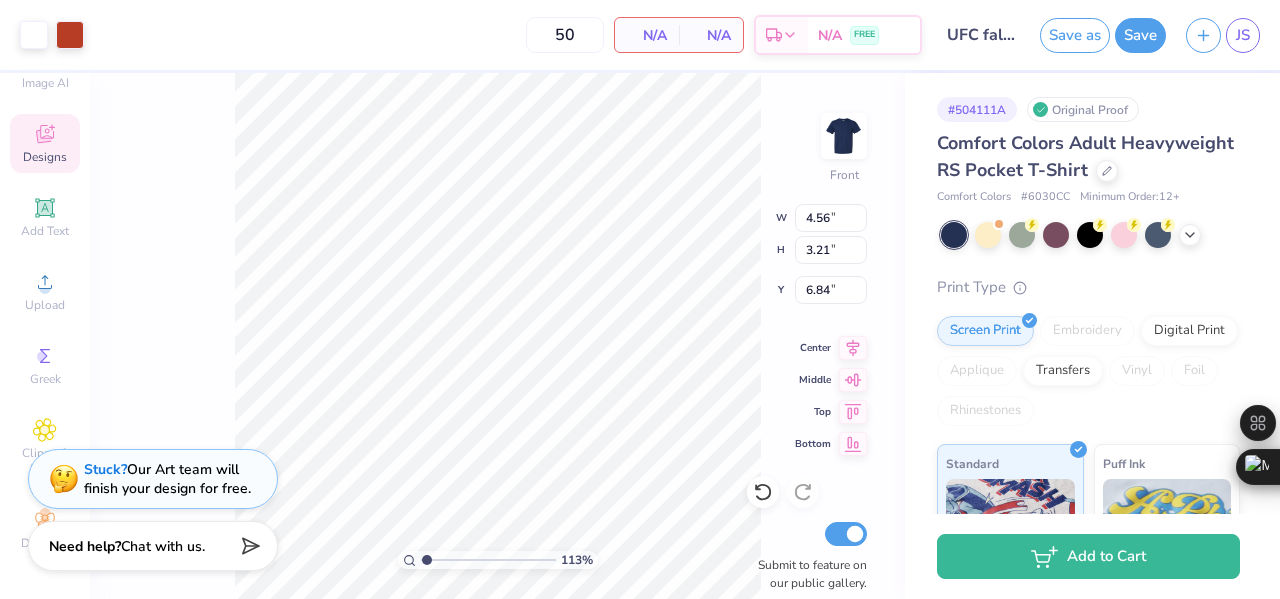 type on "1.12658767074167" 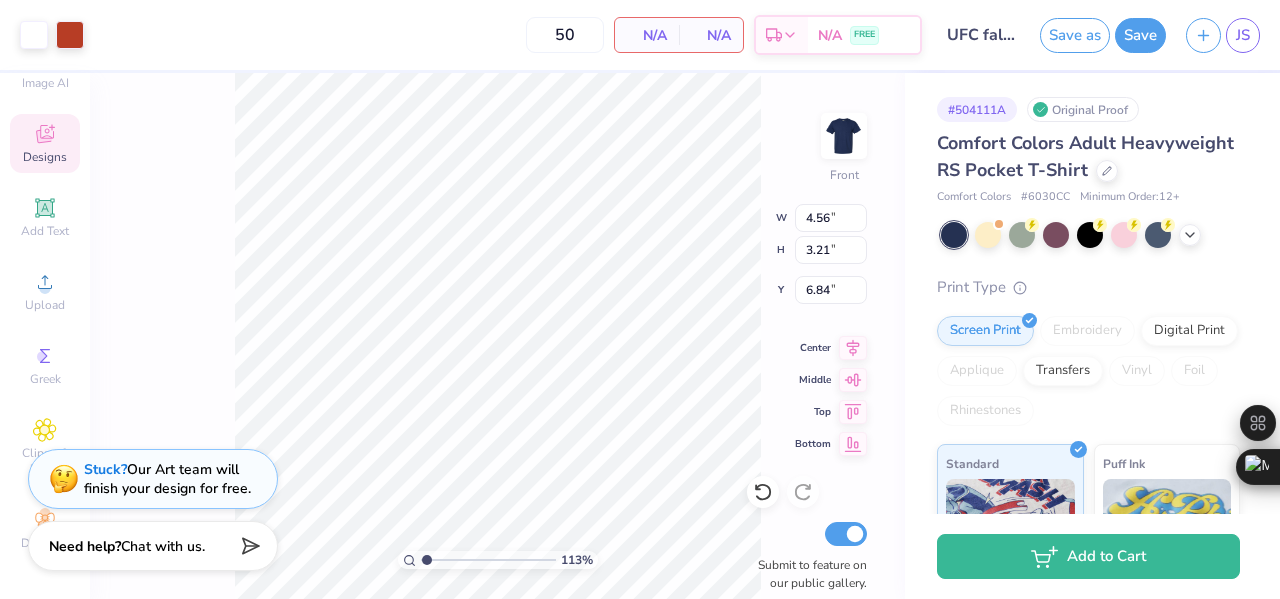 type on "4.08" 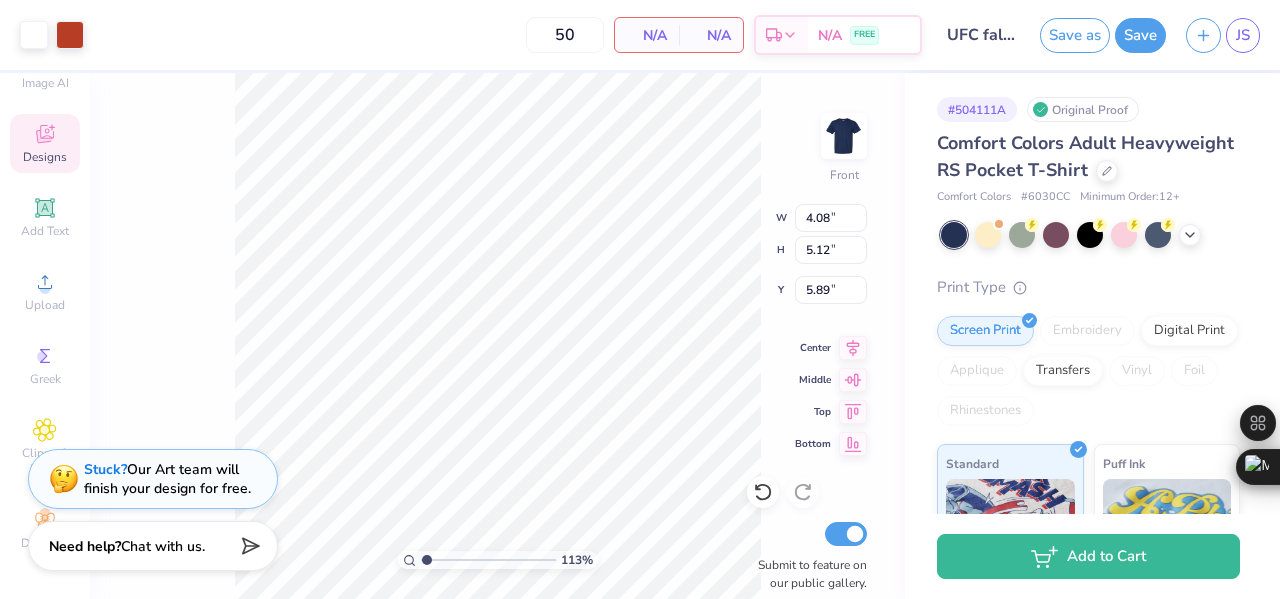type on "1.12658767074167" 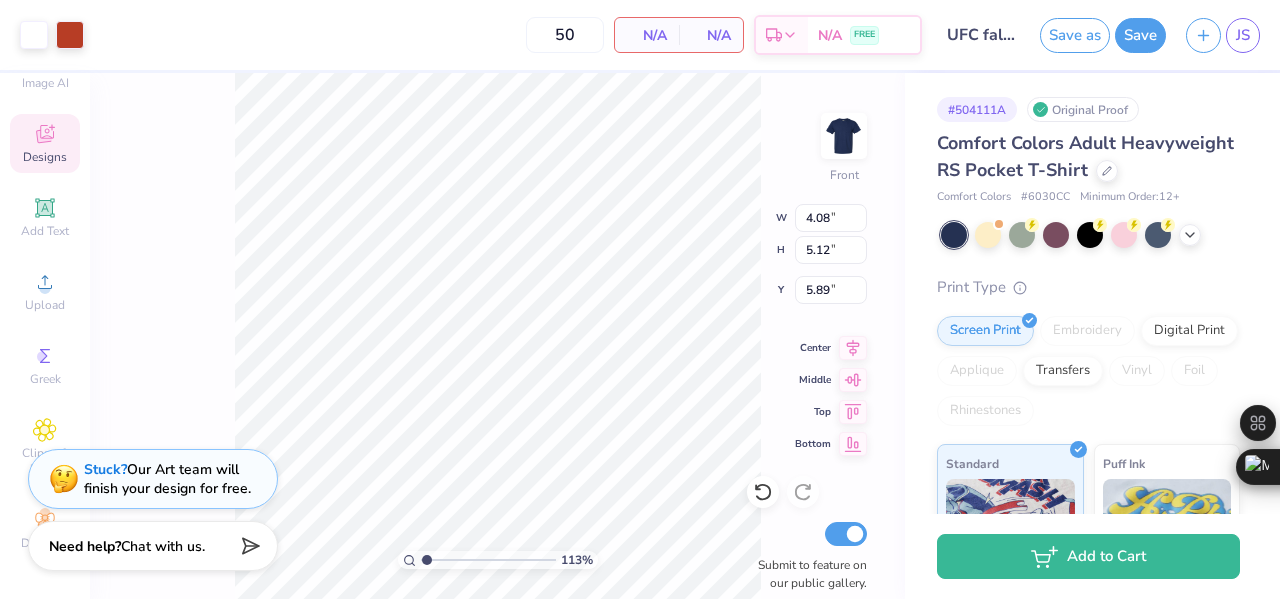 type on "1.72" 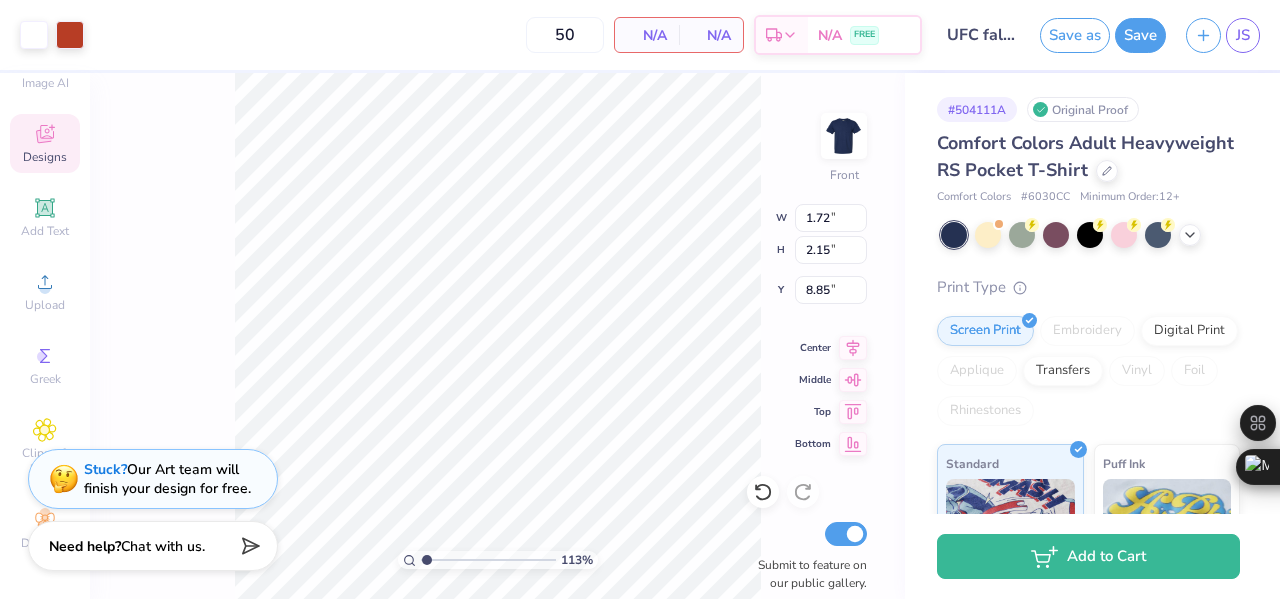 type on "1.12658767074167" 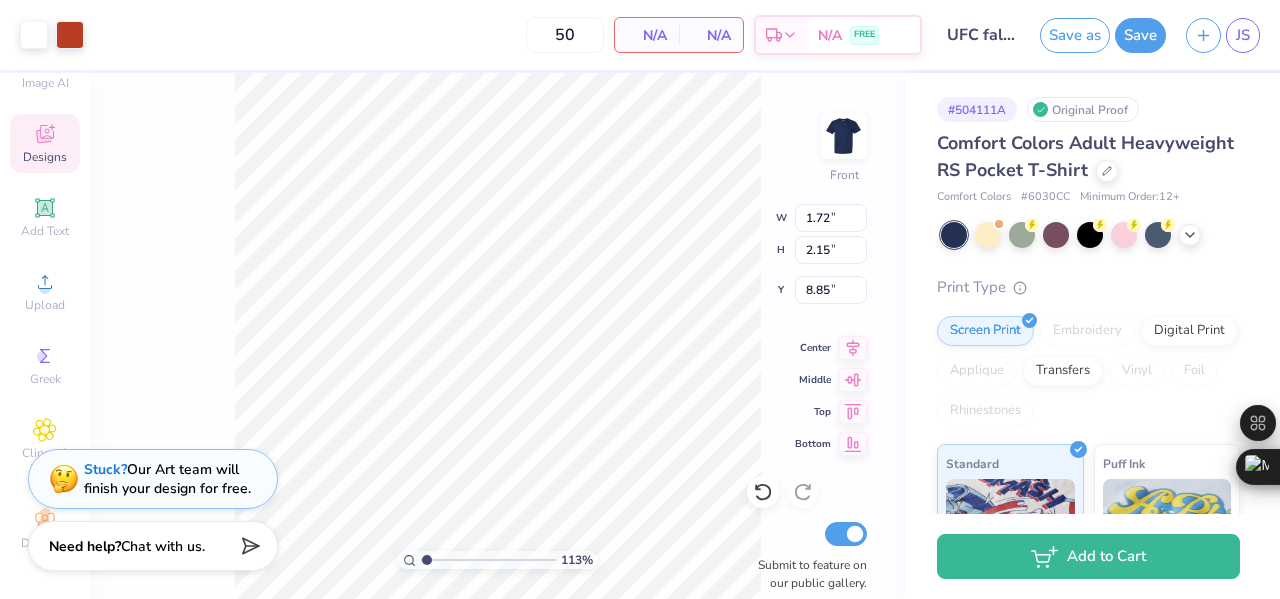 type on "6.84" 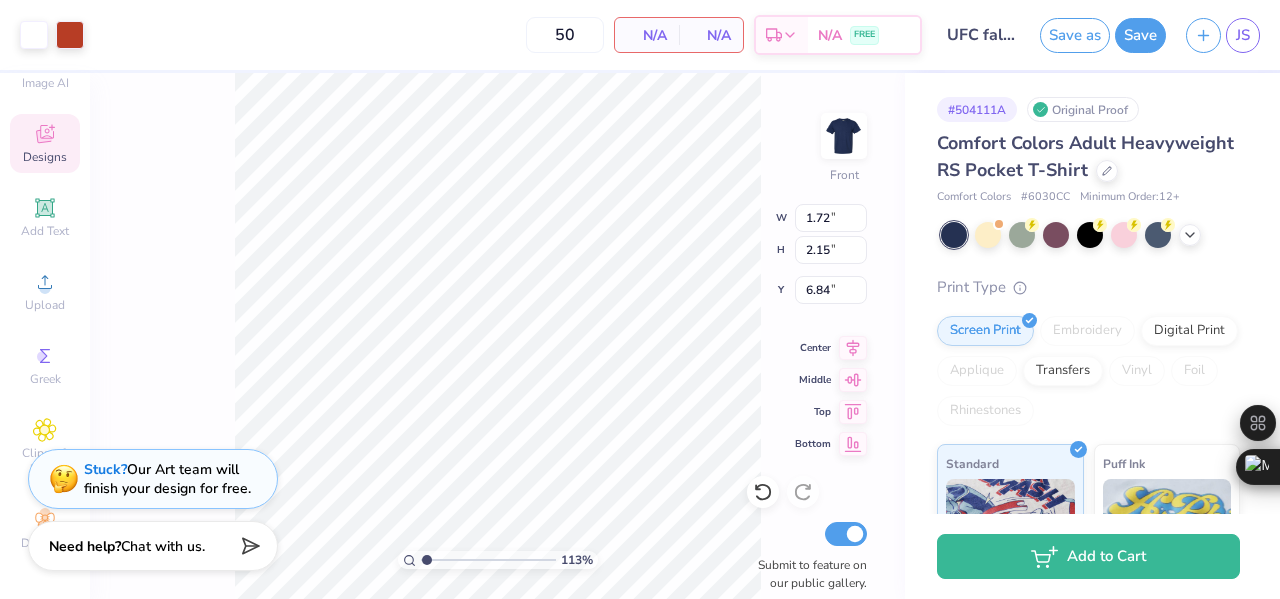 type on "1.12658767074167" 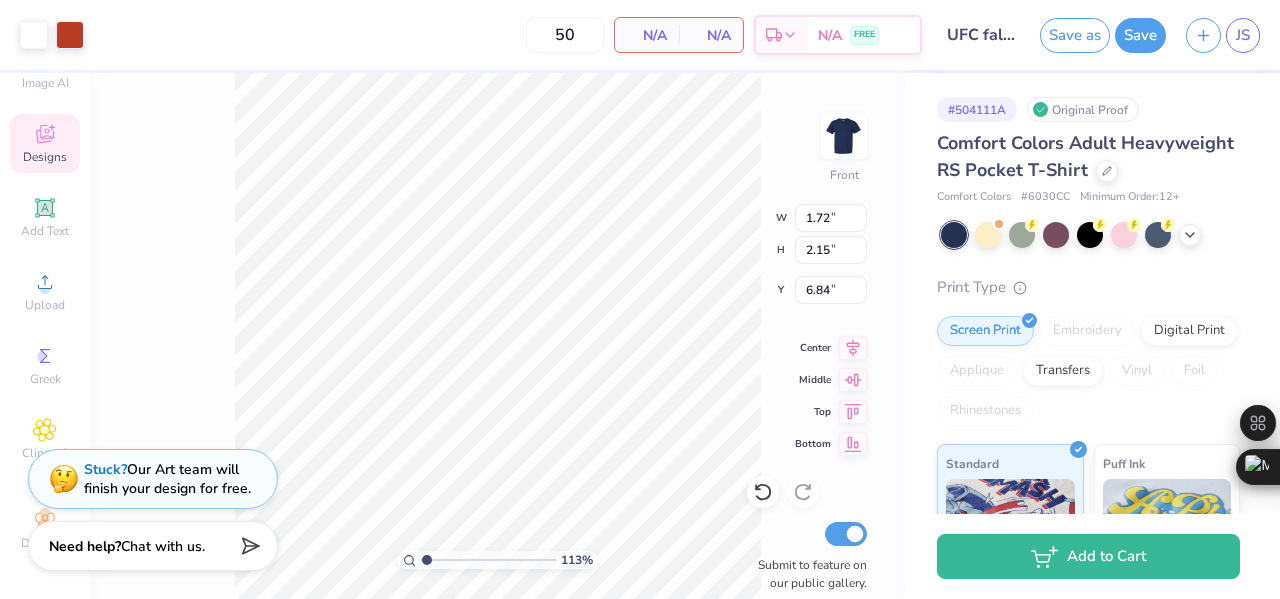 type on "1.98" 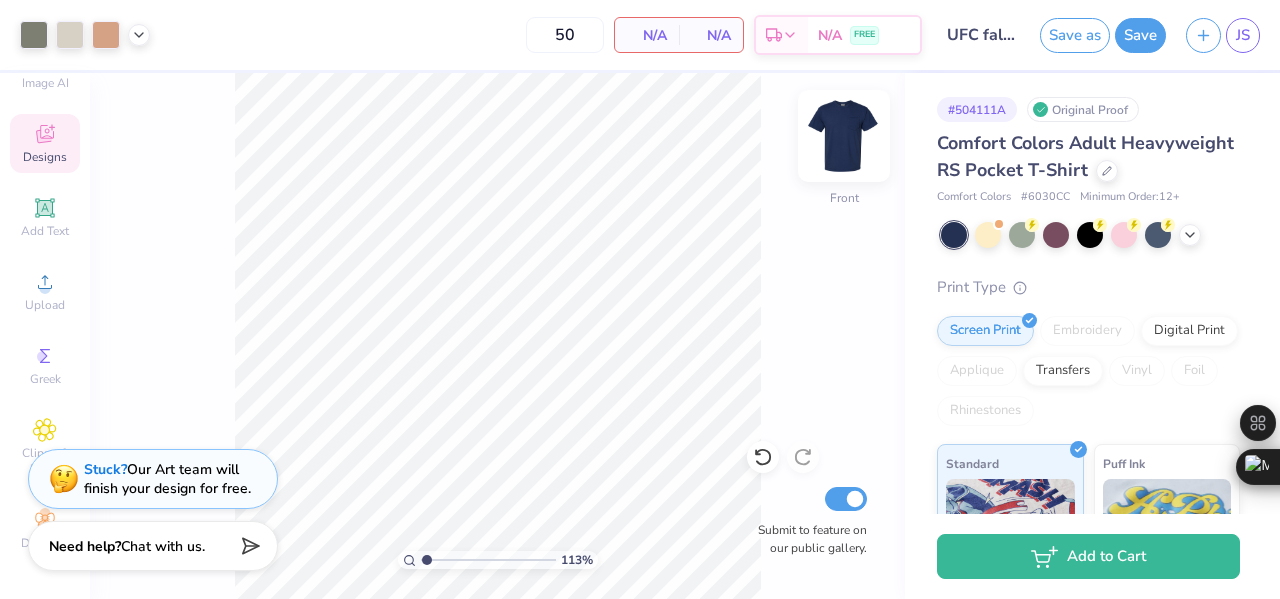 click at bounding box center (844, 136) 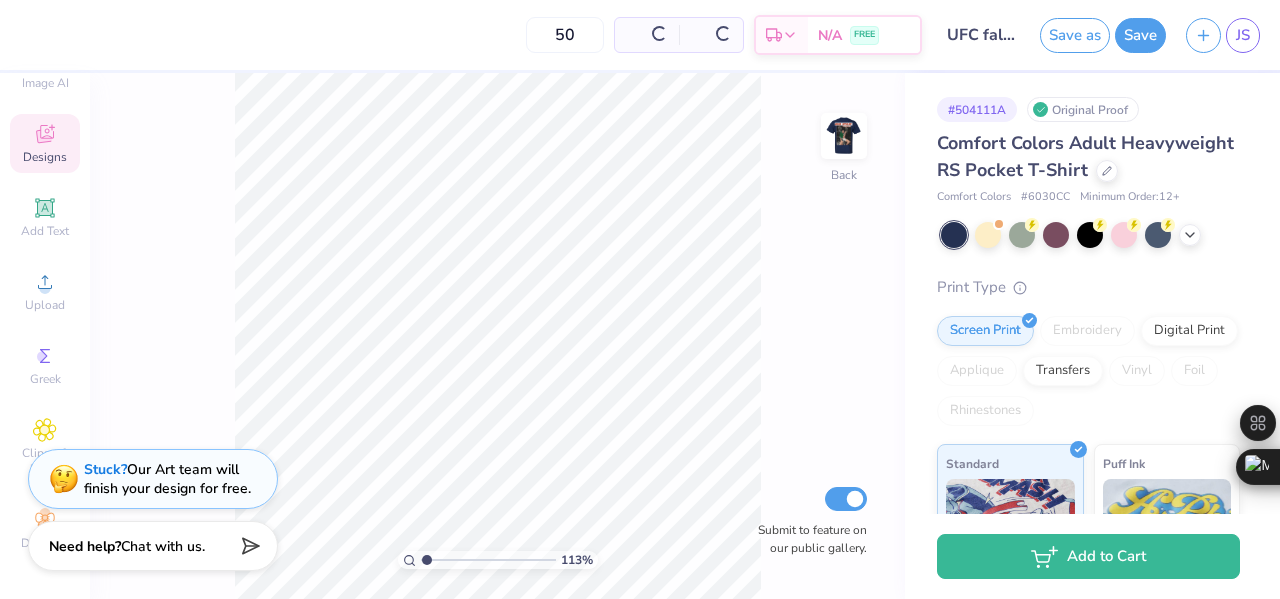 type on "1.12658767074167" 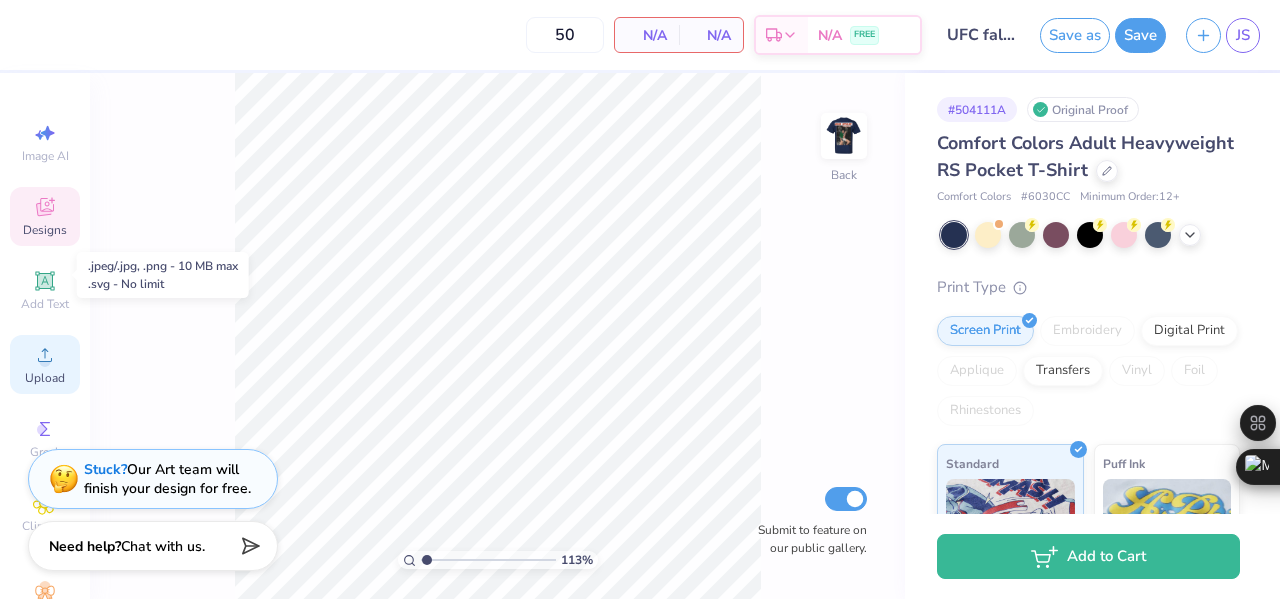 scroll, scrollTop: 0, scrollLeft: 0, axis: both 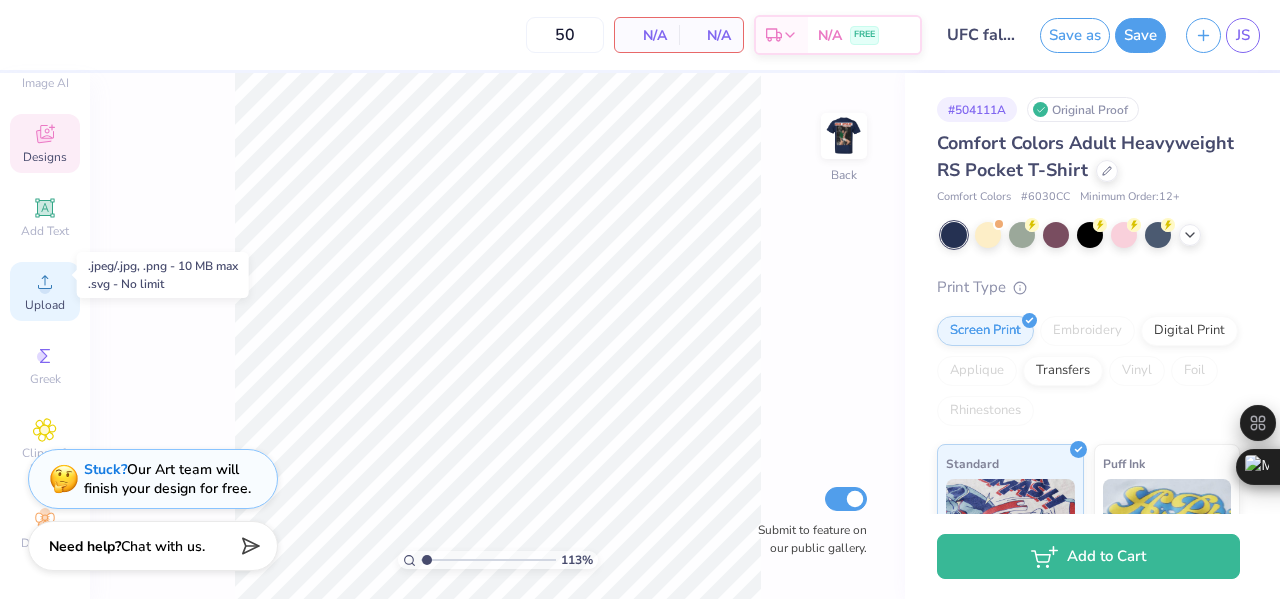 click on "Upload" at bounding box center (45, 305) 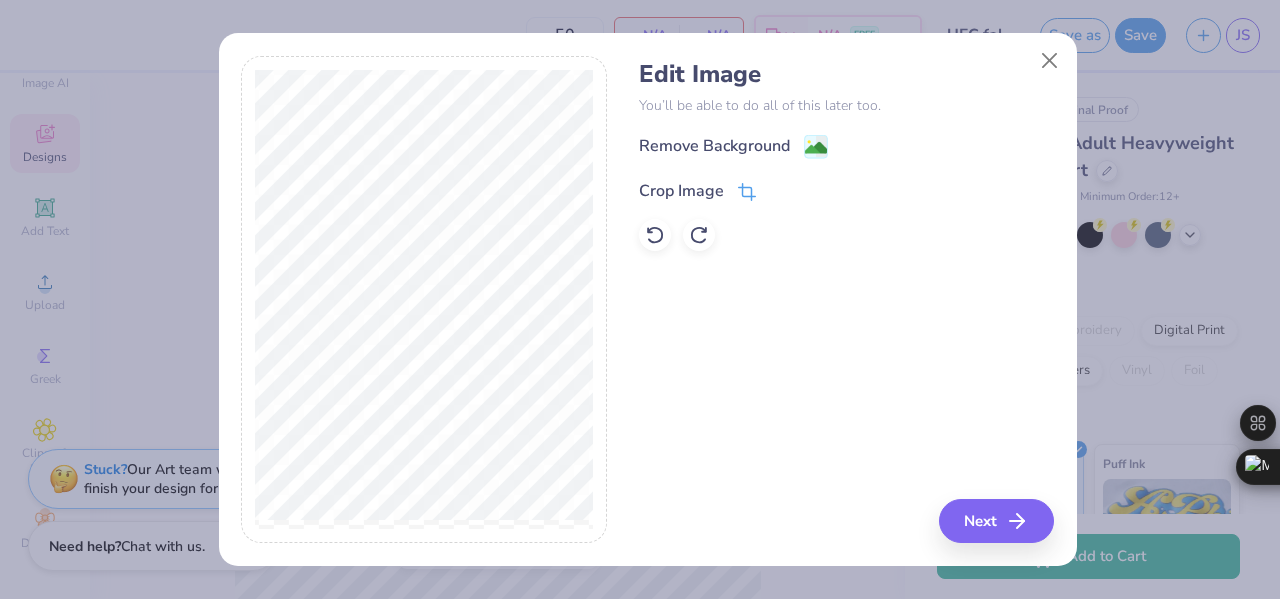 click on "Crop Image" at bounding box center (681, 191) 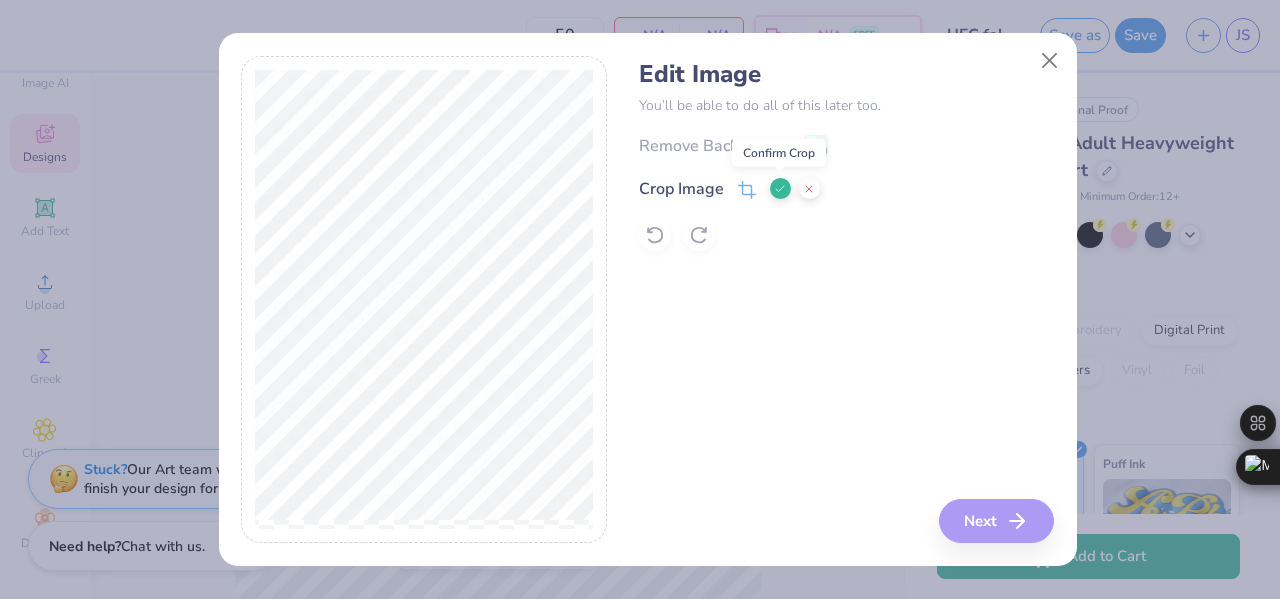 click 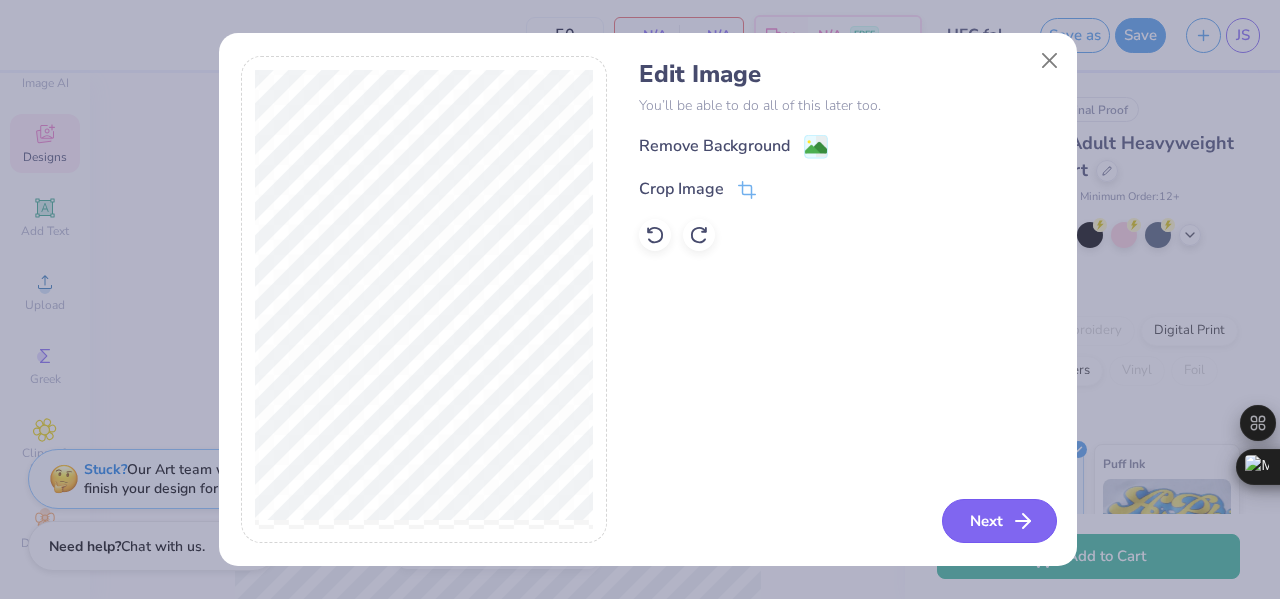click on "Next" at bounding box center (999, 521) 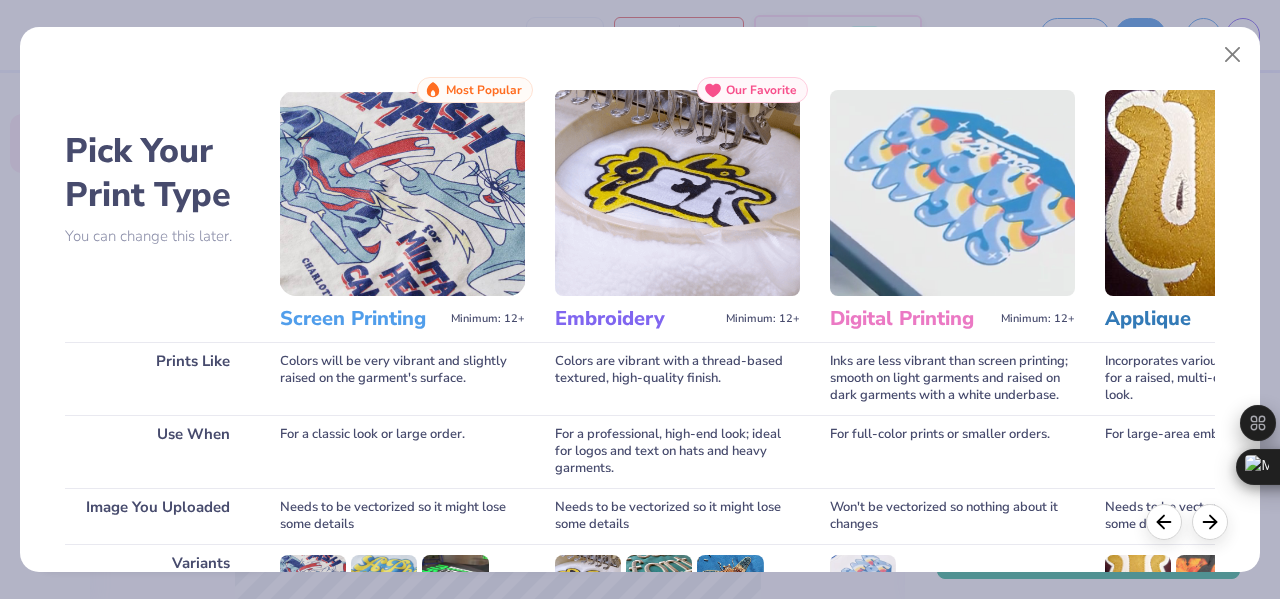 scroll, scrollTop: 298, scrollLeft: 0, axis: vertical 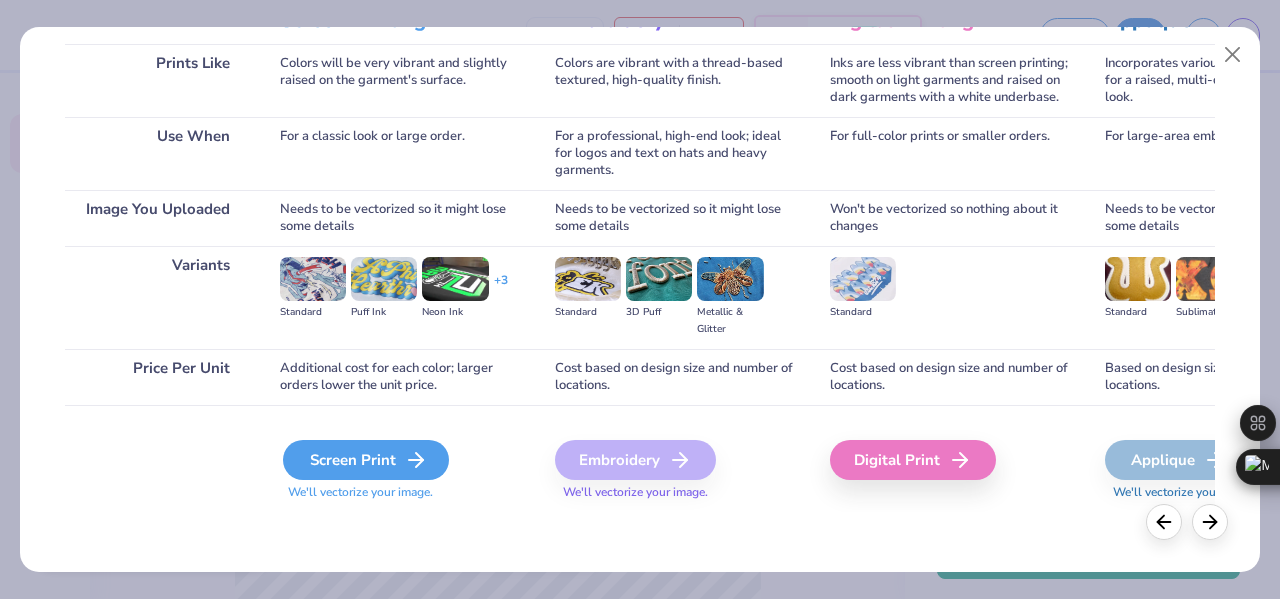 click 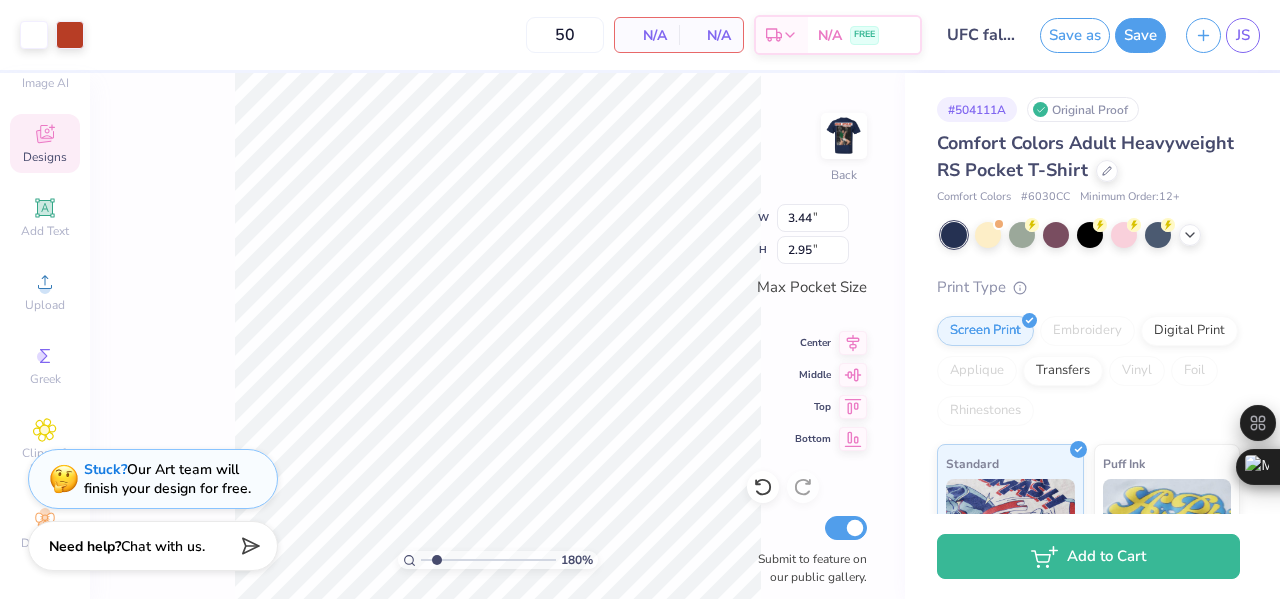 type on "1.79752446294164" 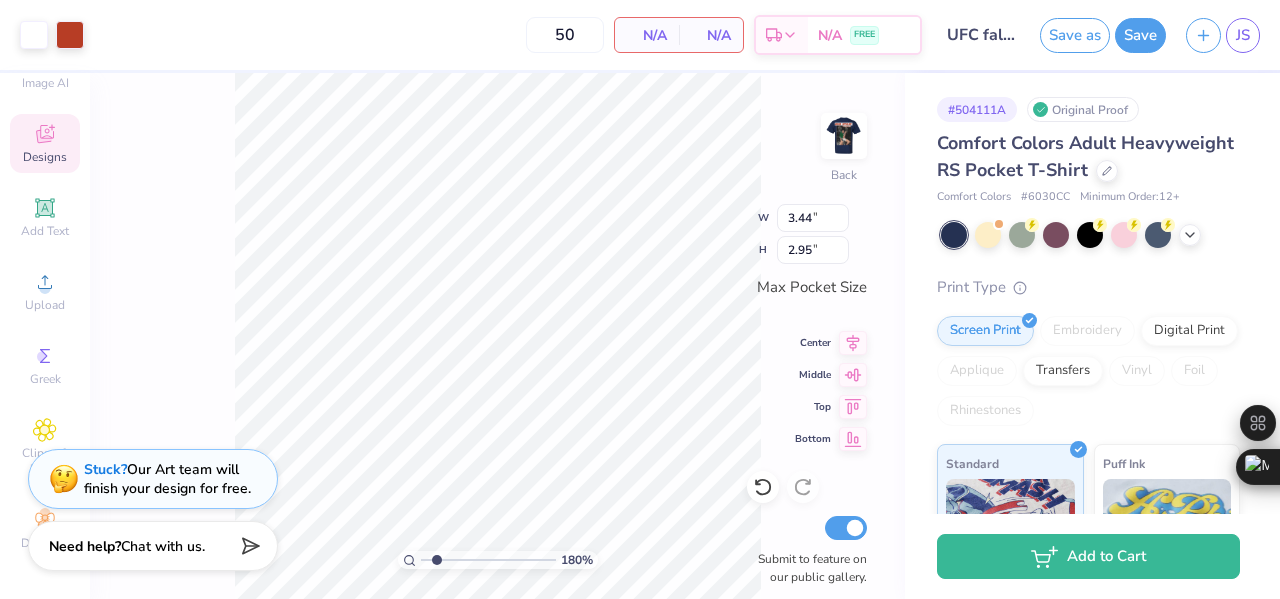 type on "3.35" 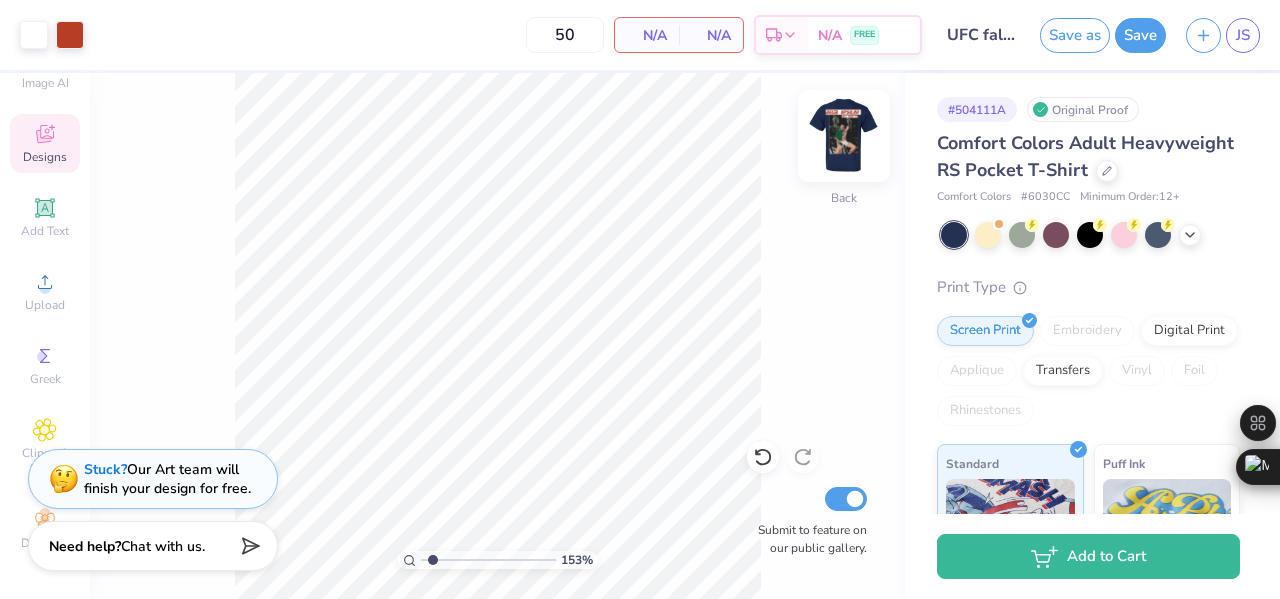 click at bounding box center (844, 136) 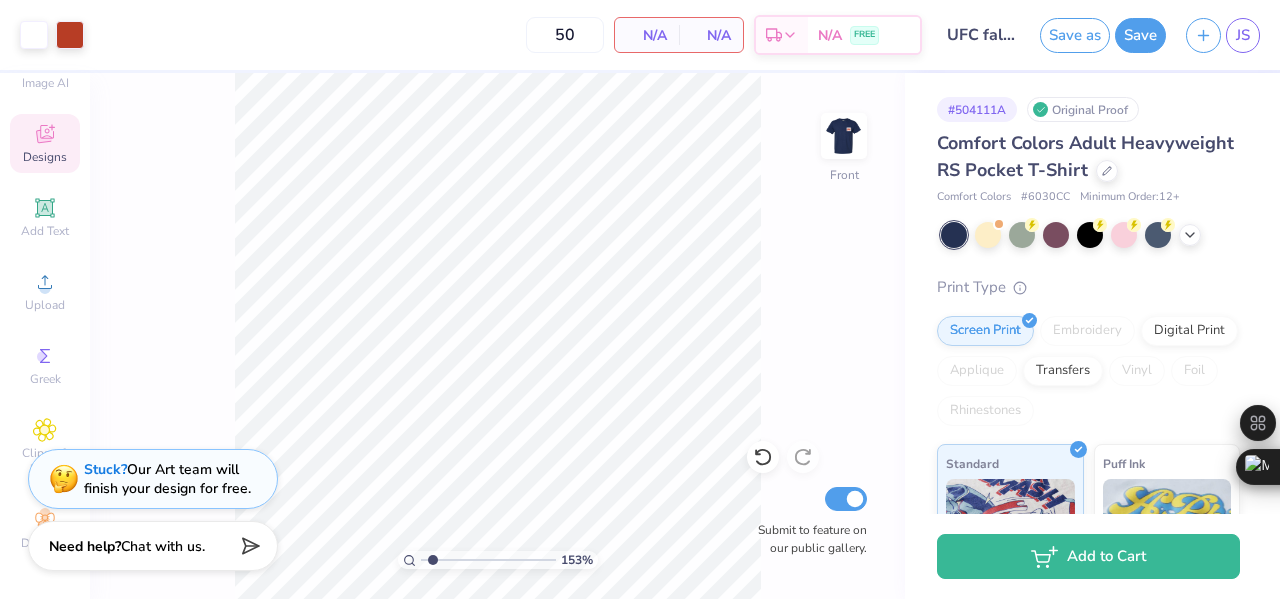 type on "1.52953716743473" 